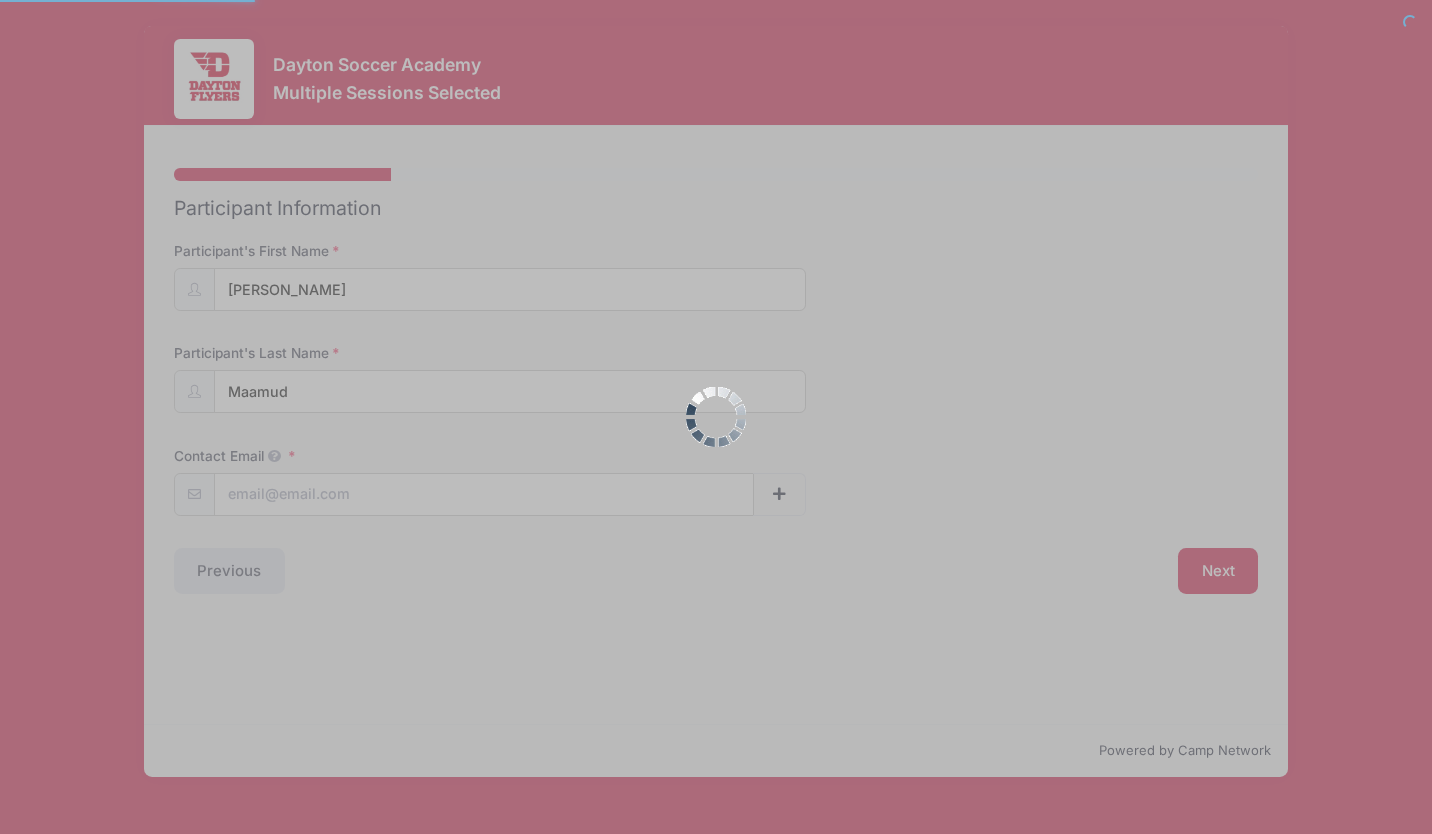 scroll, scrollTop: 0, scrollLeft: 0, axis: both 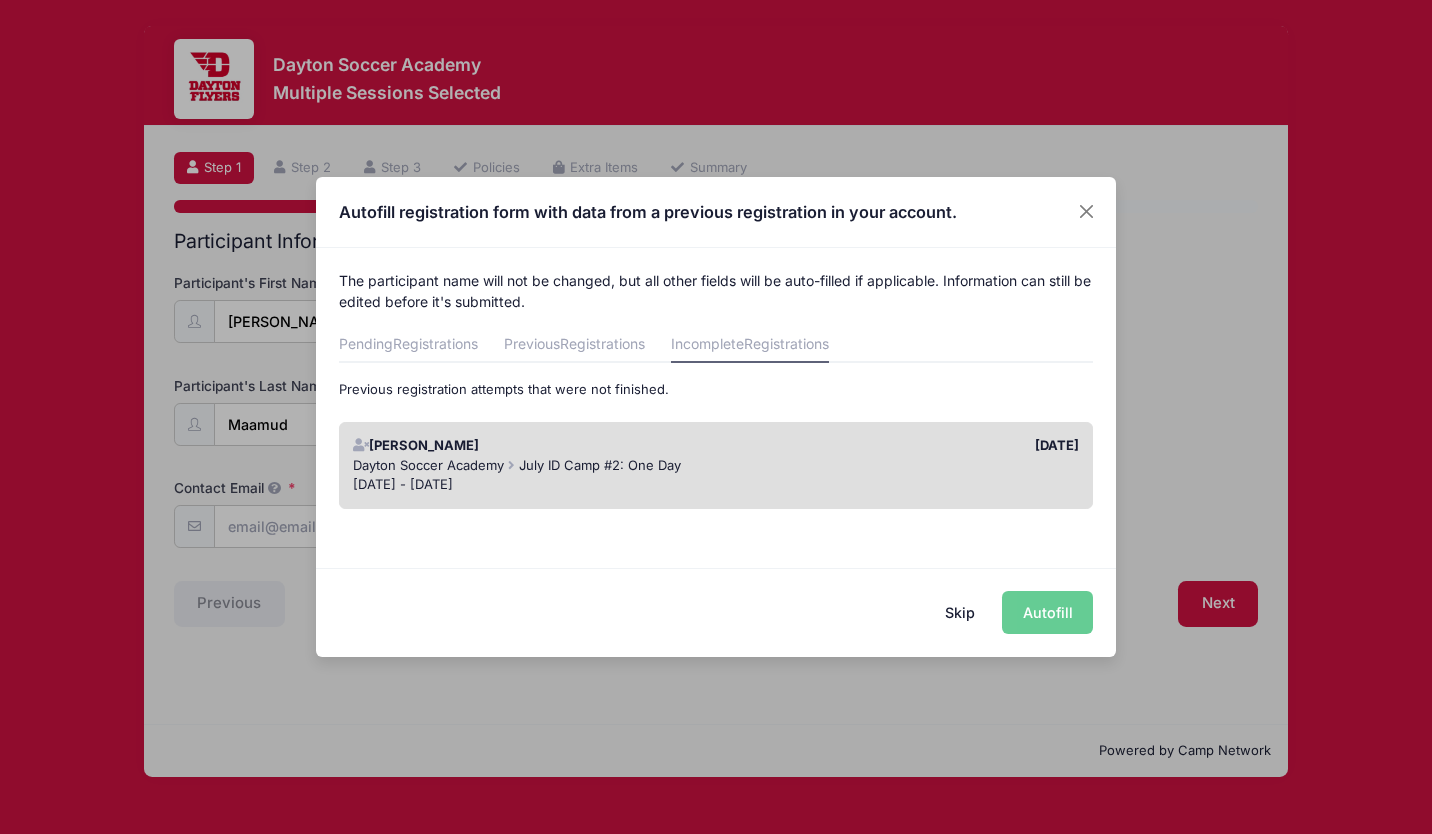 click on "Skip" at bounding box center [960, 612] 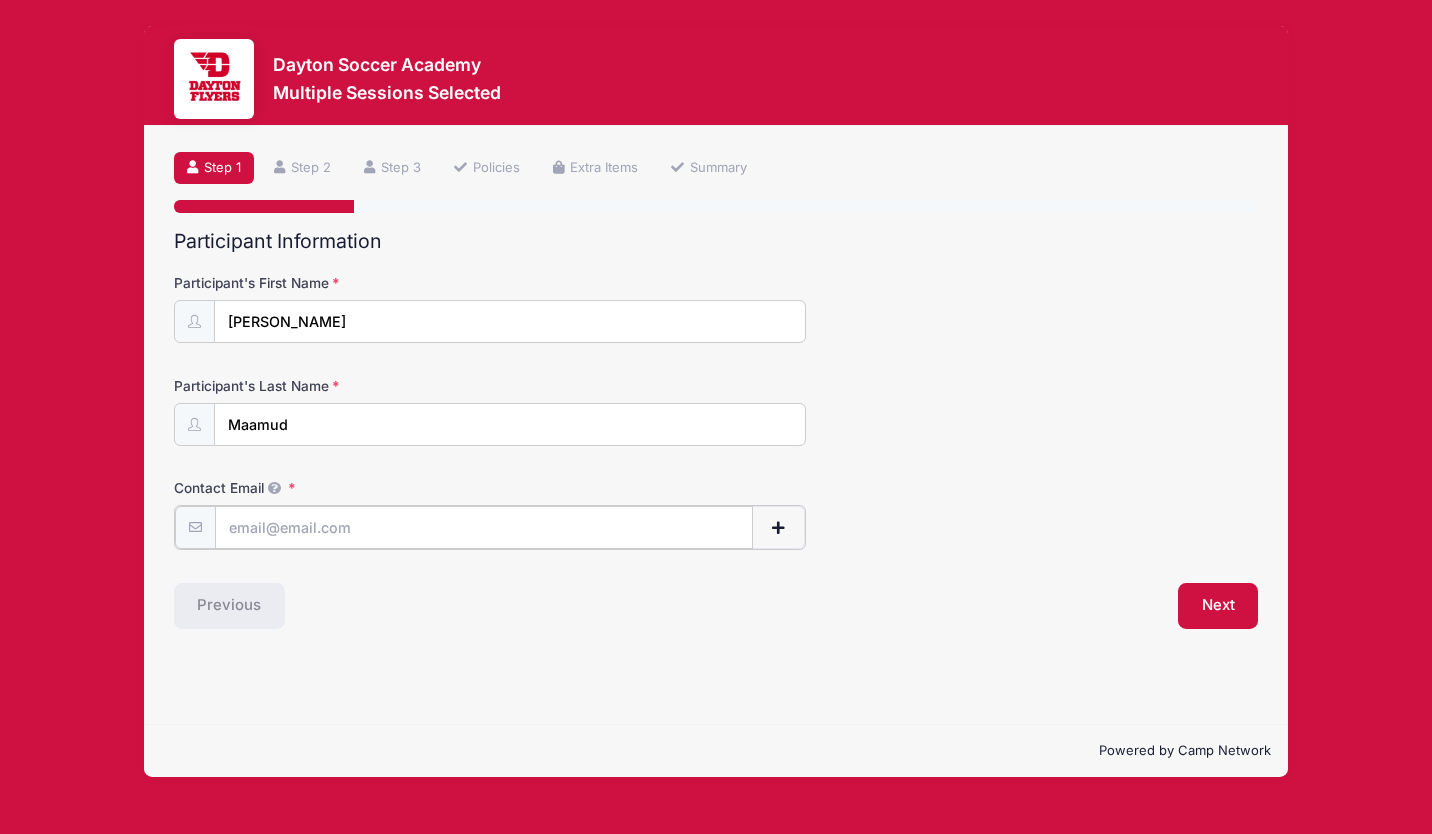 click on "Contact Email" at bounding box center [484, 527] 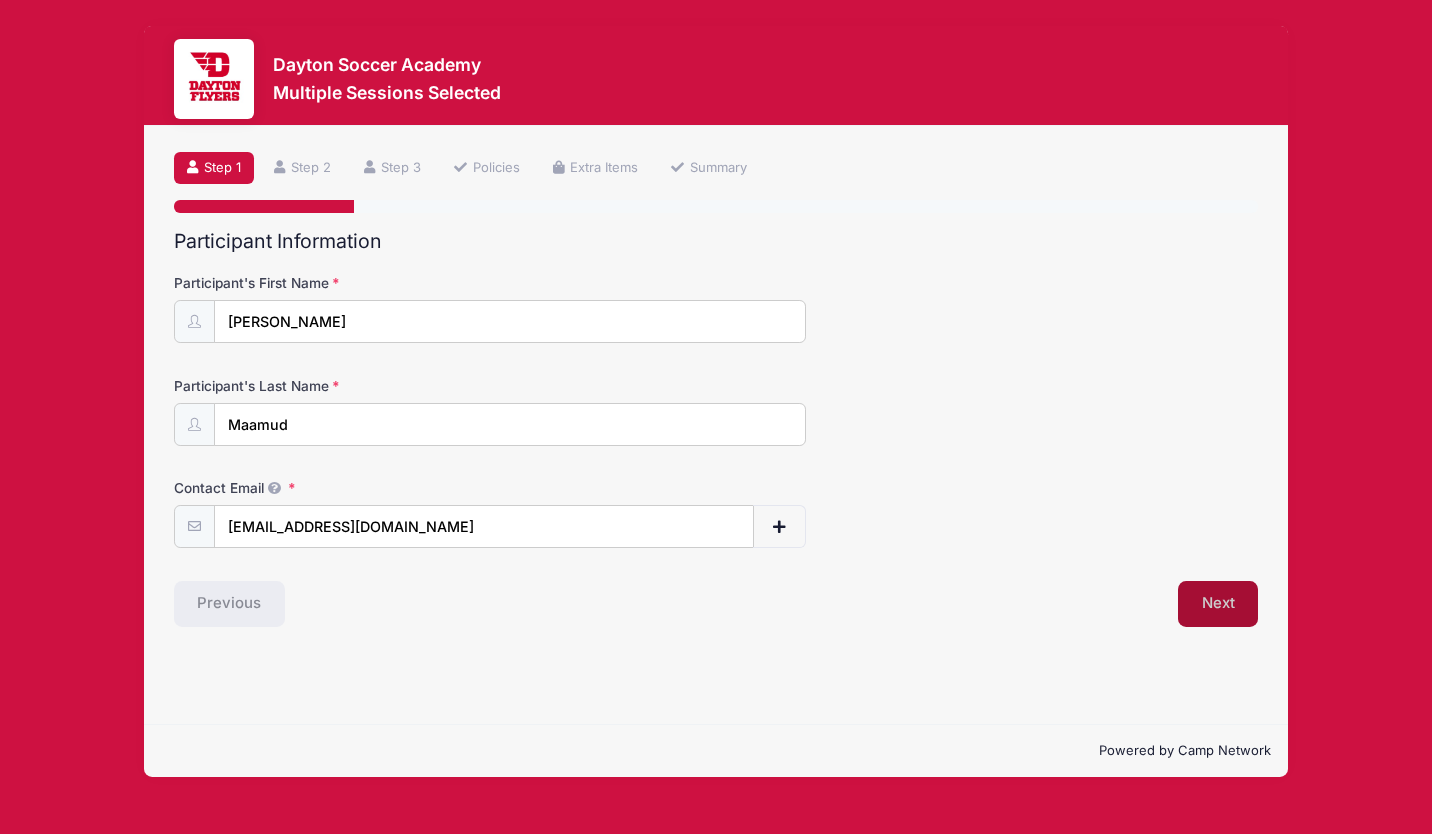 click on "Next" at bounding box center [1218, 604] 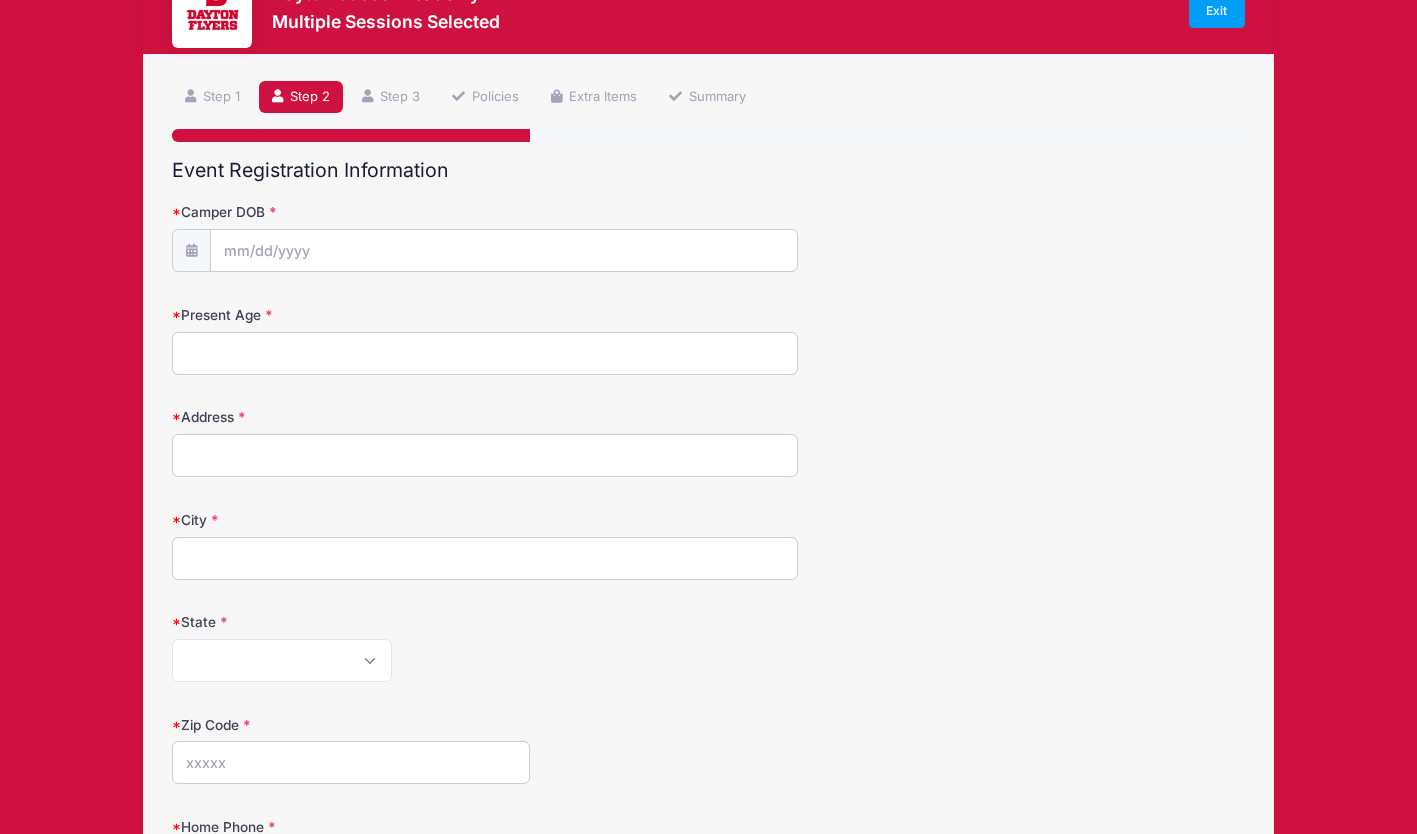 scroll, scrollTop: 71, scrollLeft: 0, axis: vertical 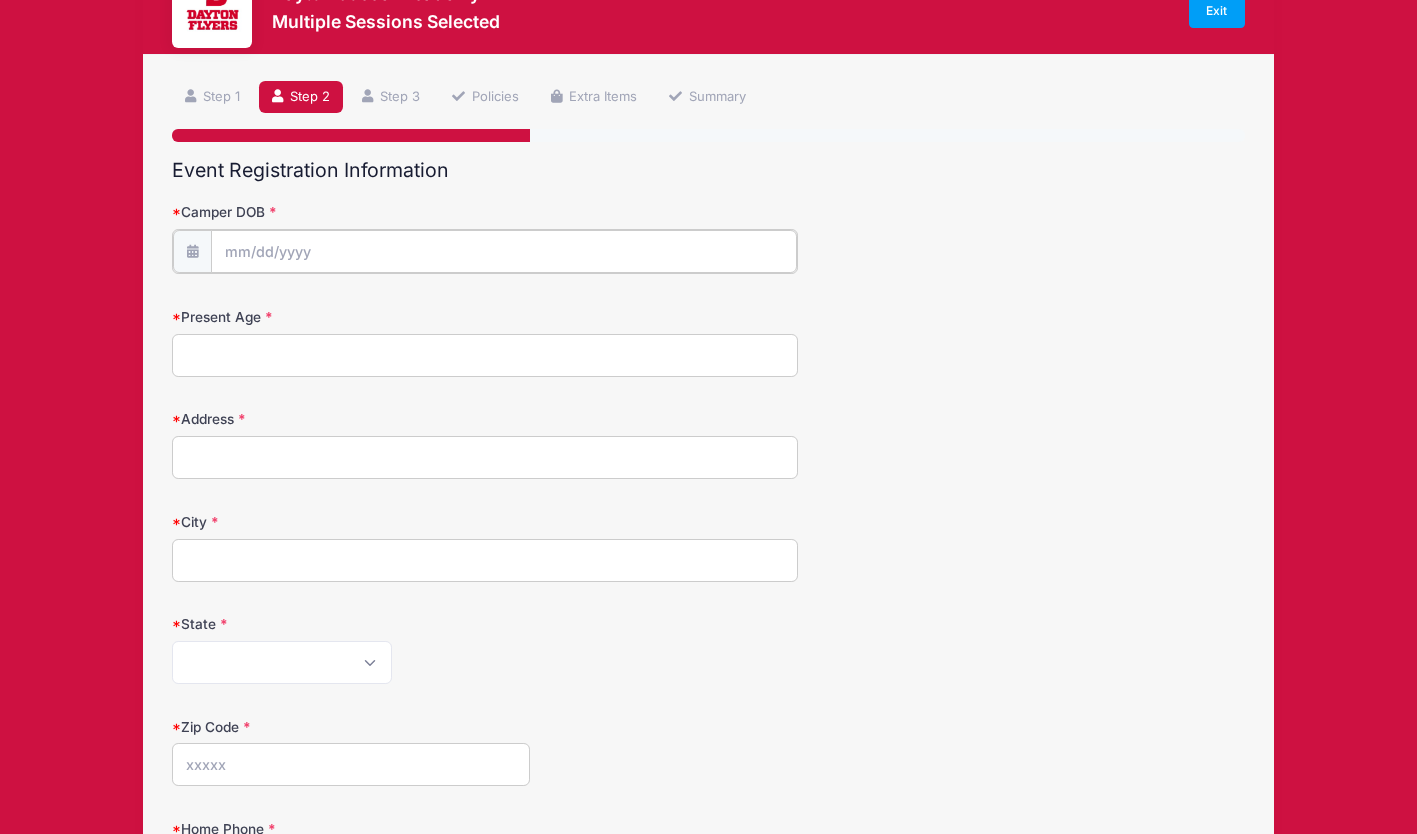 click on "Camper DOB" at bounding box center [504, 251] 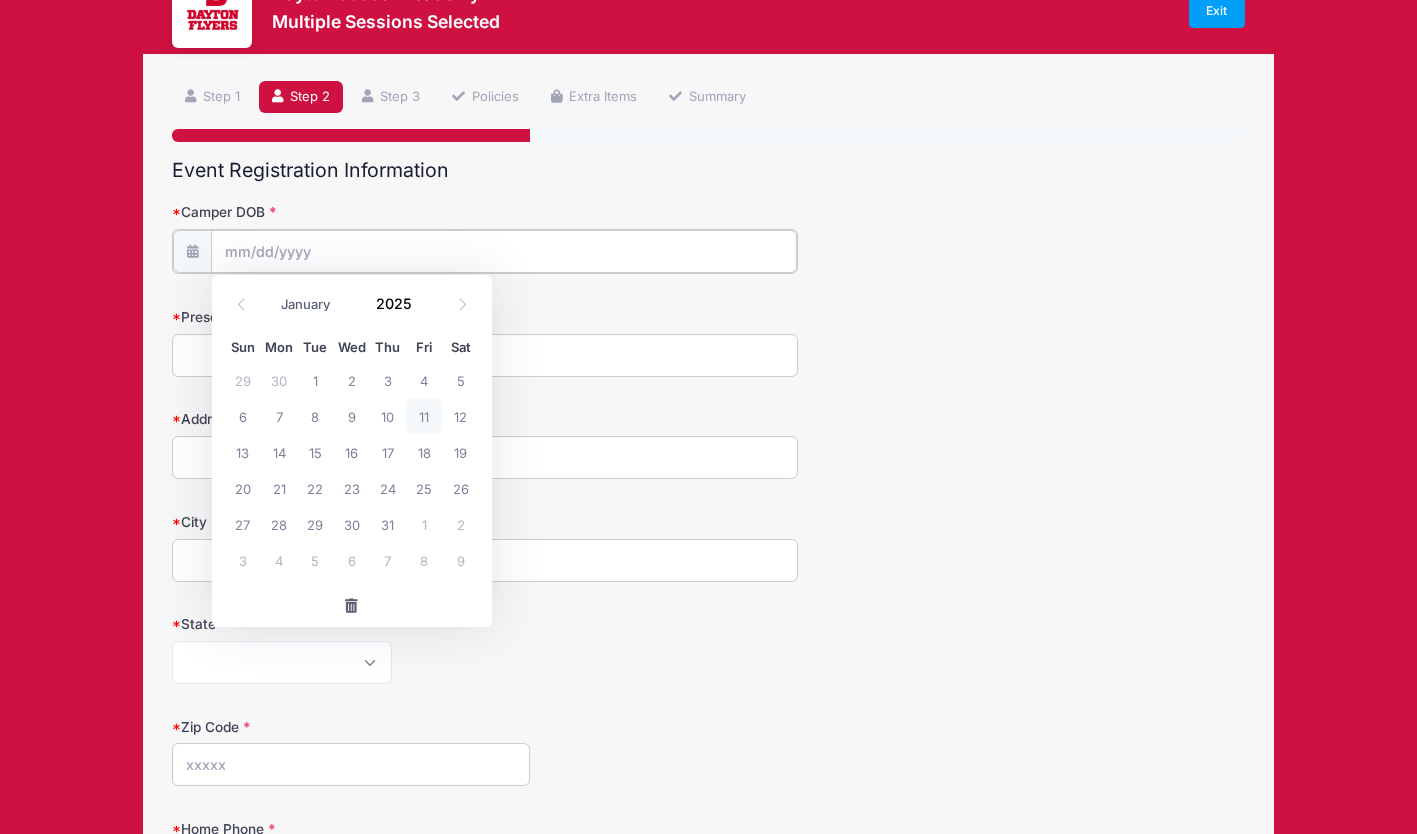 click on "Camper DOB" at bounding box center (504, 251) 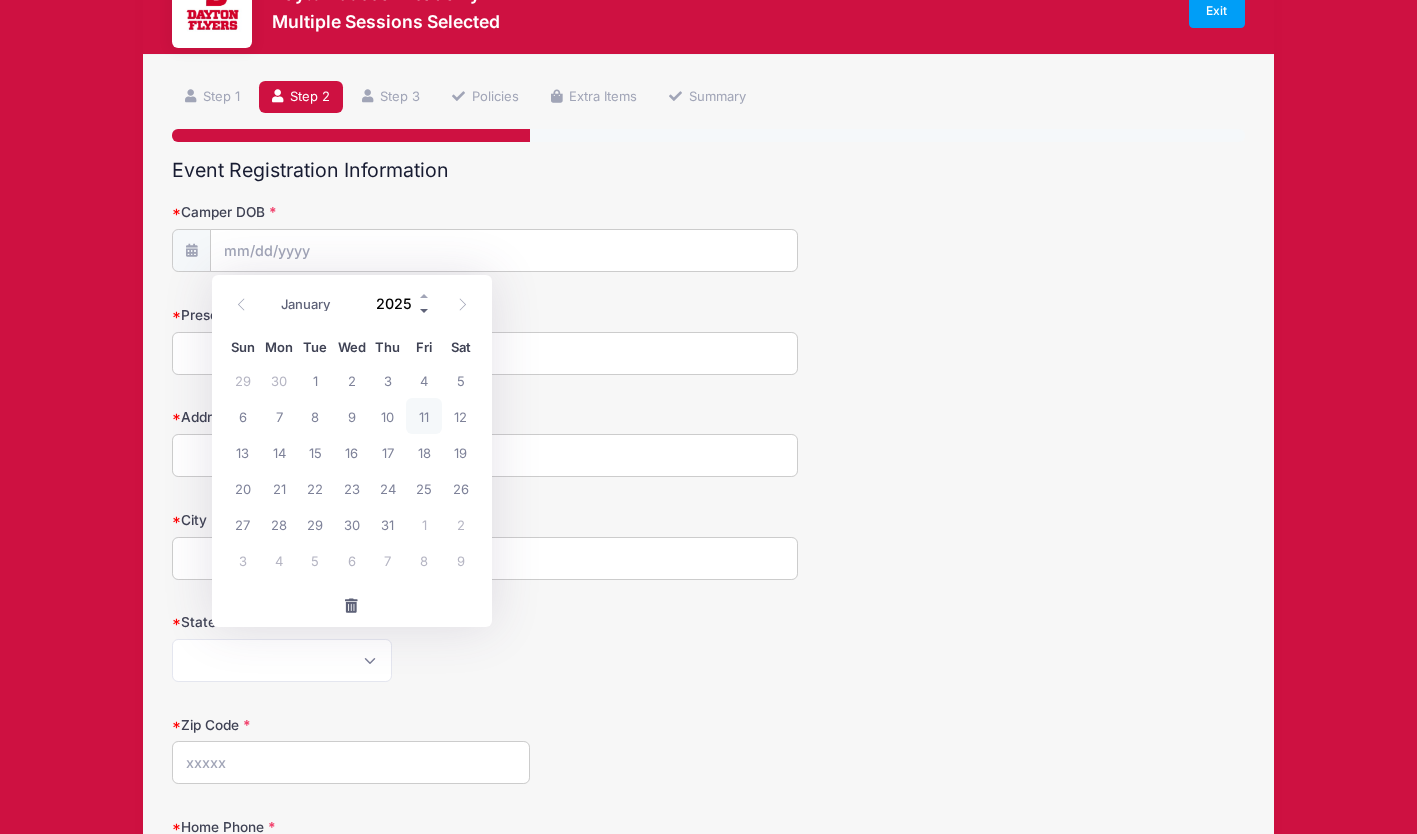 click at bounding box center [425, 311] 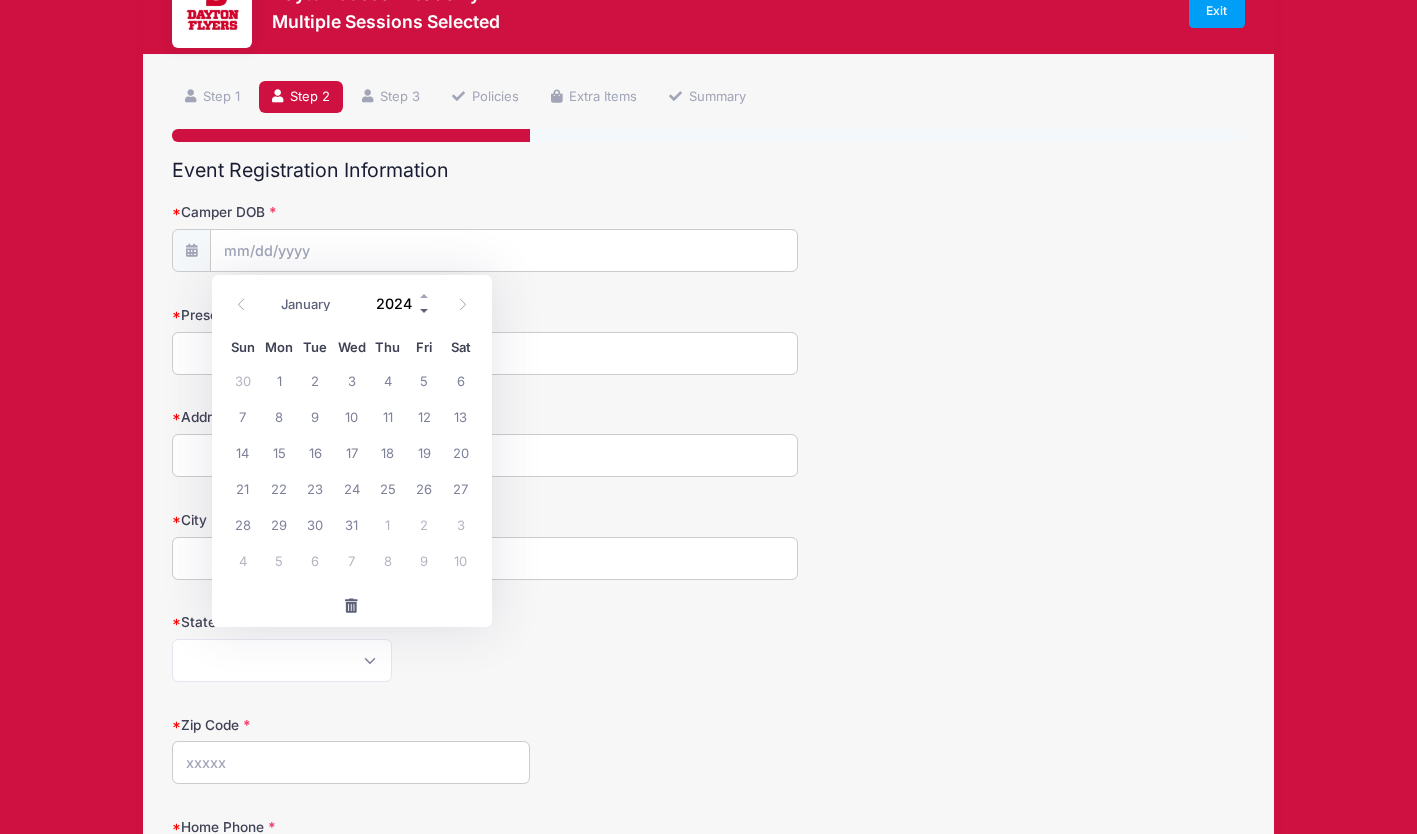 click at bounding box center (425, 311) 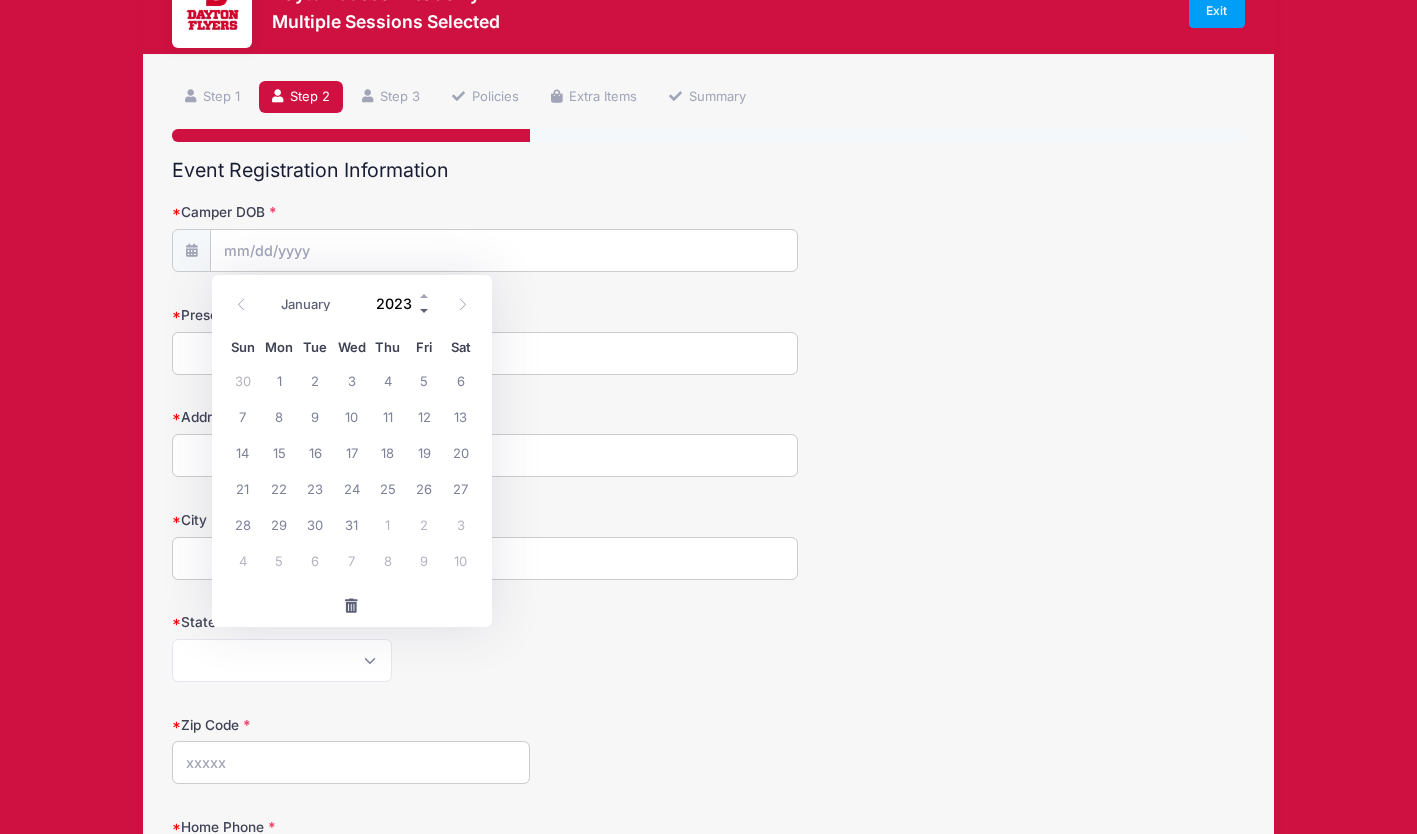 click at bounding box center [425, 311] 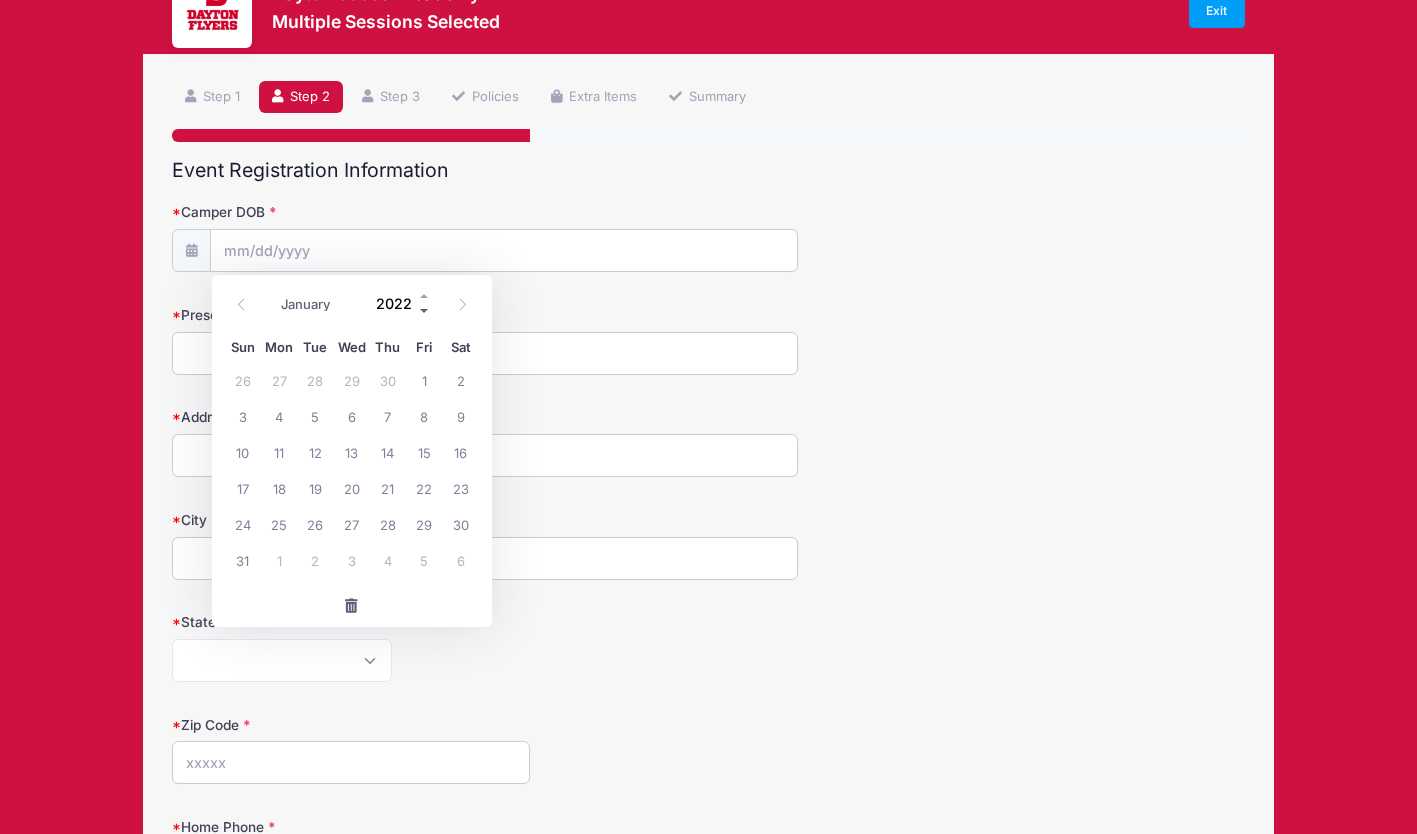 click at bounding box center [425, 311] 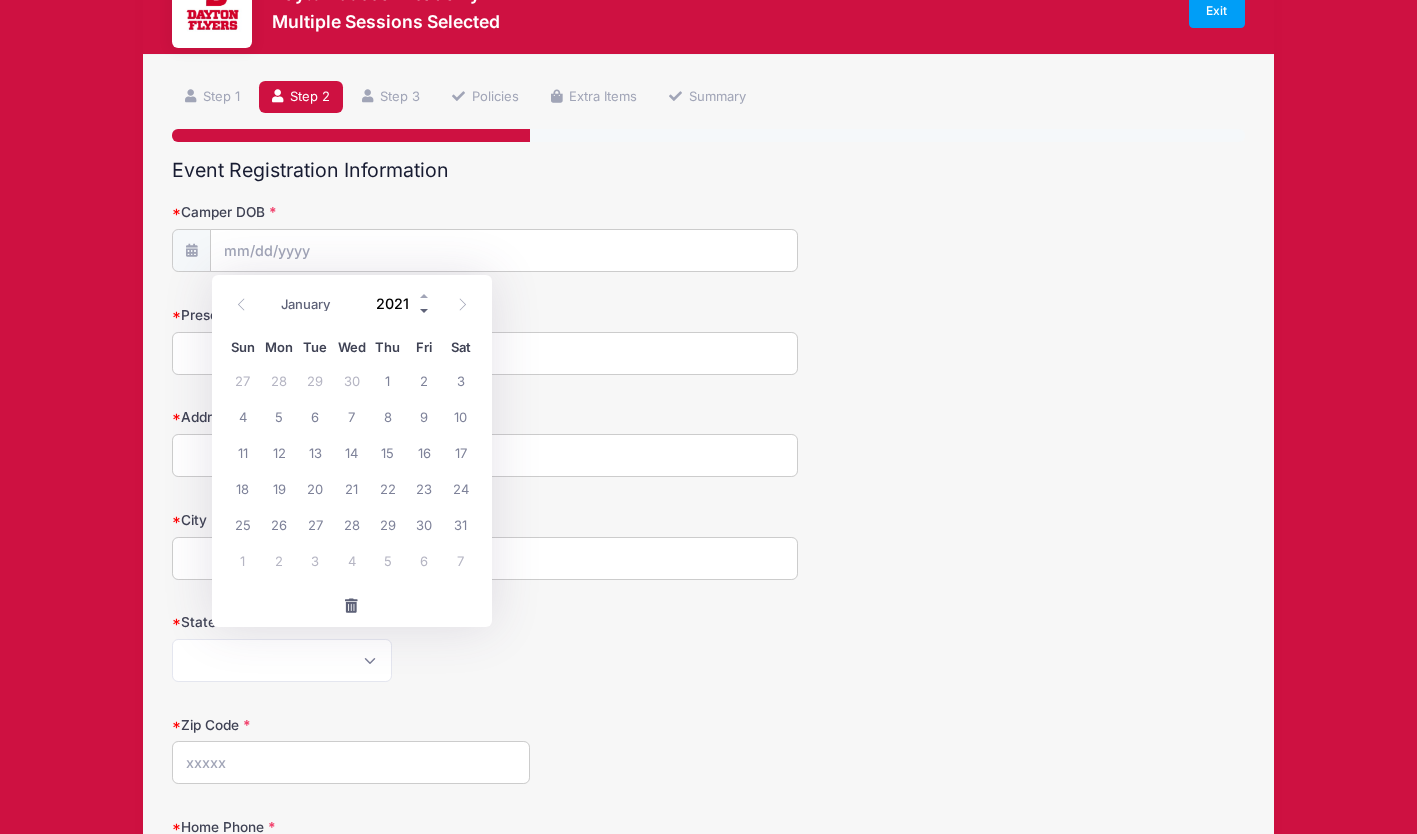 click at bounding box center (425, 311) 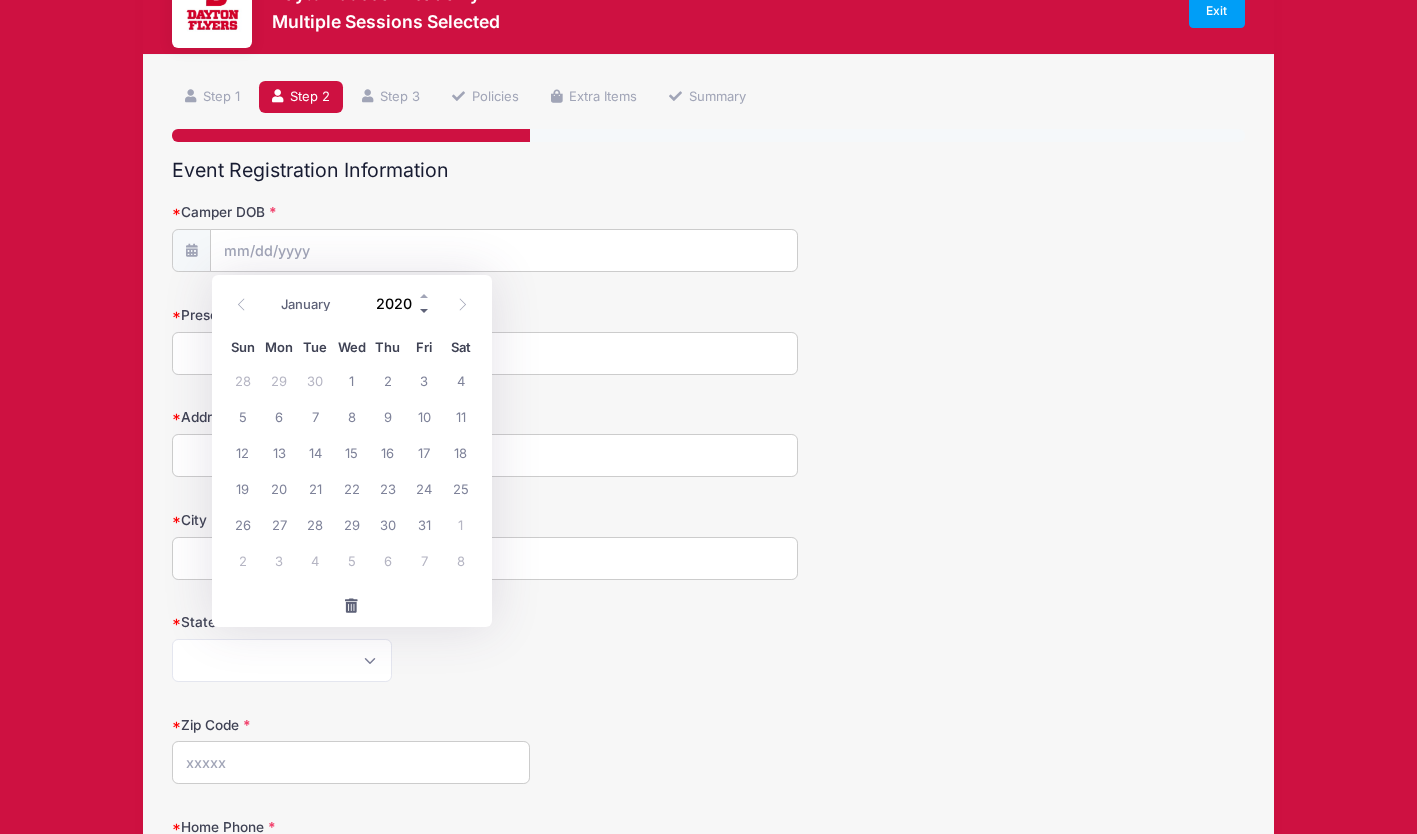 click at bounding box center [425, 311] 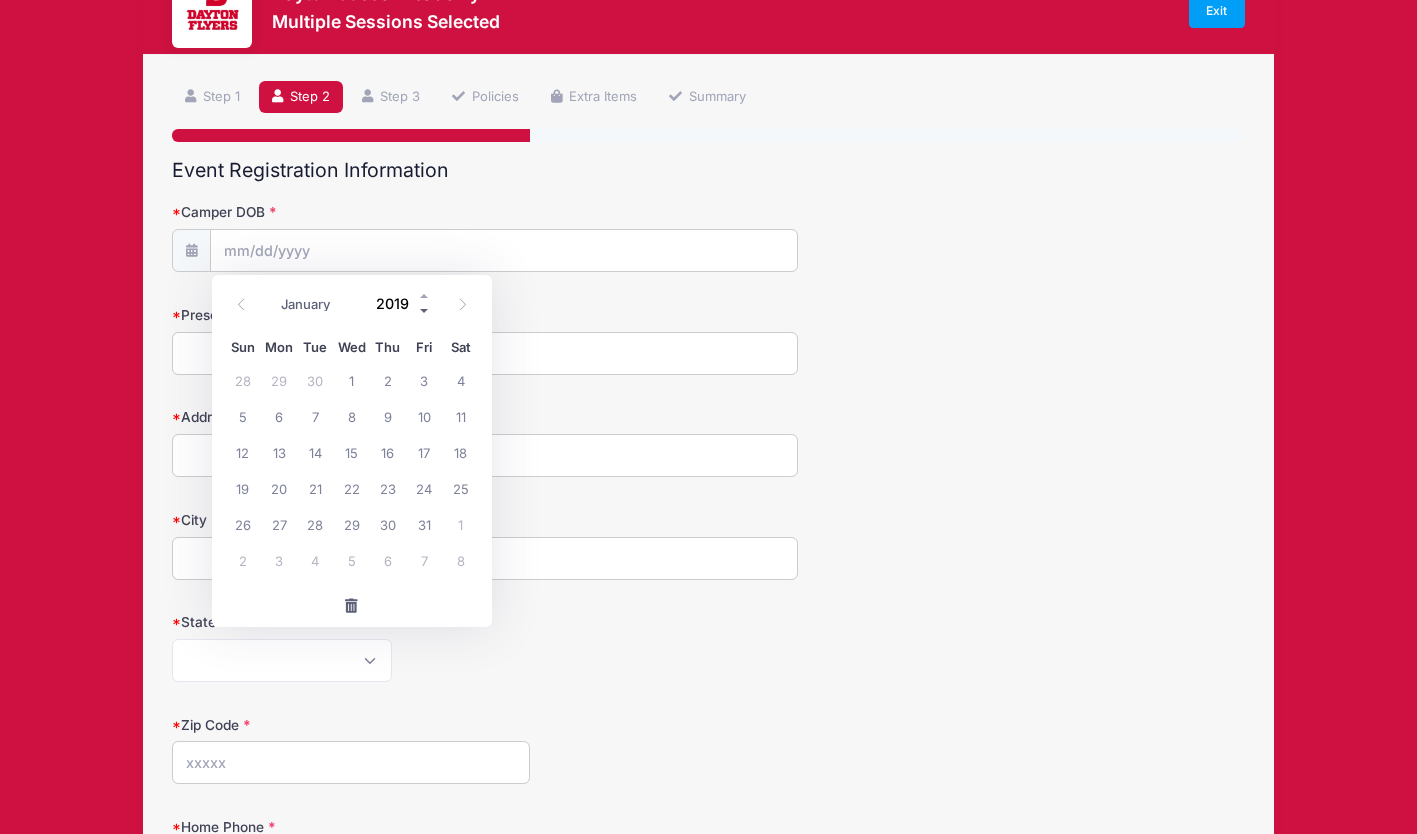 click at bounding box center [425, 311] 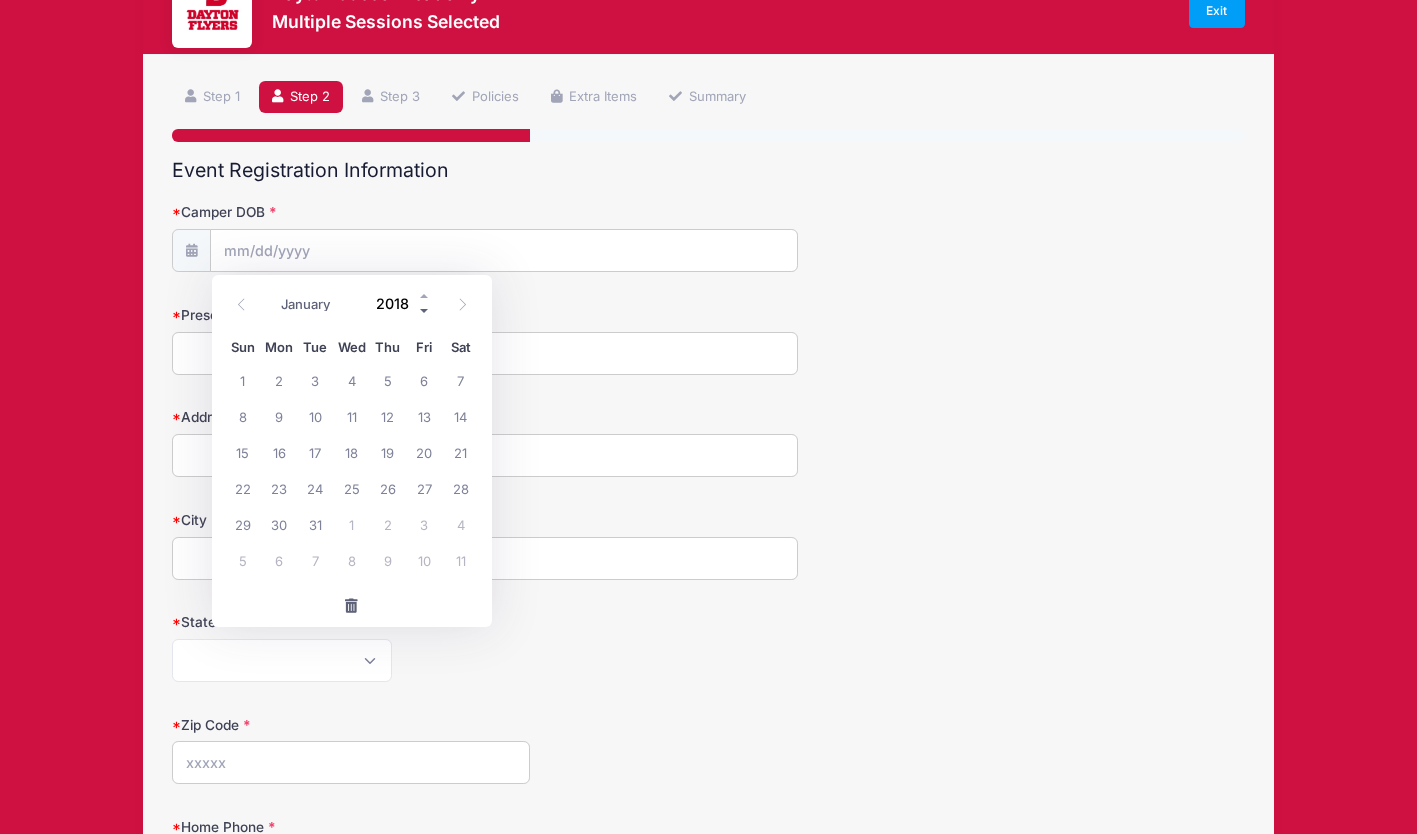 click at bounding box center [425, 311] 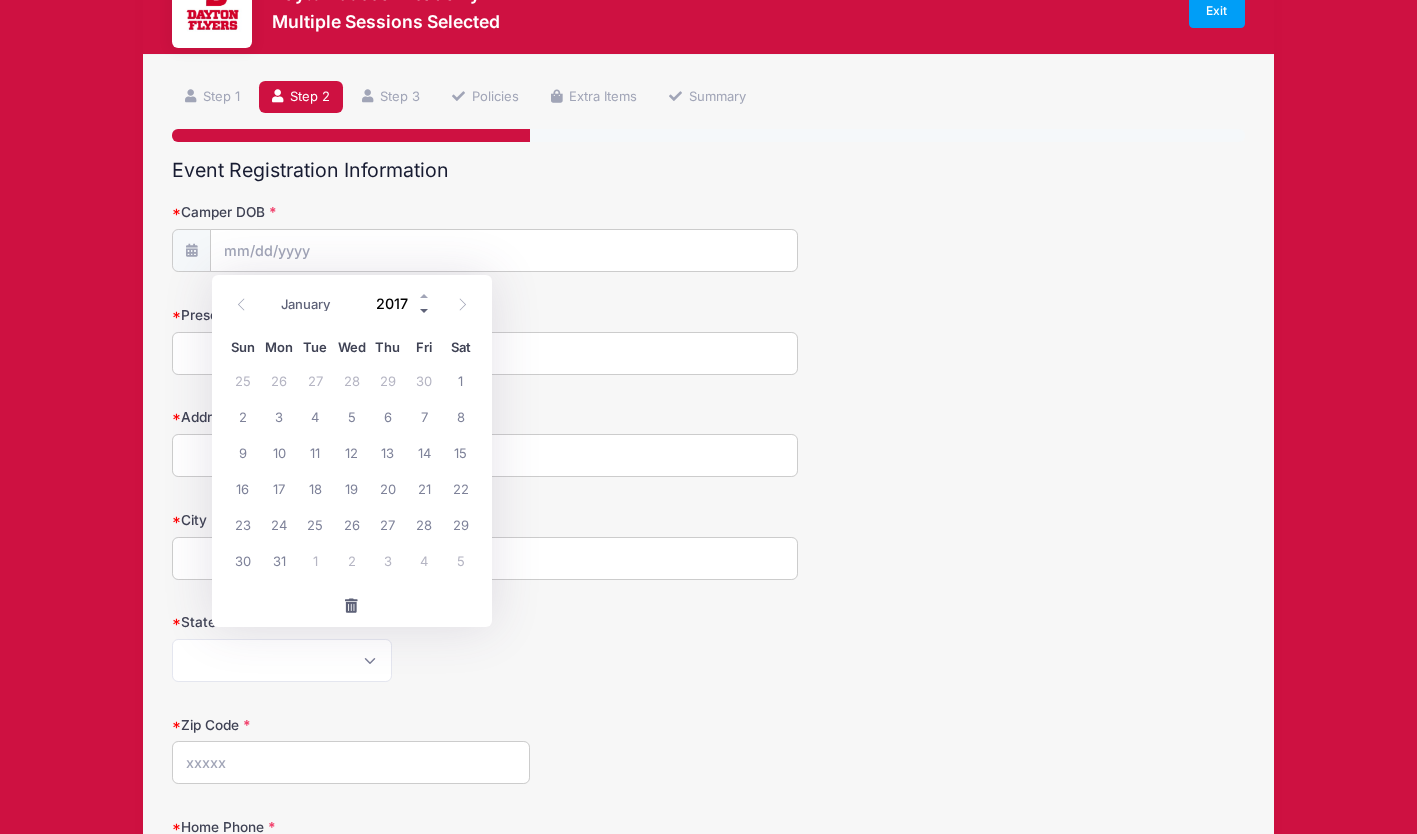 click at bounding box center [425, 311] 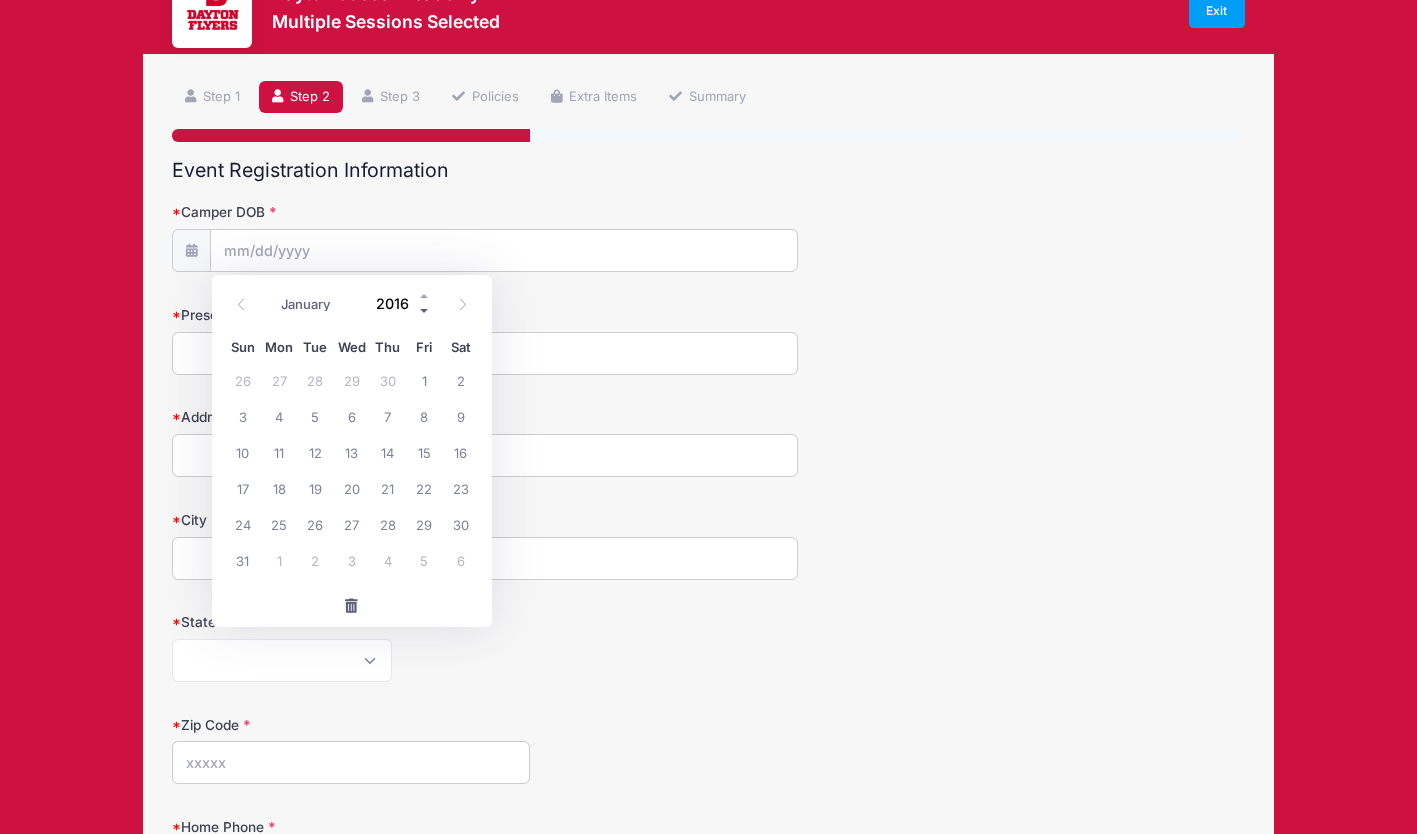 click at bounding box center [425, 311] 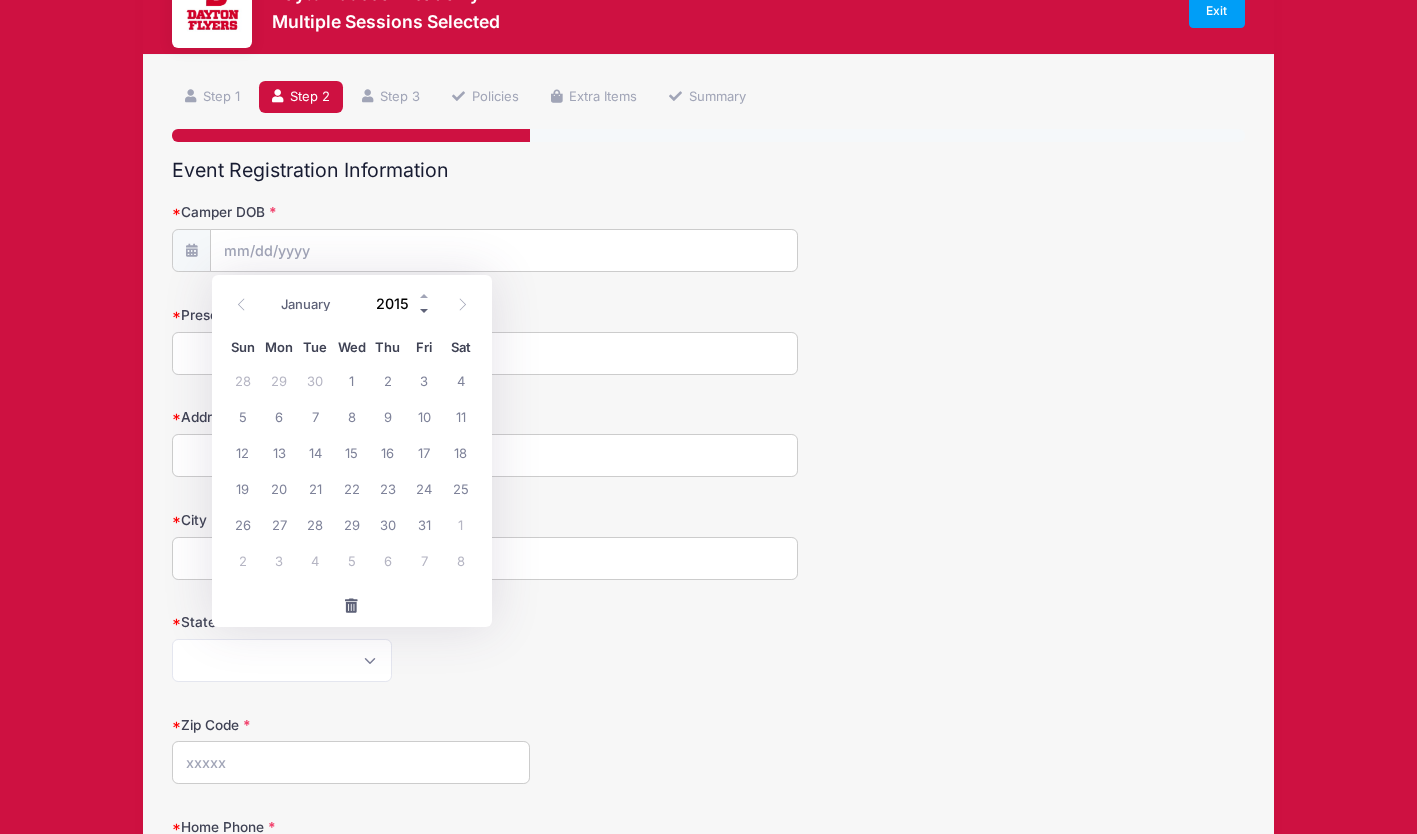 click at bounding box center [425, 311] 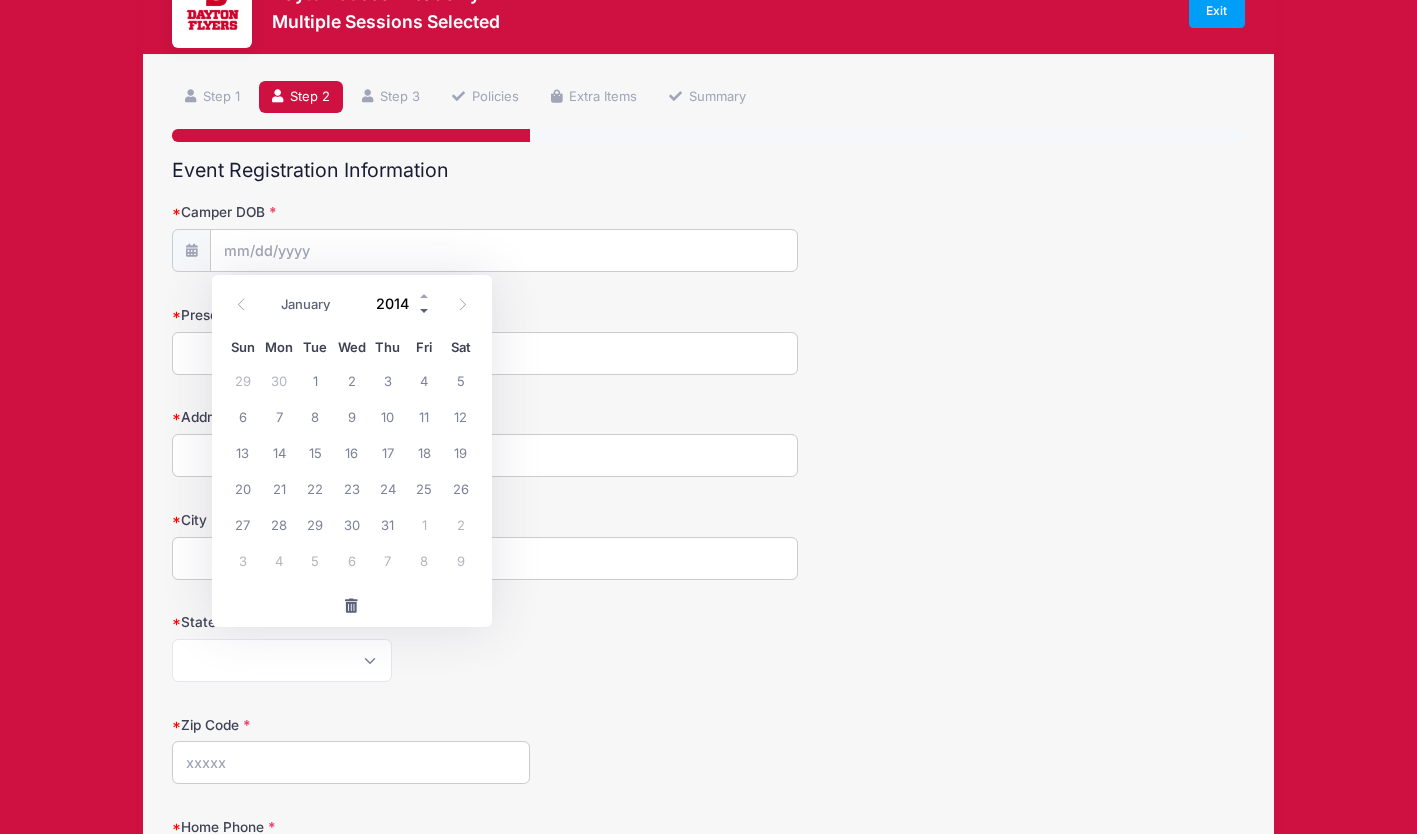 click at bounding box center [425, 311] 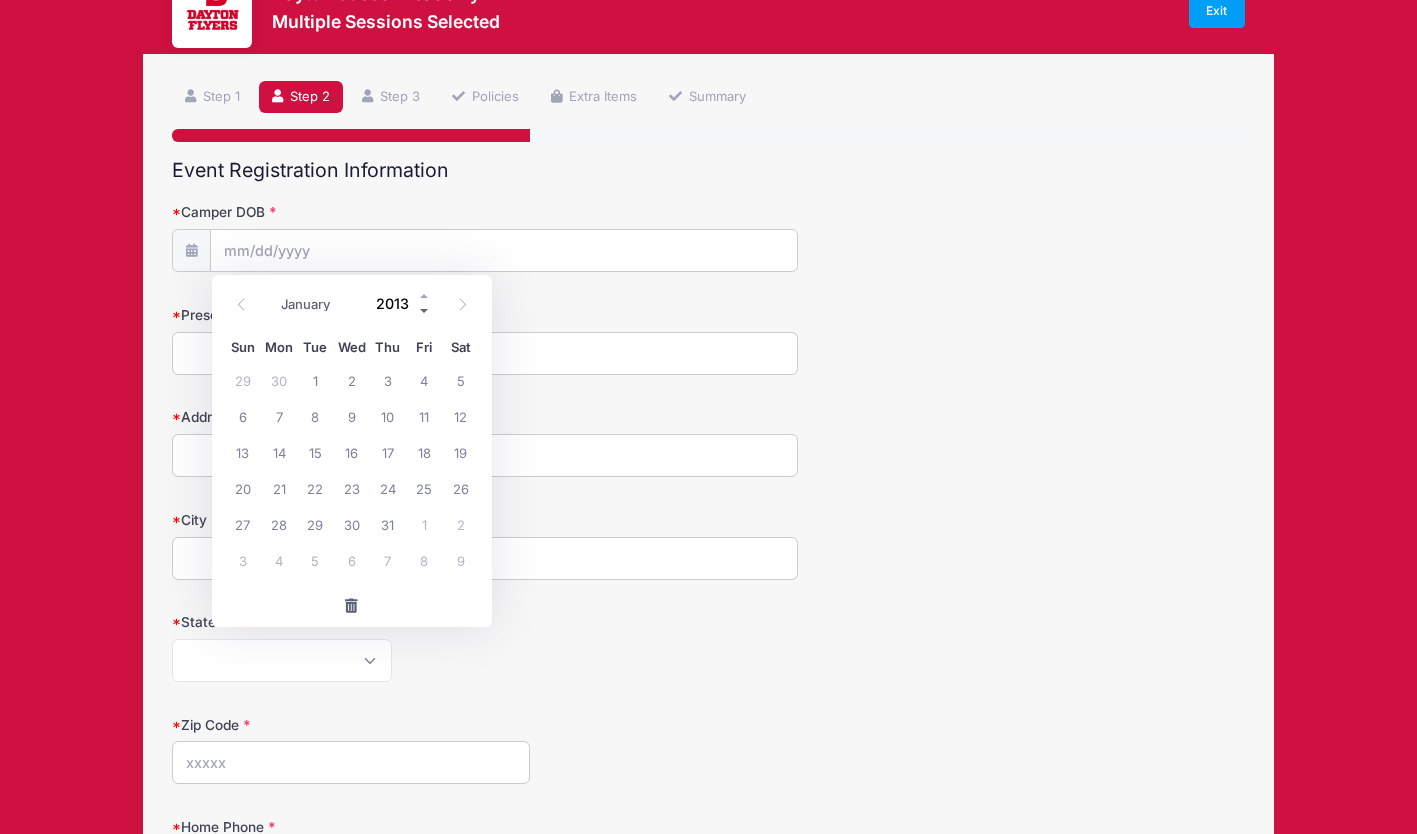 click at bounding box center (425, 311) 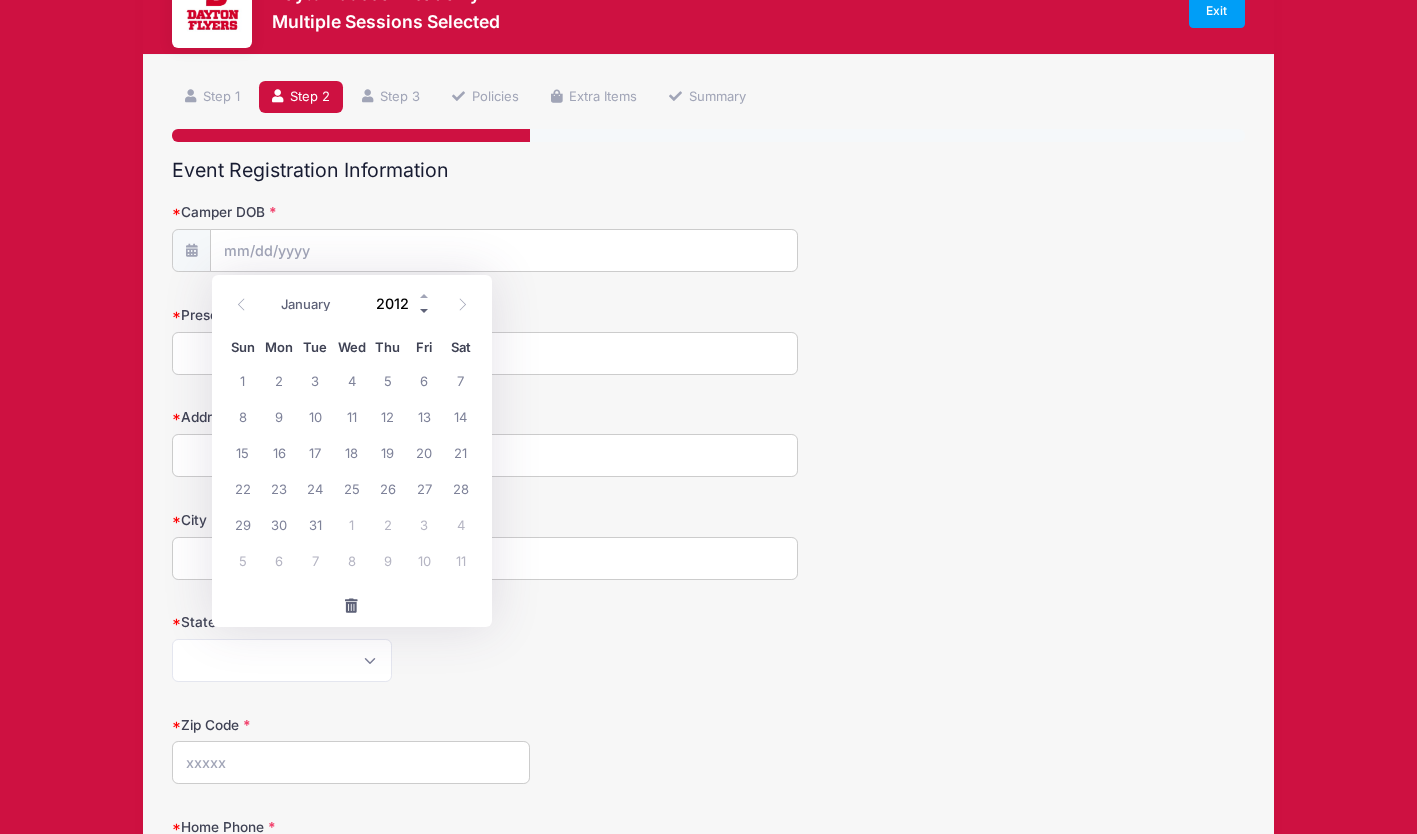 click at bounding box center [425, 311] 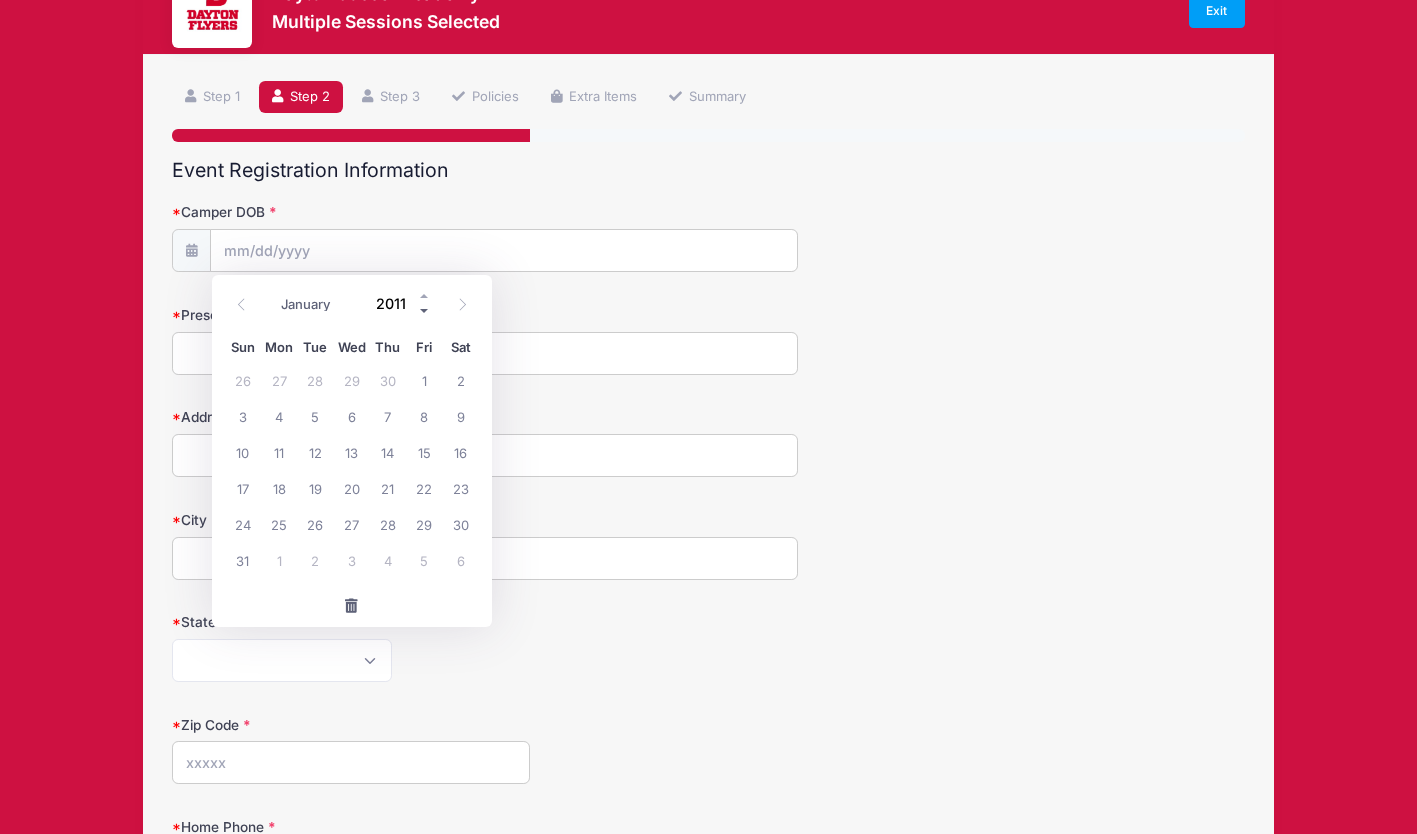 click at bounding box center [425, 311] 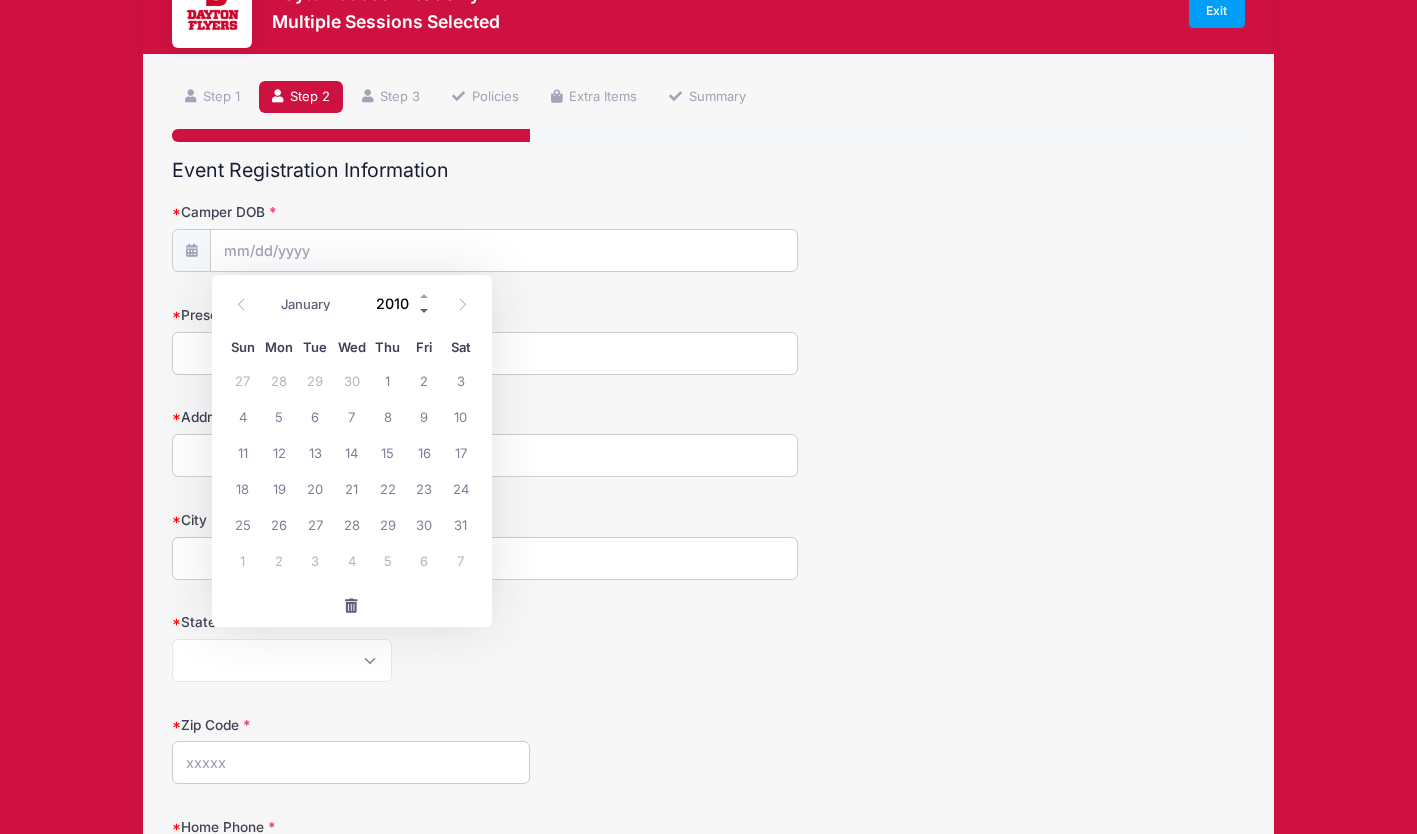 click at bounding box center (425, 311) 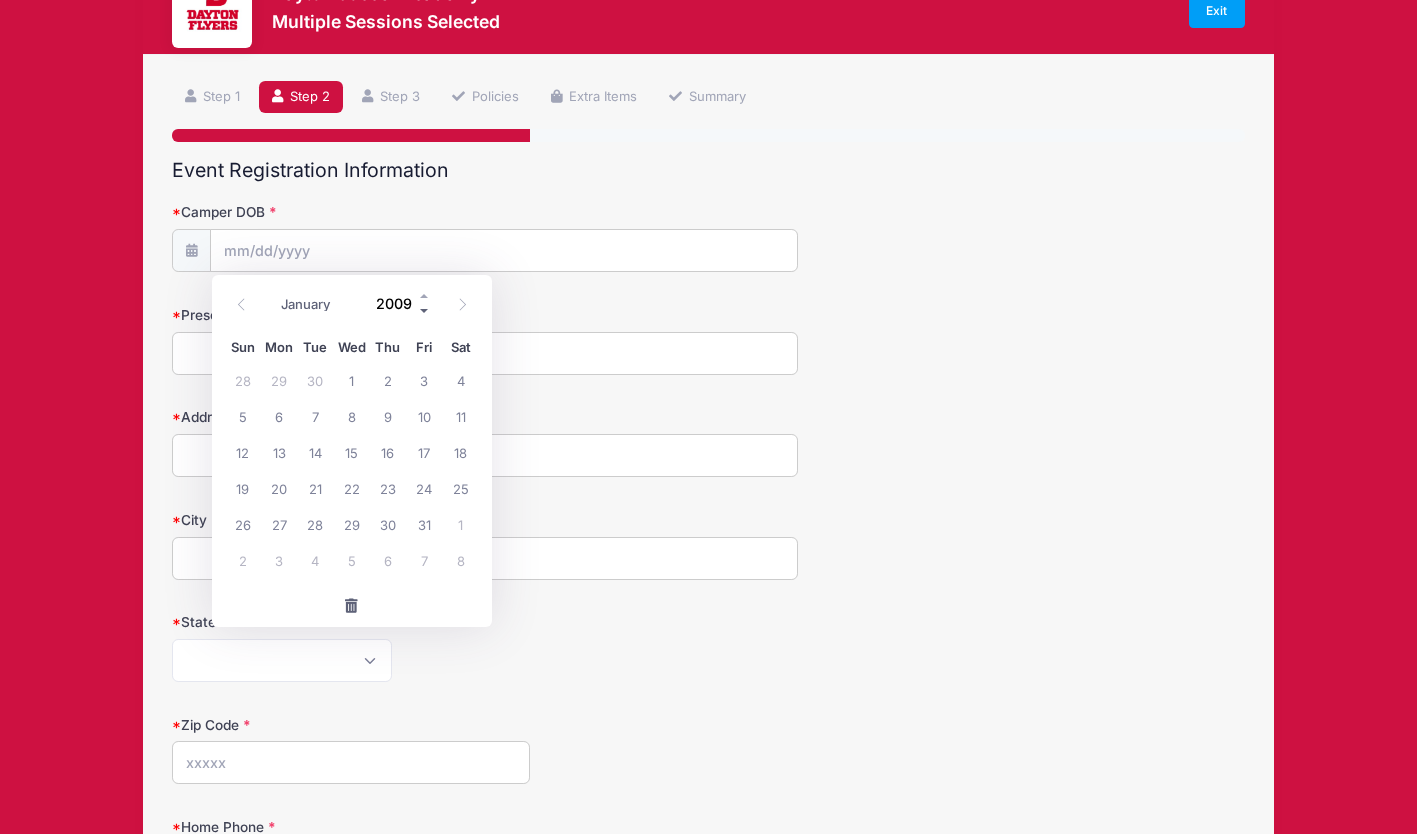 click at bounding box center [425, 311] 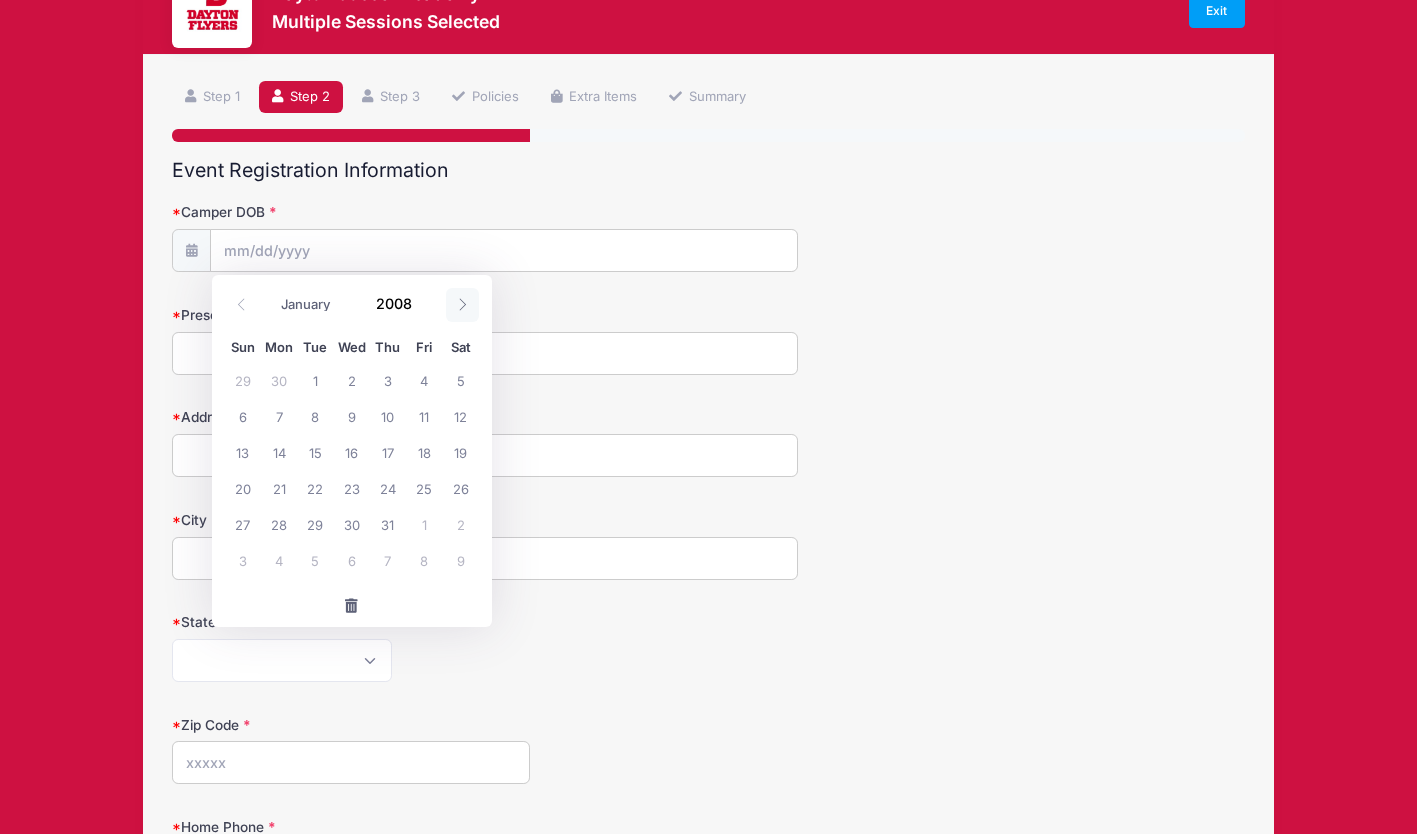 click 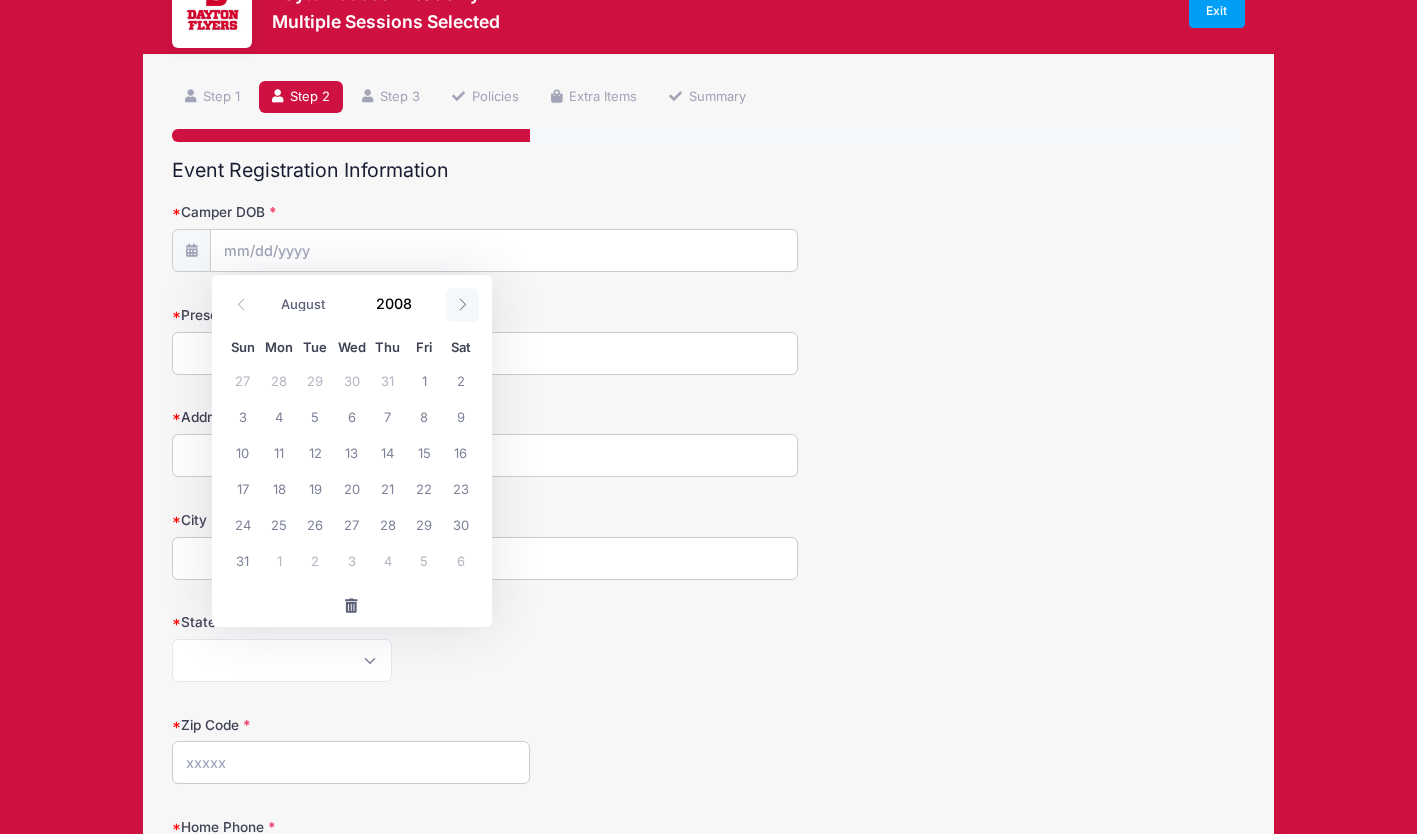 click 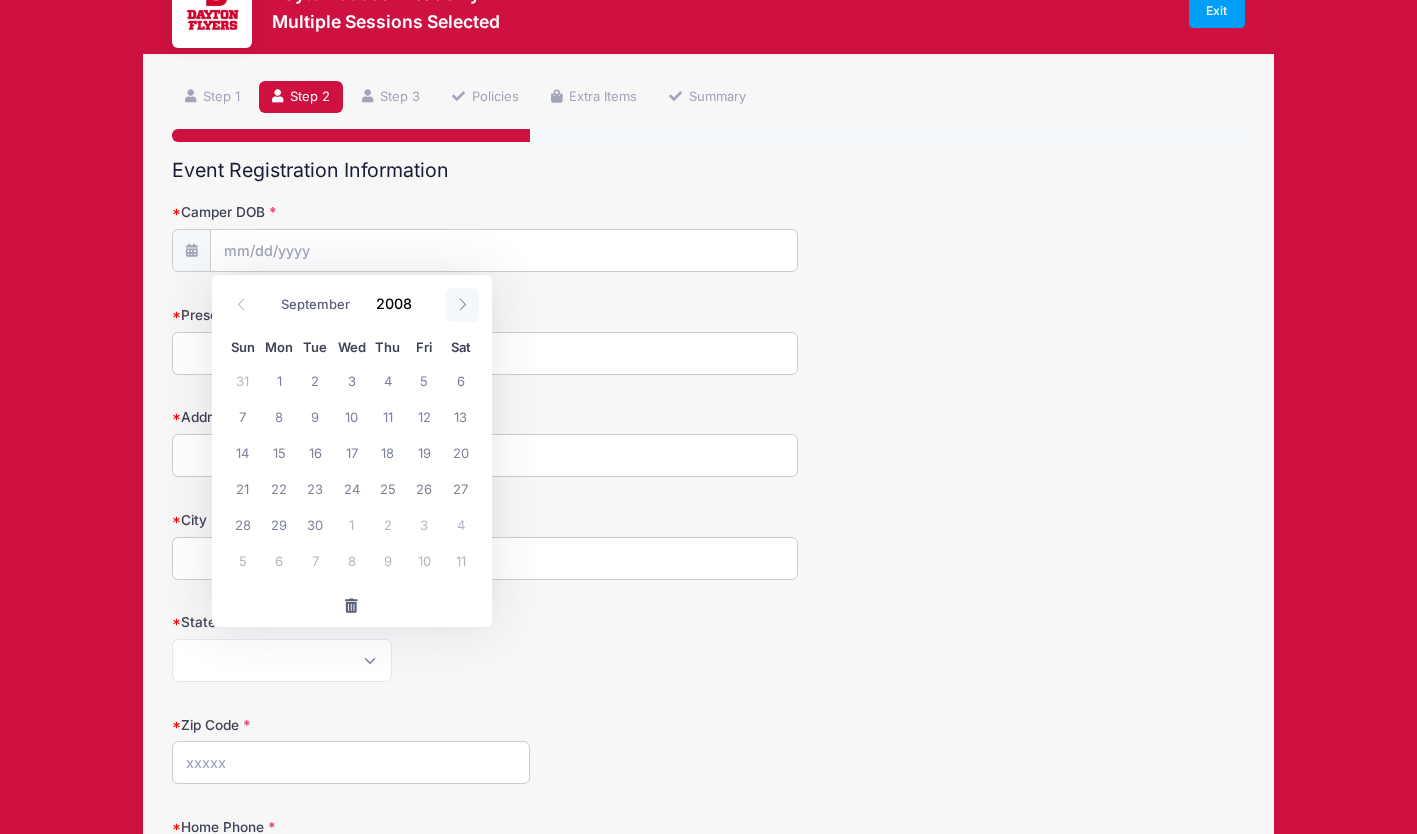click 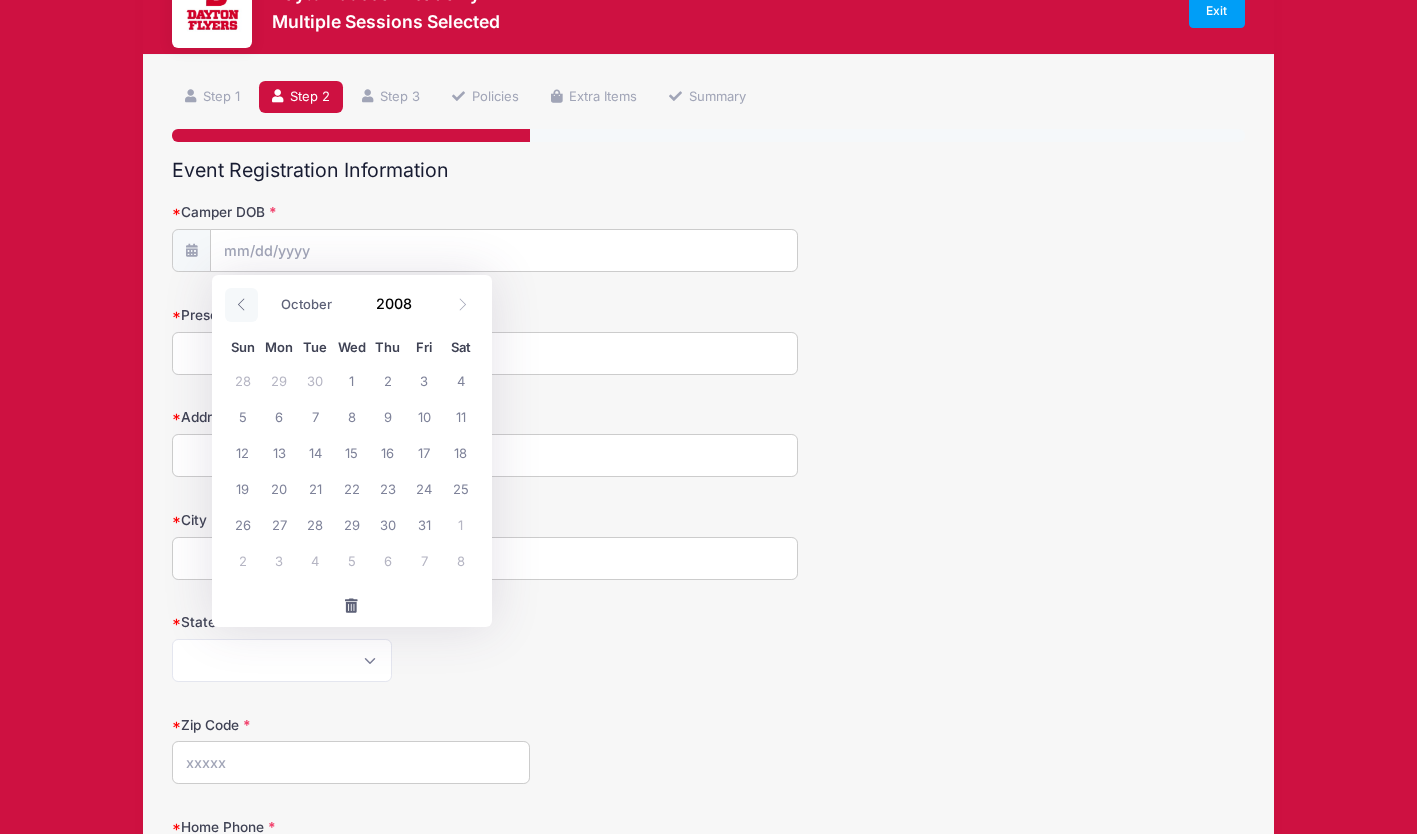 click 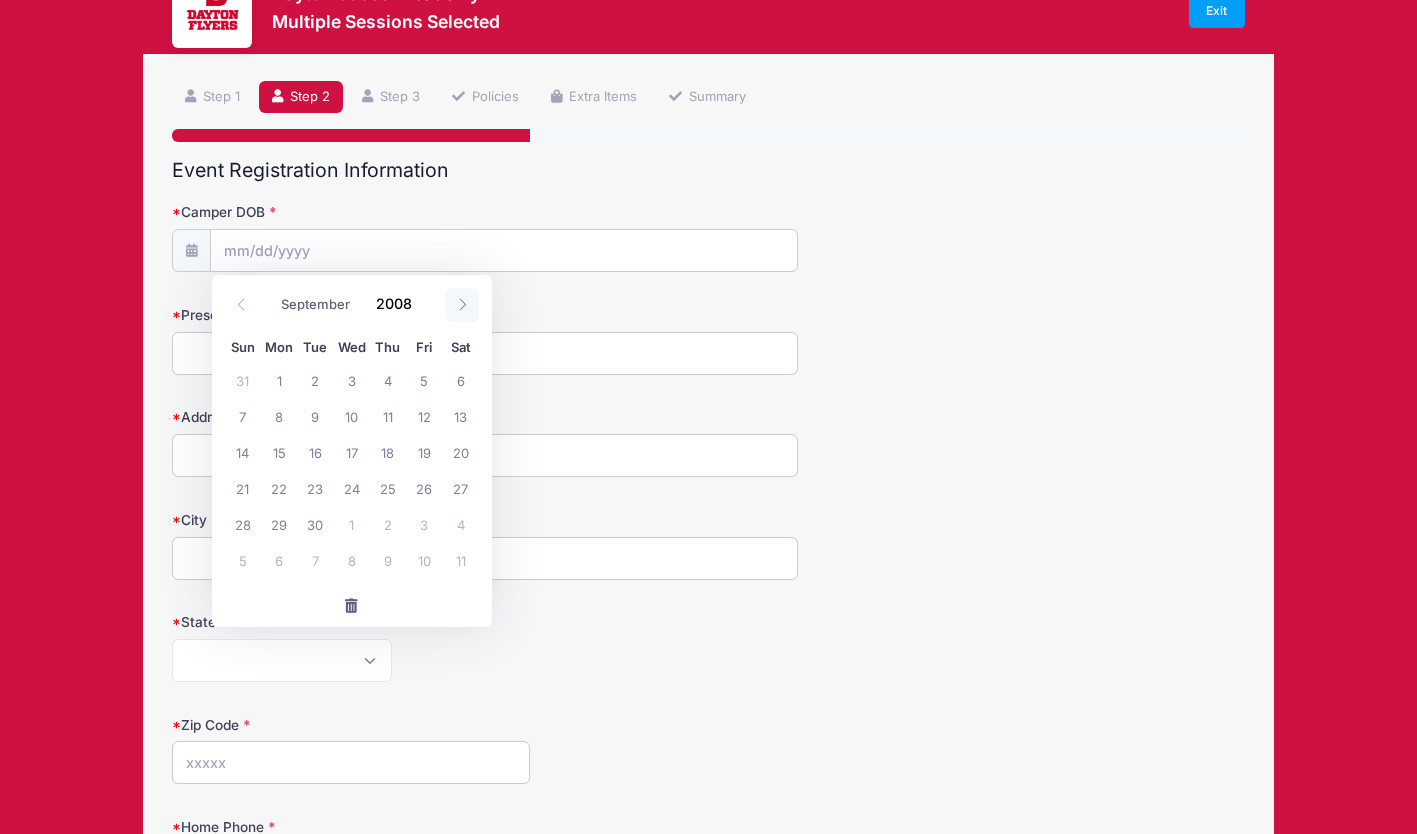 click at bounding box center (462, 305) 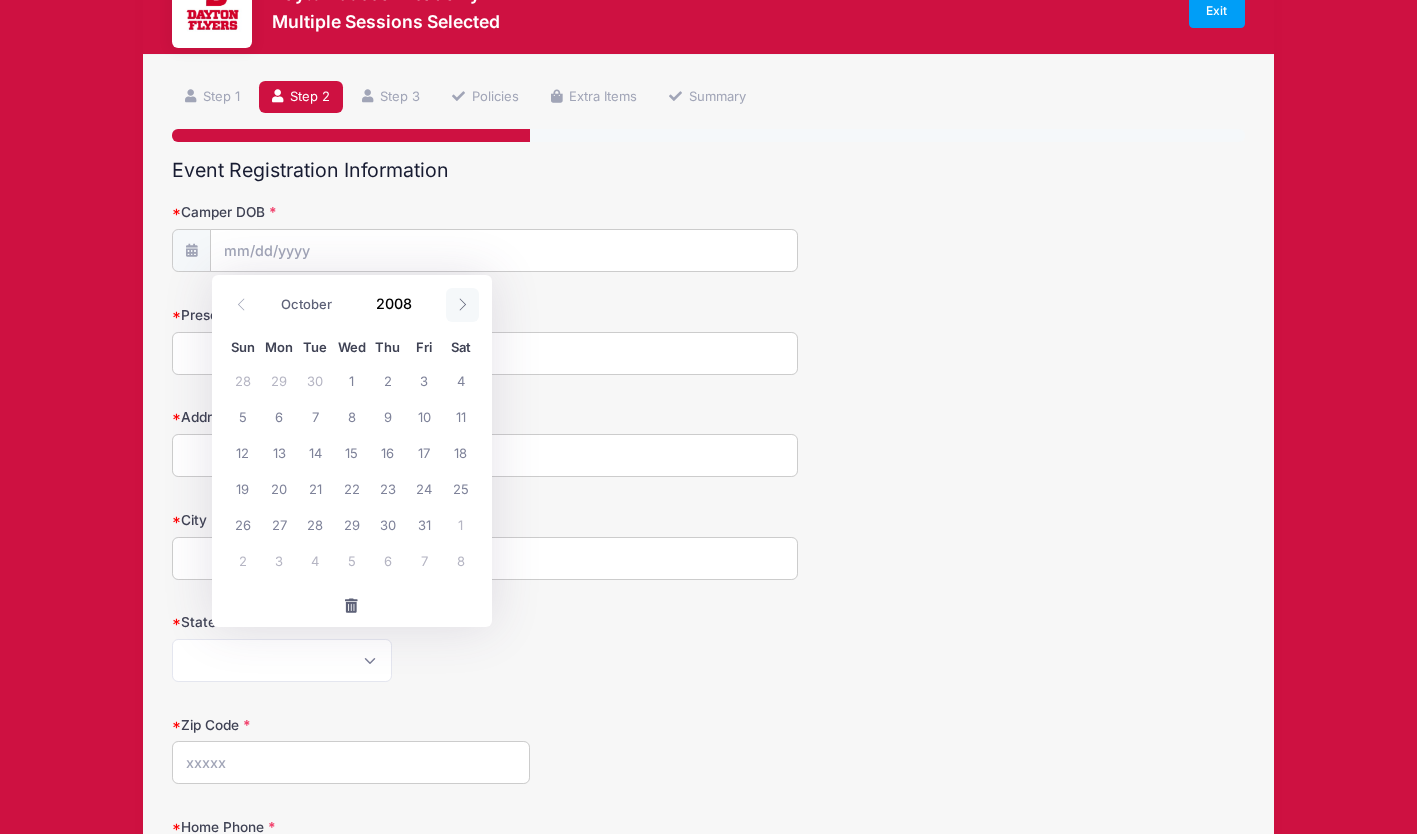click at bounding box center (462, 305) 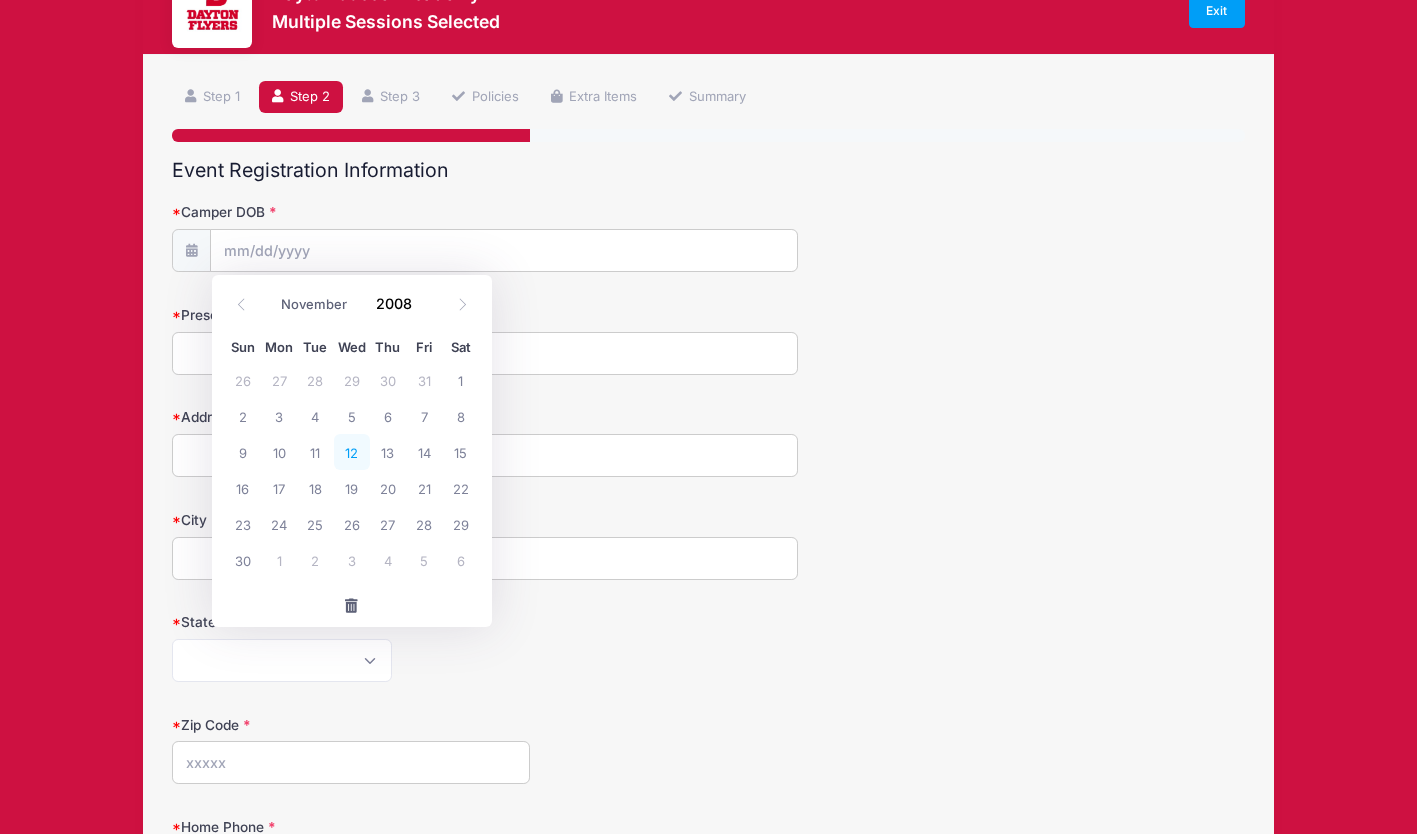 click on "12" at bounding box center (352, 452) 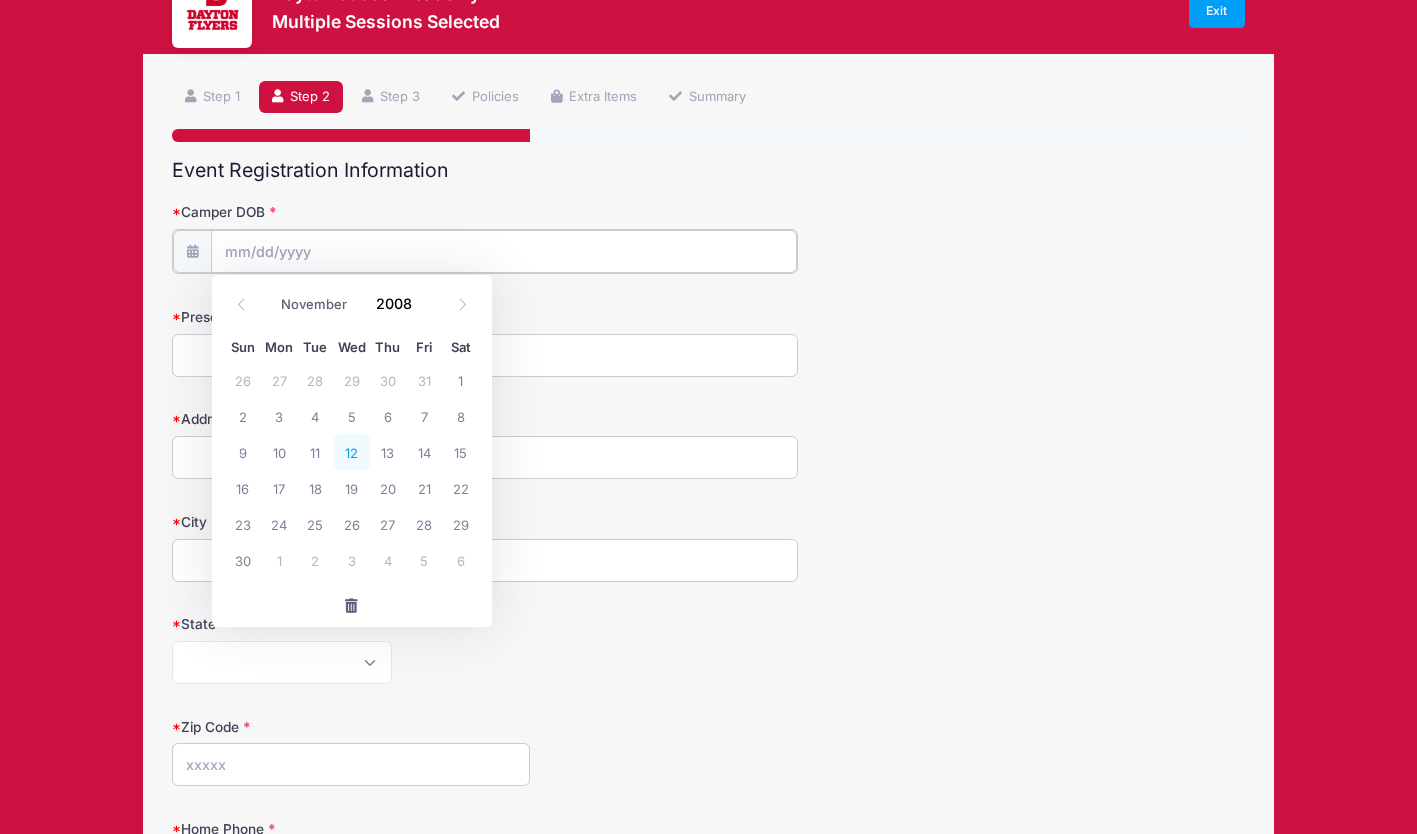 type on "11/12/2008" 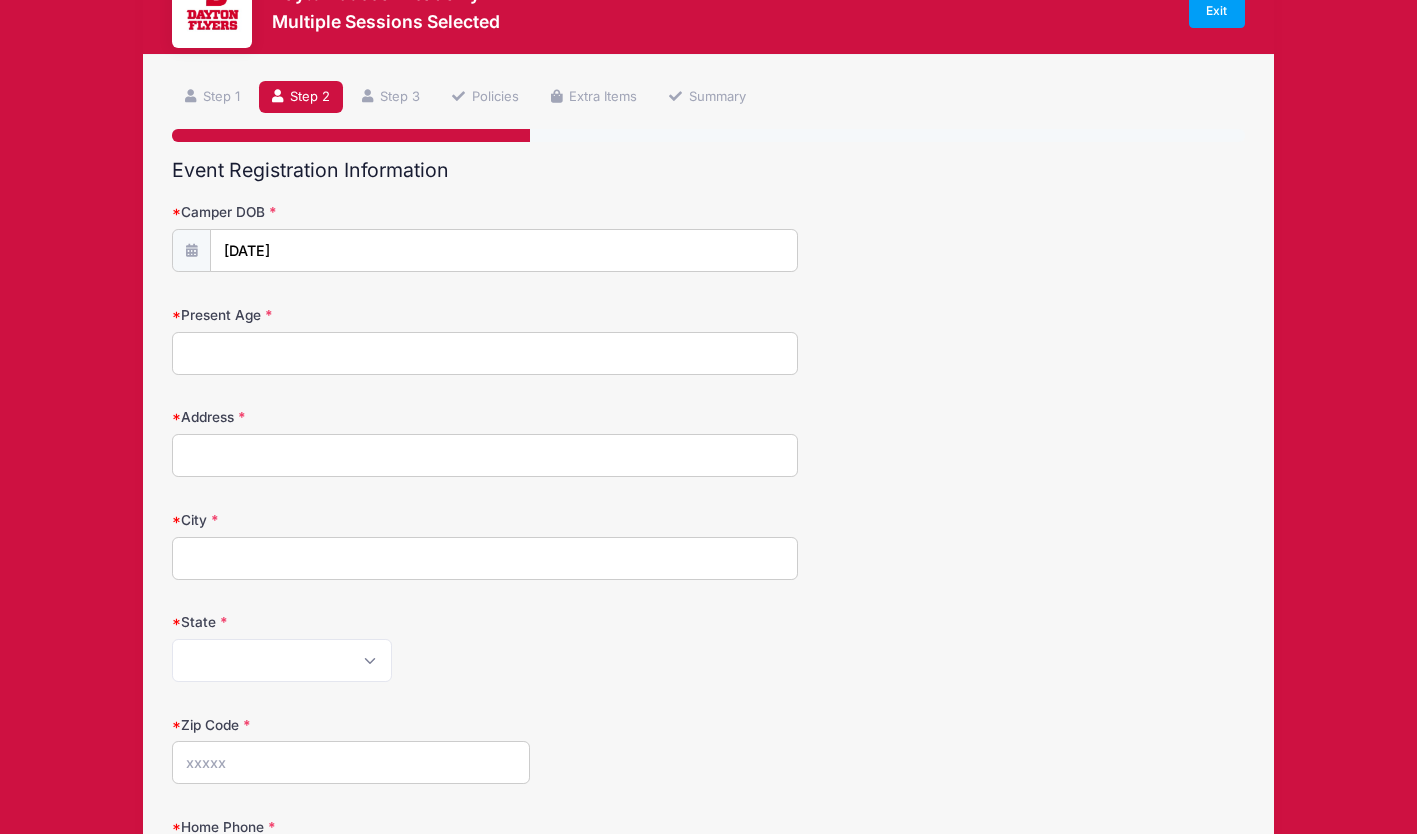 click on "Present Age" at bounding box center [485, 353] 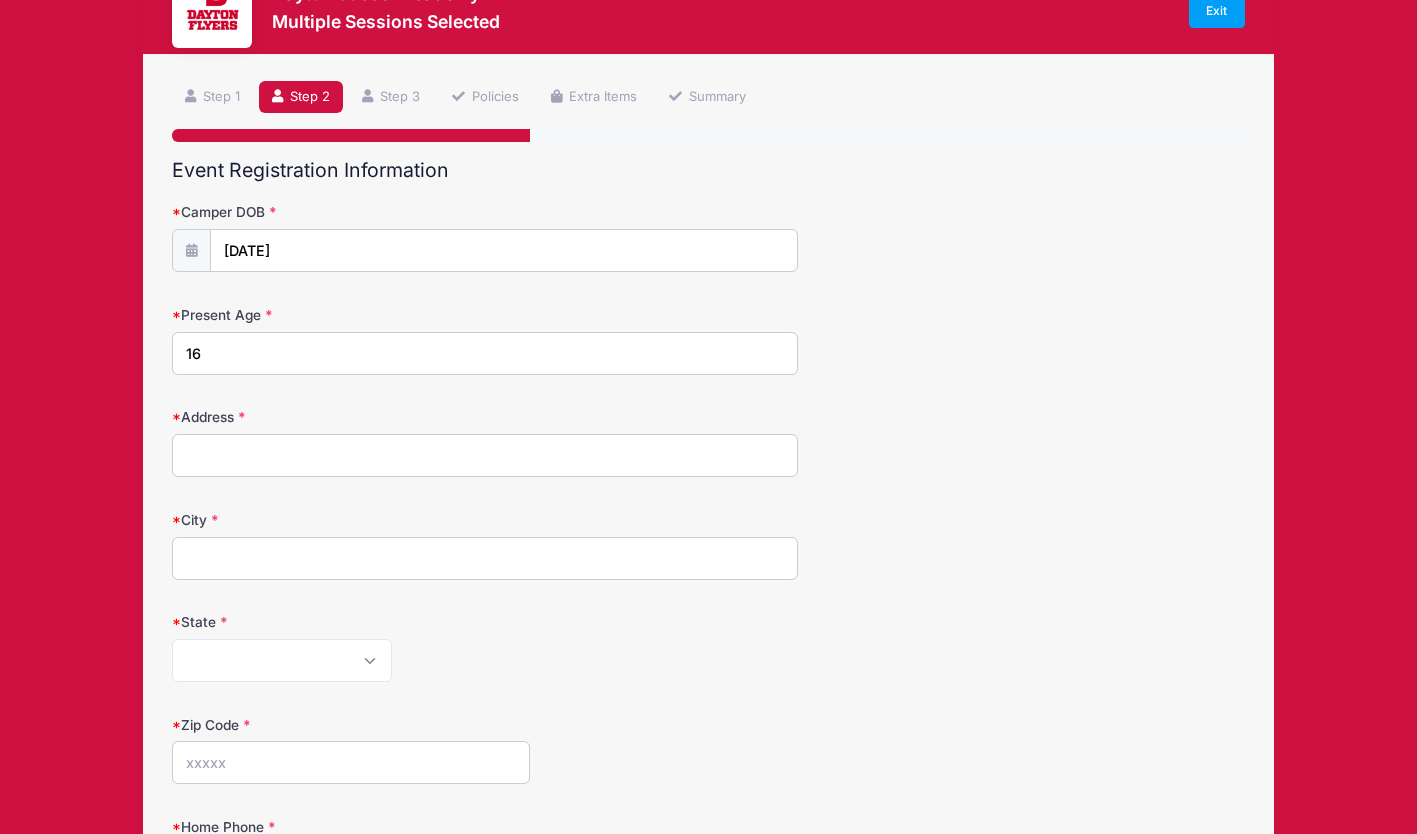 type on "6389 Albanese Circle" 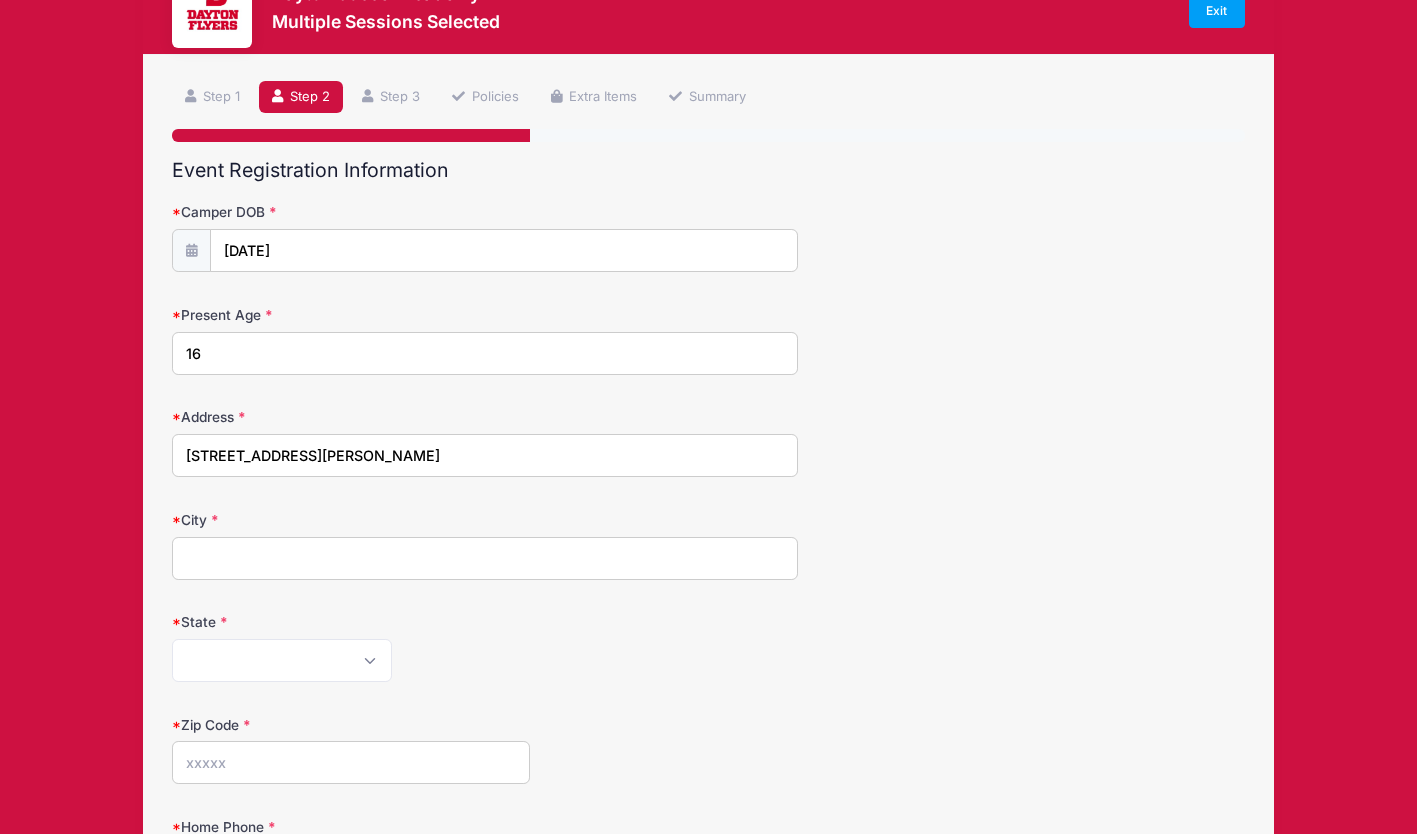 type on "Dublin" 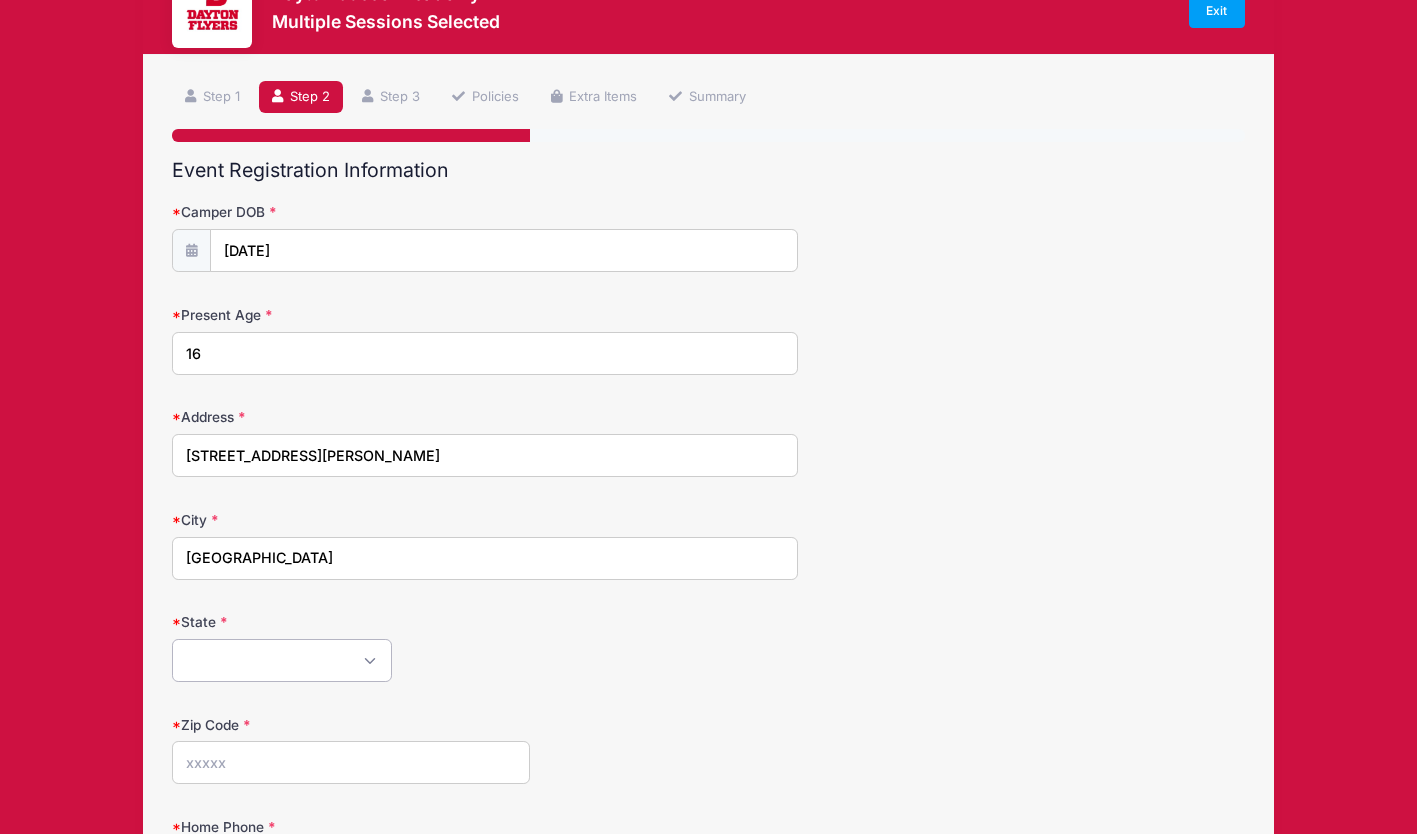 select on "OH" 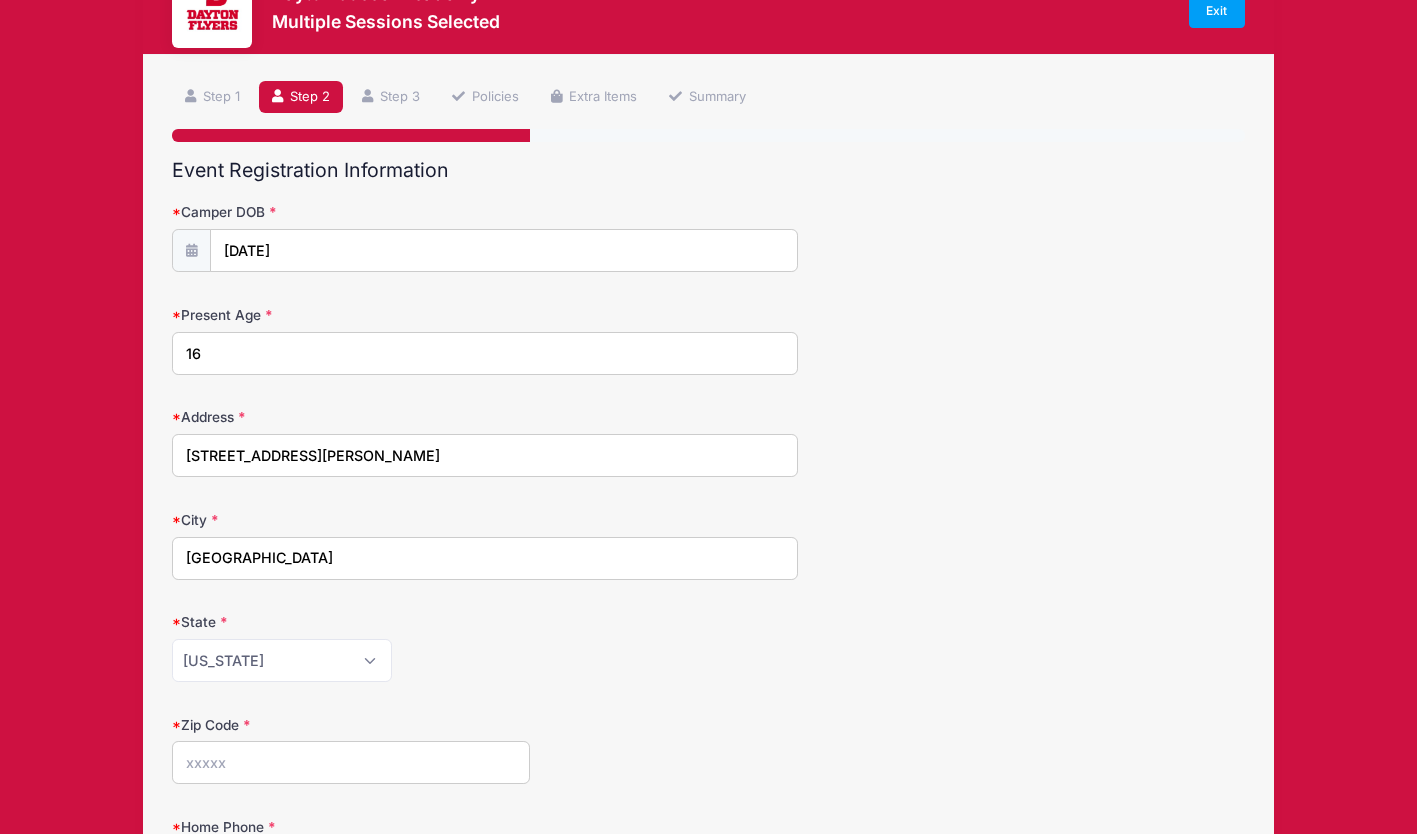 type on "43016" 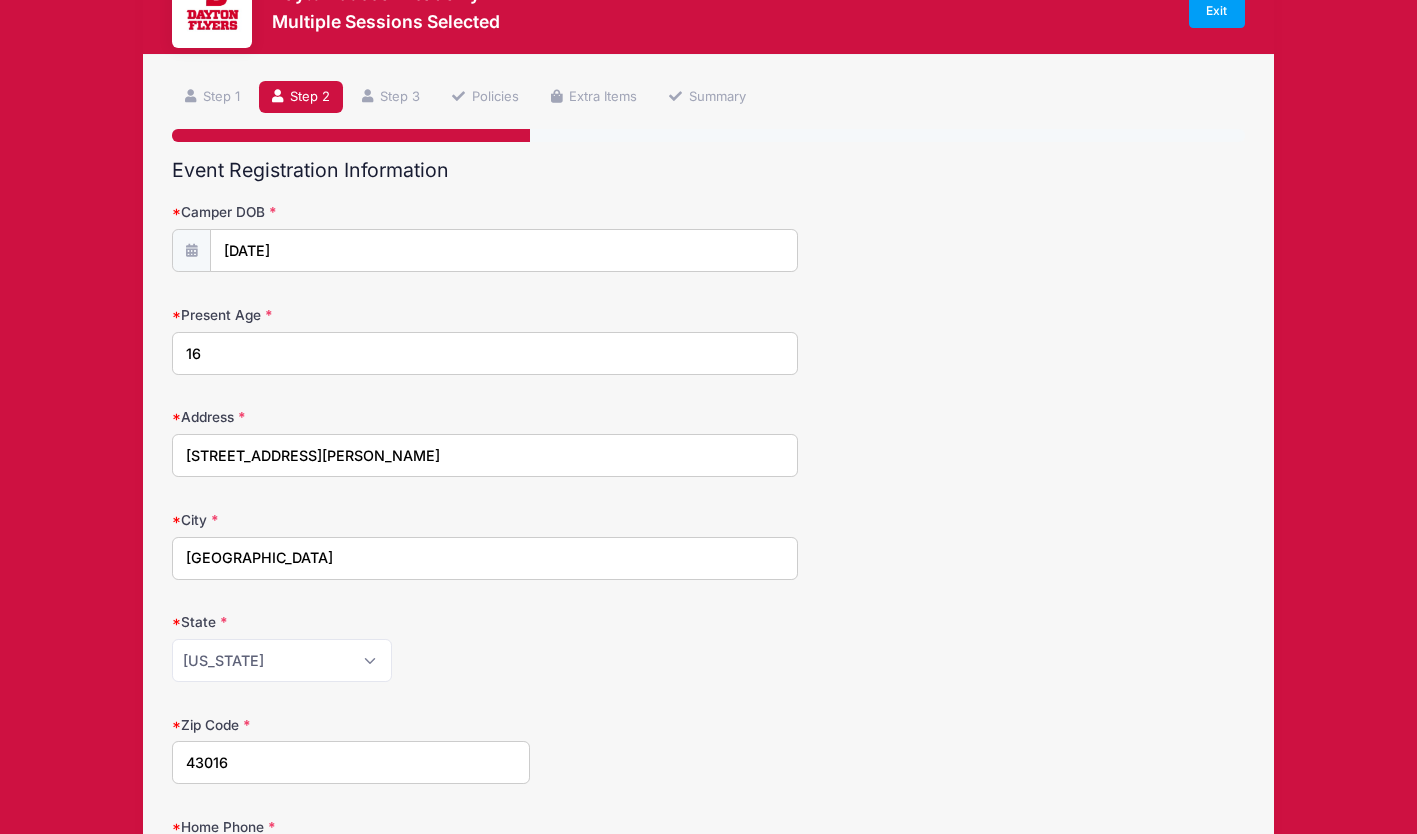 type on "(740) 957-4110" 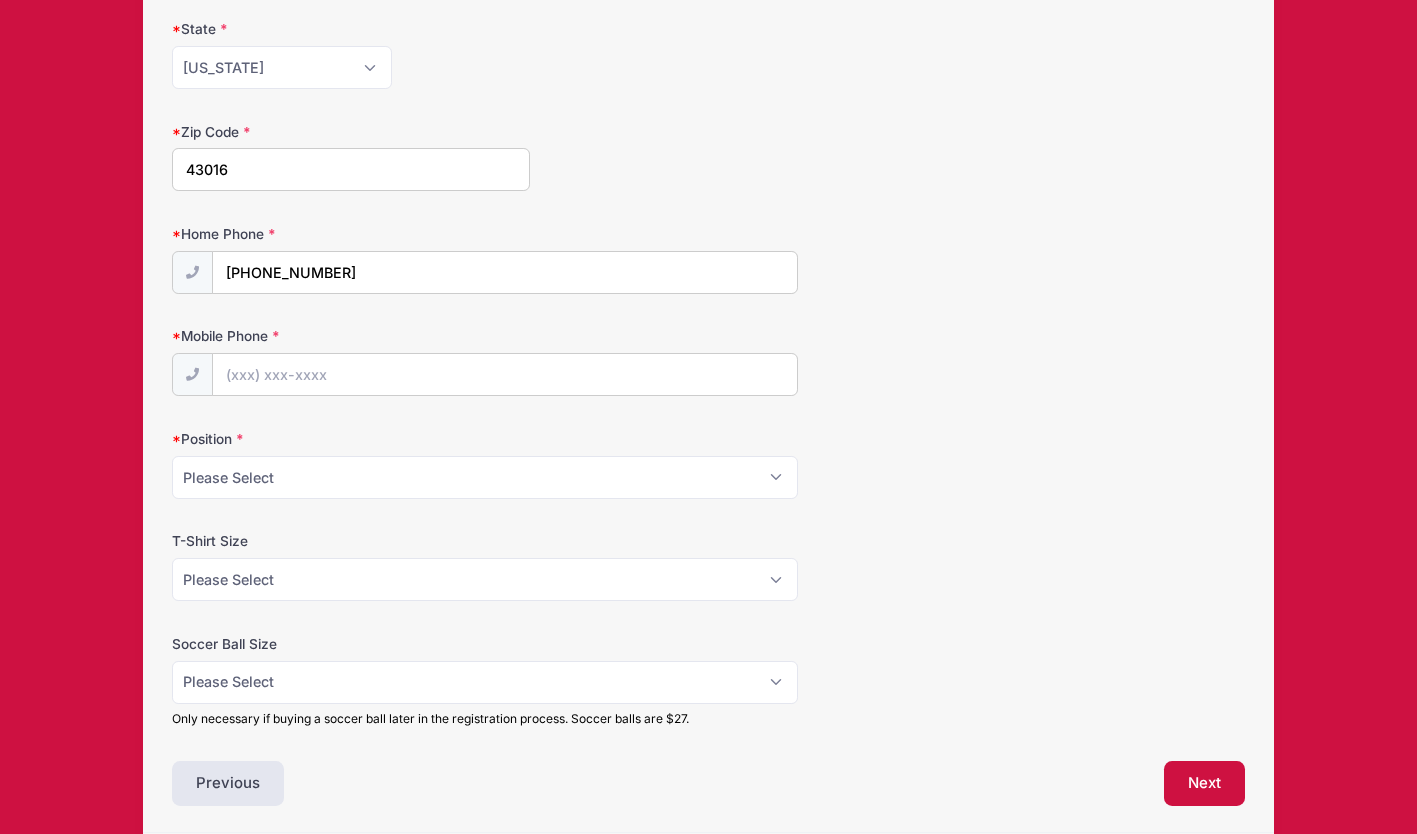 scroll, scrollTop: 704, scrollLeft: 0, axis: vertical 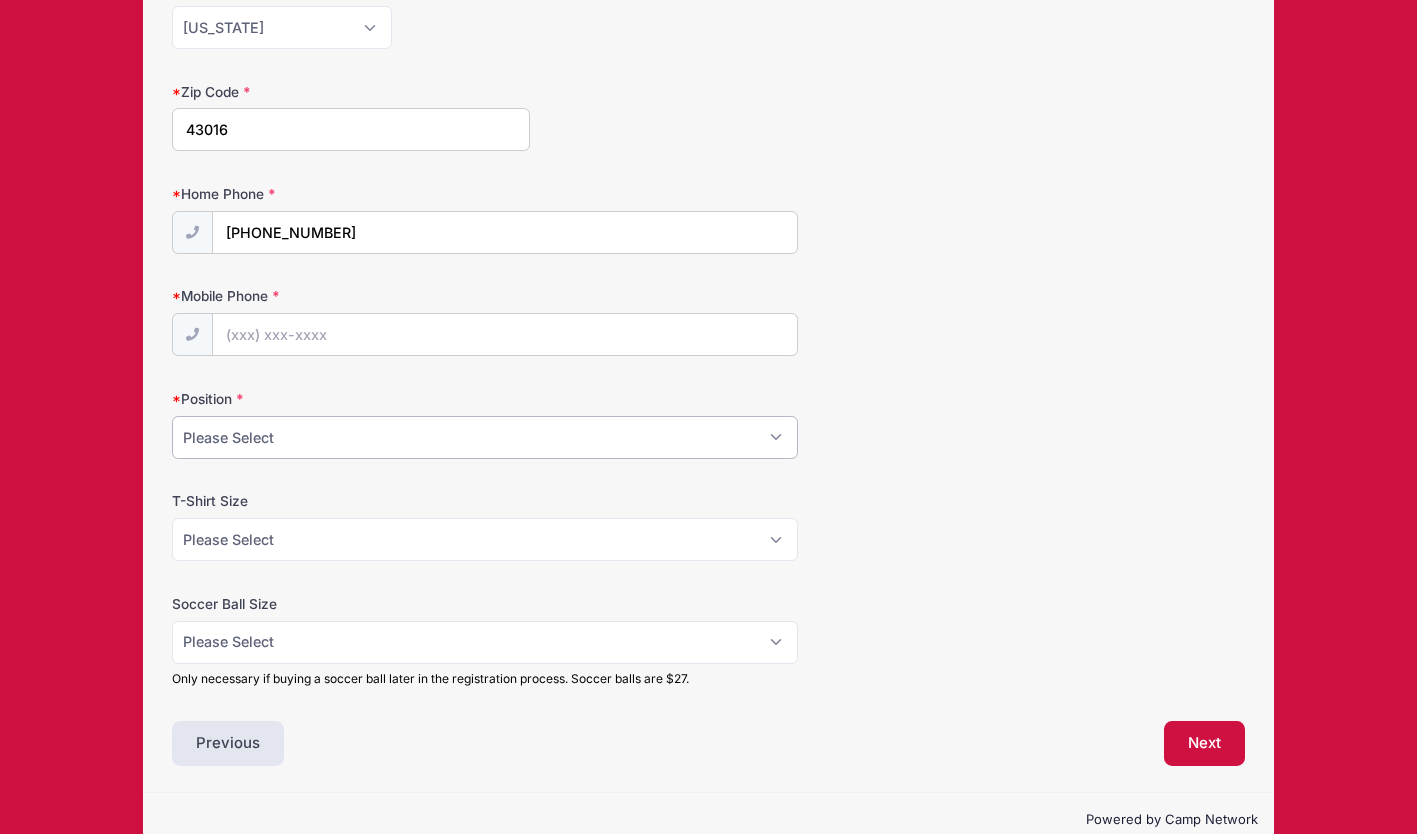 click on "Please Select Forward
Winger
Central Midfield
Right Back
Left Back
Center Back
Goal Keeper" at bounding box center [485, 437] 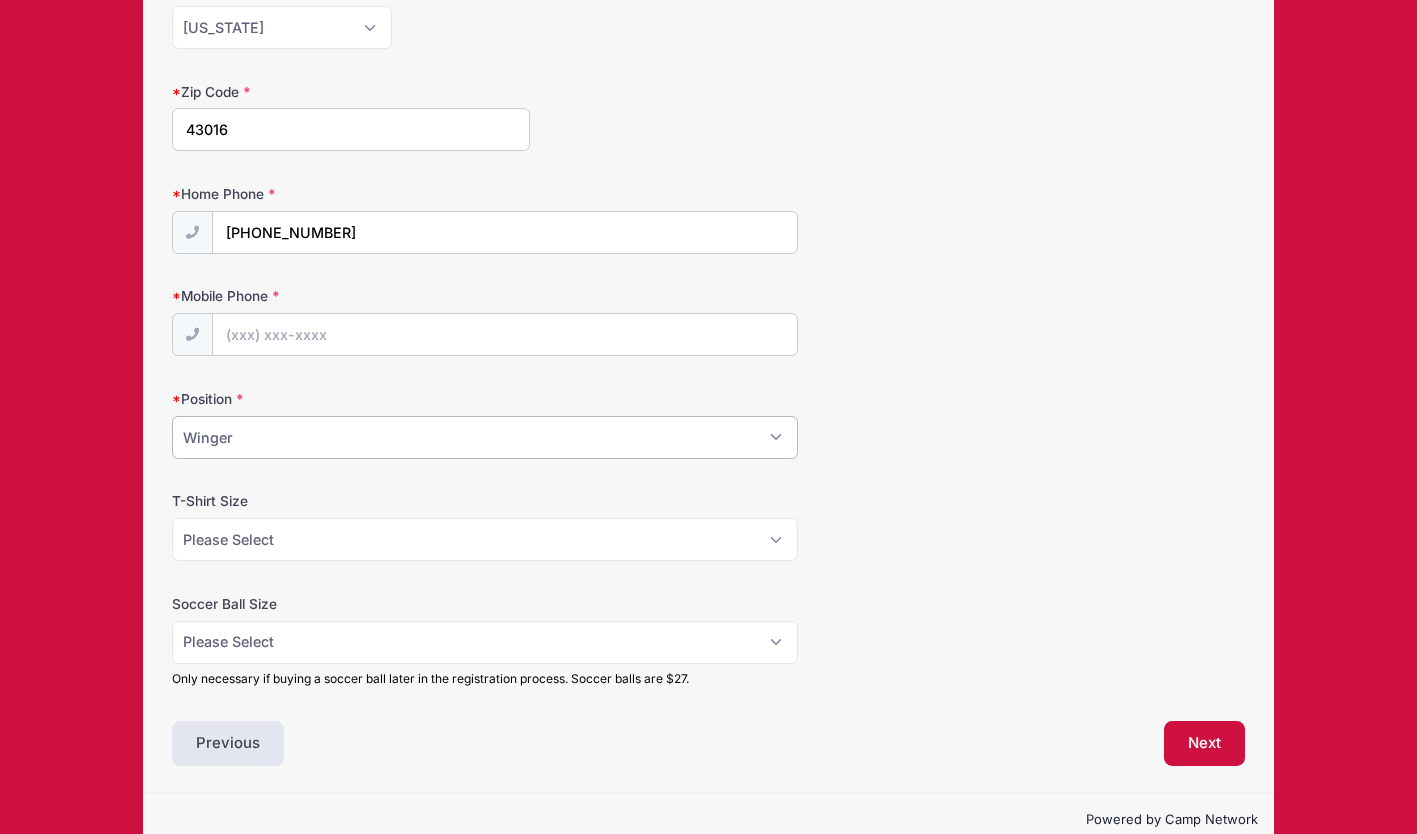 click on "Please Select Forward
Winger
Central Midfield
Right Back
Left Back
Center Back
Goal Keeper" at bounding box center (485, 437) 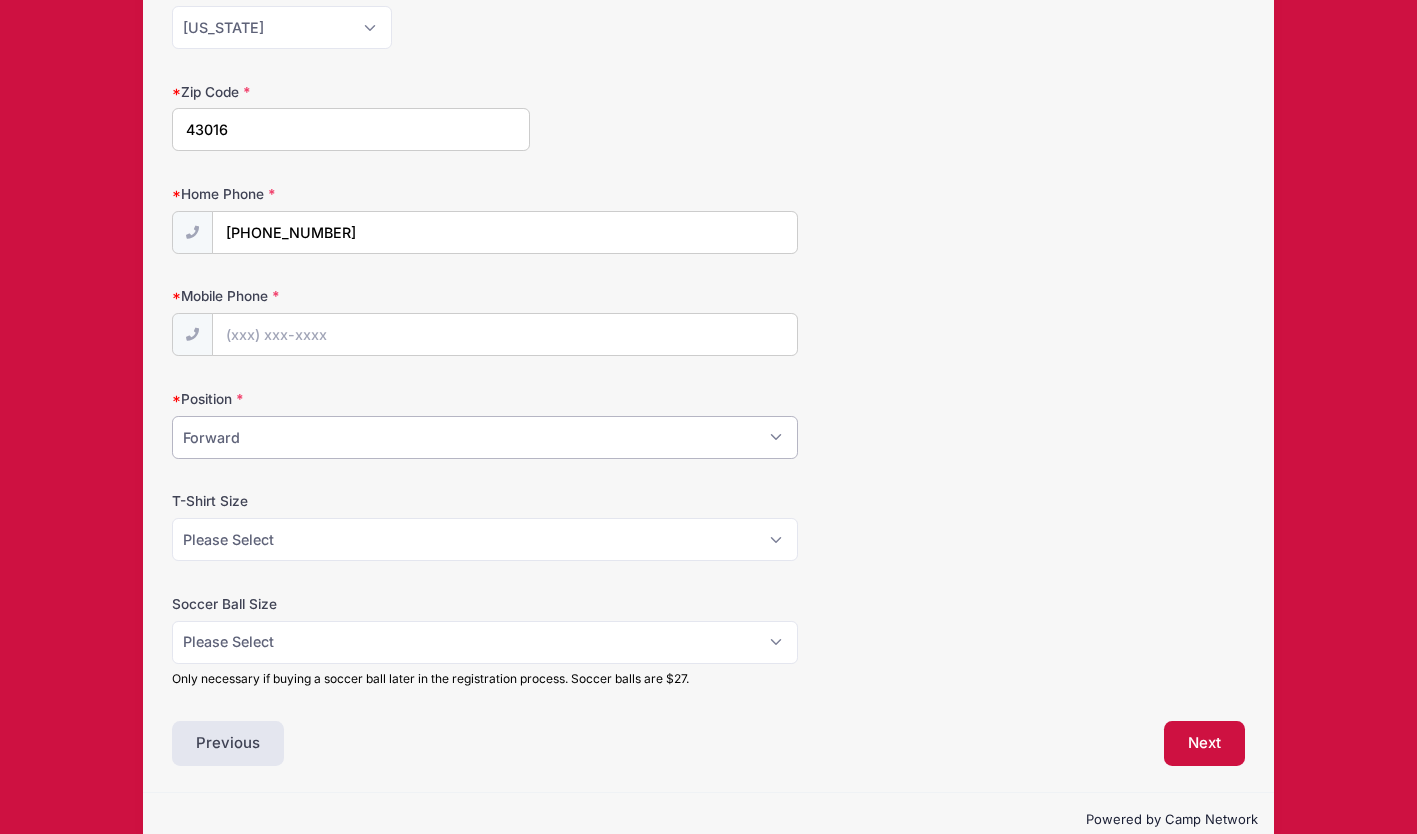 click on "Please Select Forward
Winger
Central Midfield
Right Back
Left Back
Center Back
Goal Keeper" at bounding box center [485, 437] 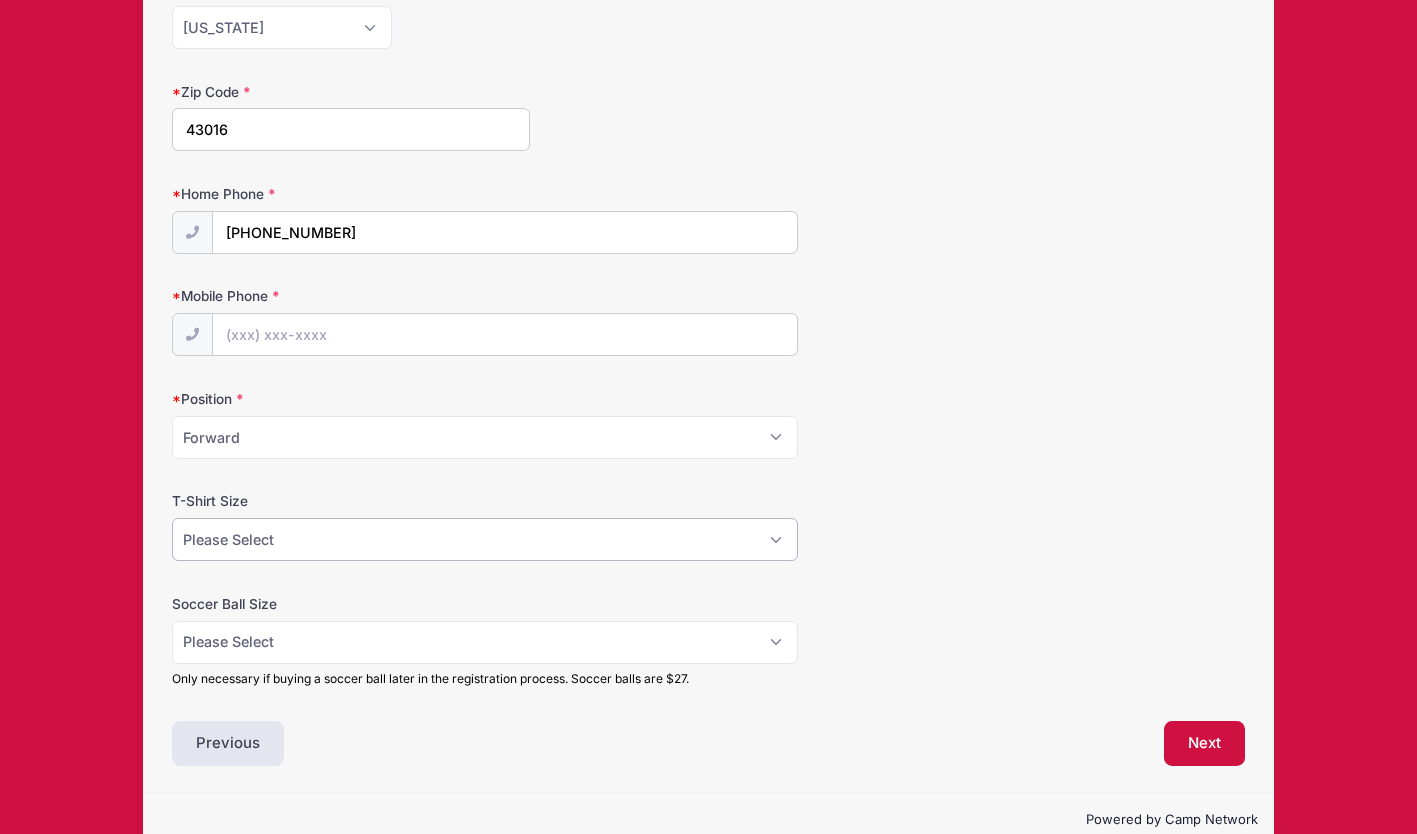 click on "Please Select Youth Small
Youth Medium
Youth Large
Adult Small
Adult Medium
Adult Large
Adult XL" at bounding box center (485, 539) 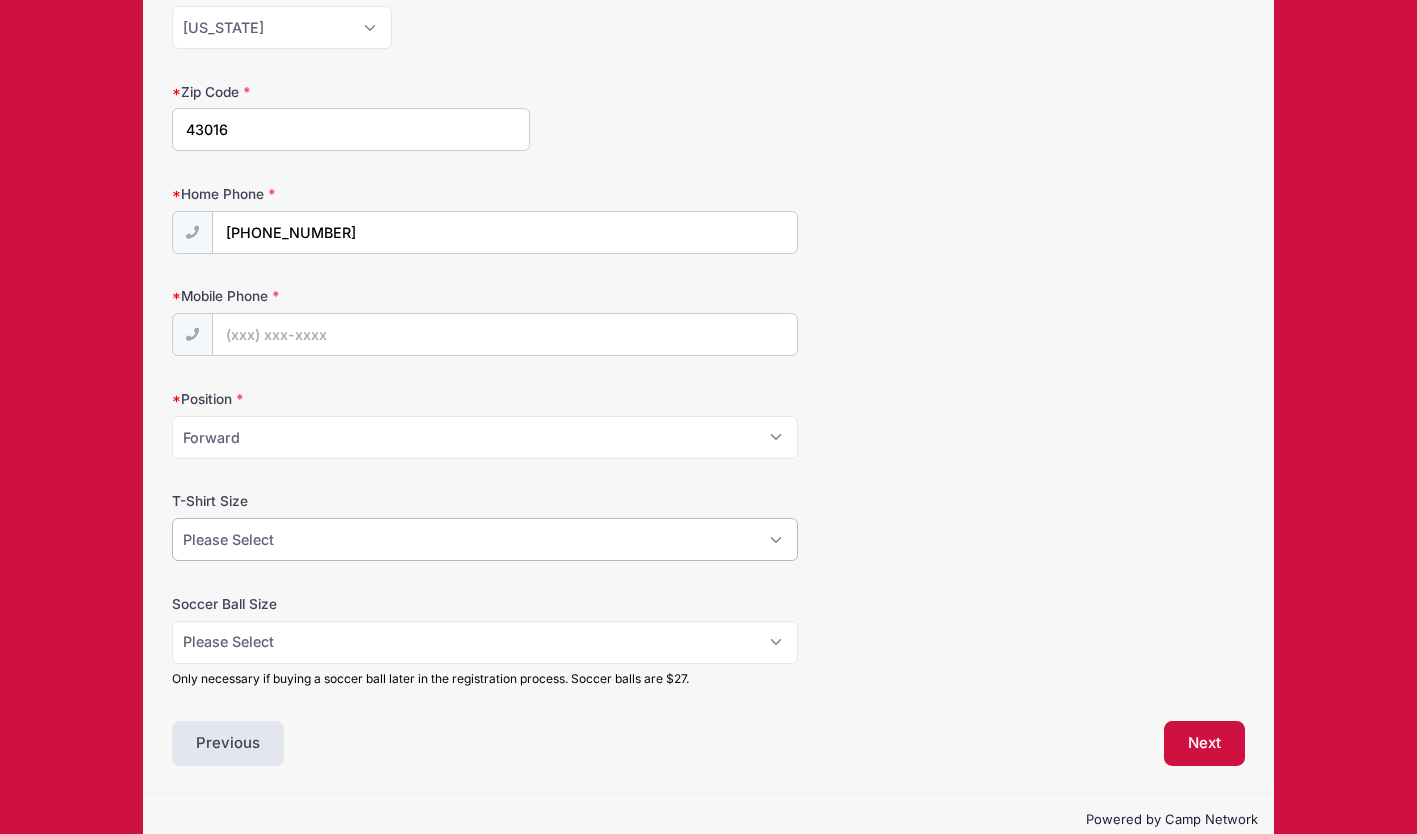 select on "Adult Large" 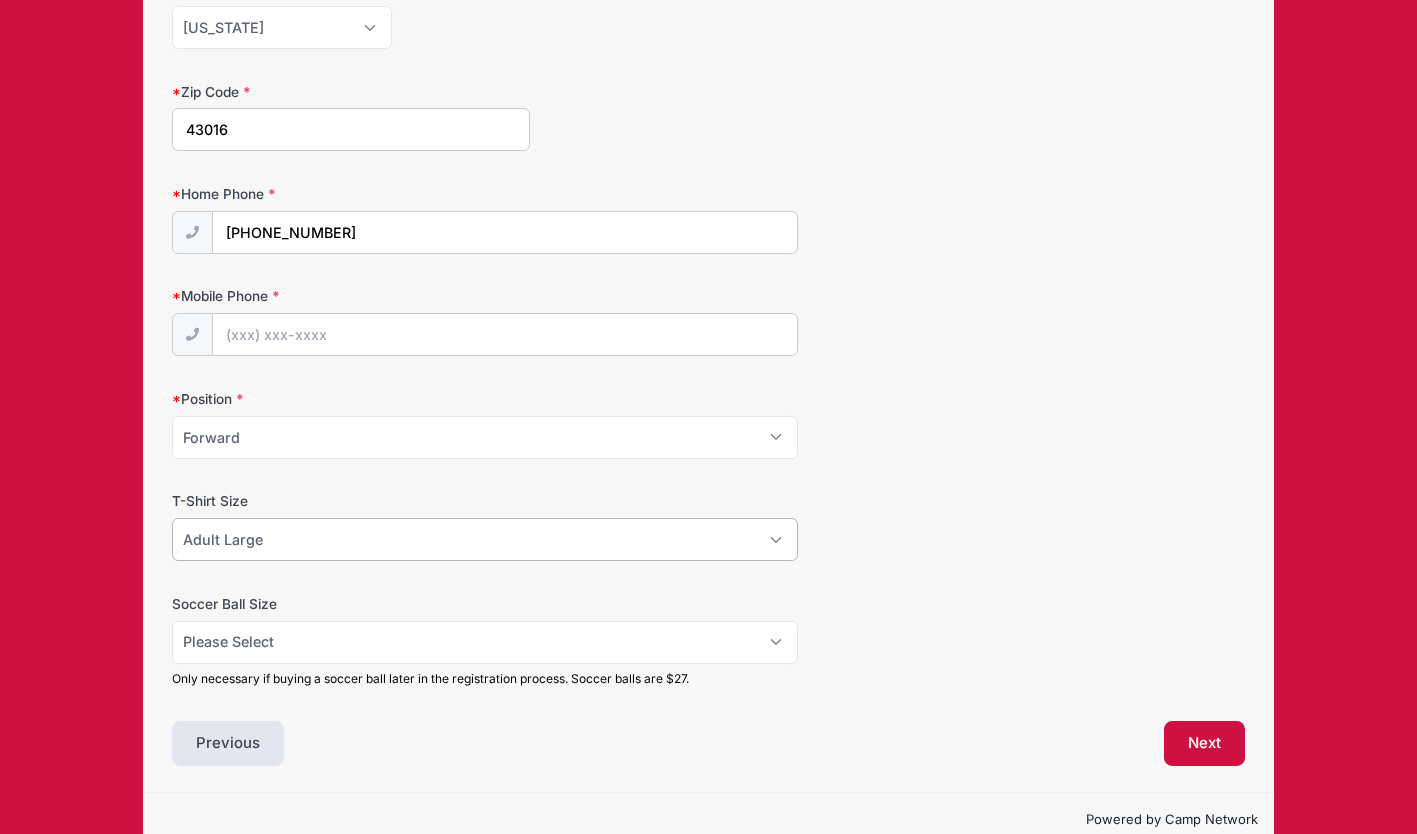 click on "Please Select Youth Small
Youth Medium
Youth Large
Adult Small
Adult Medium
Adult Large
Adult XL" at bounding box center [485, 539] 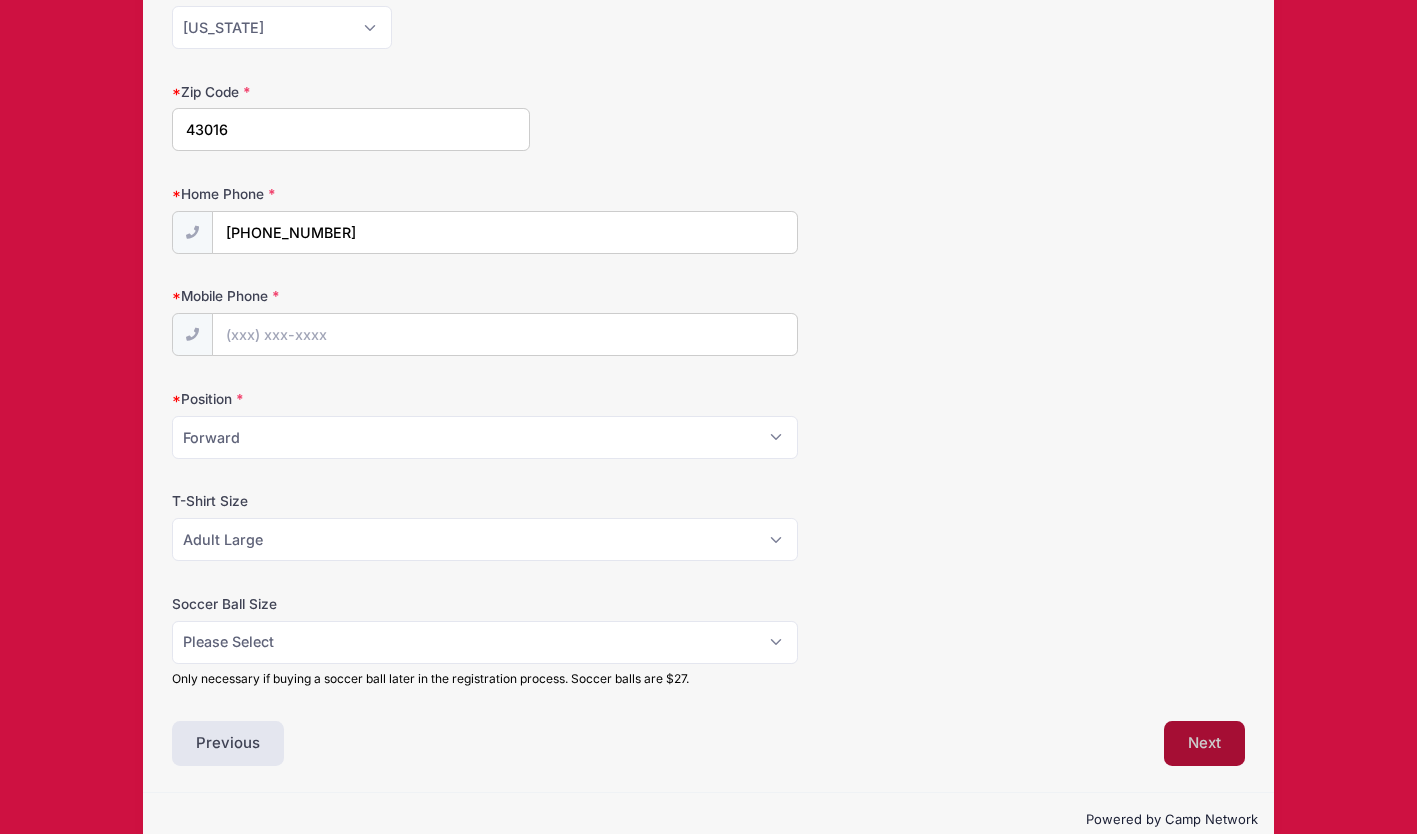 click on "Next" at bounding box center (1204, 744) 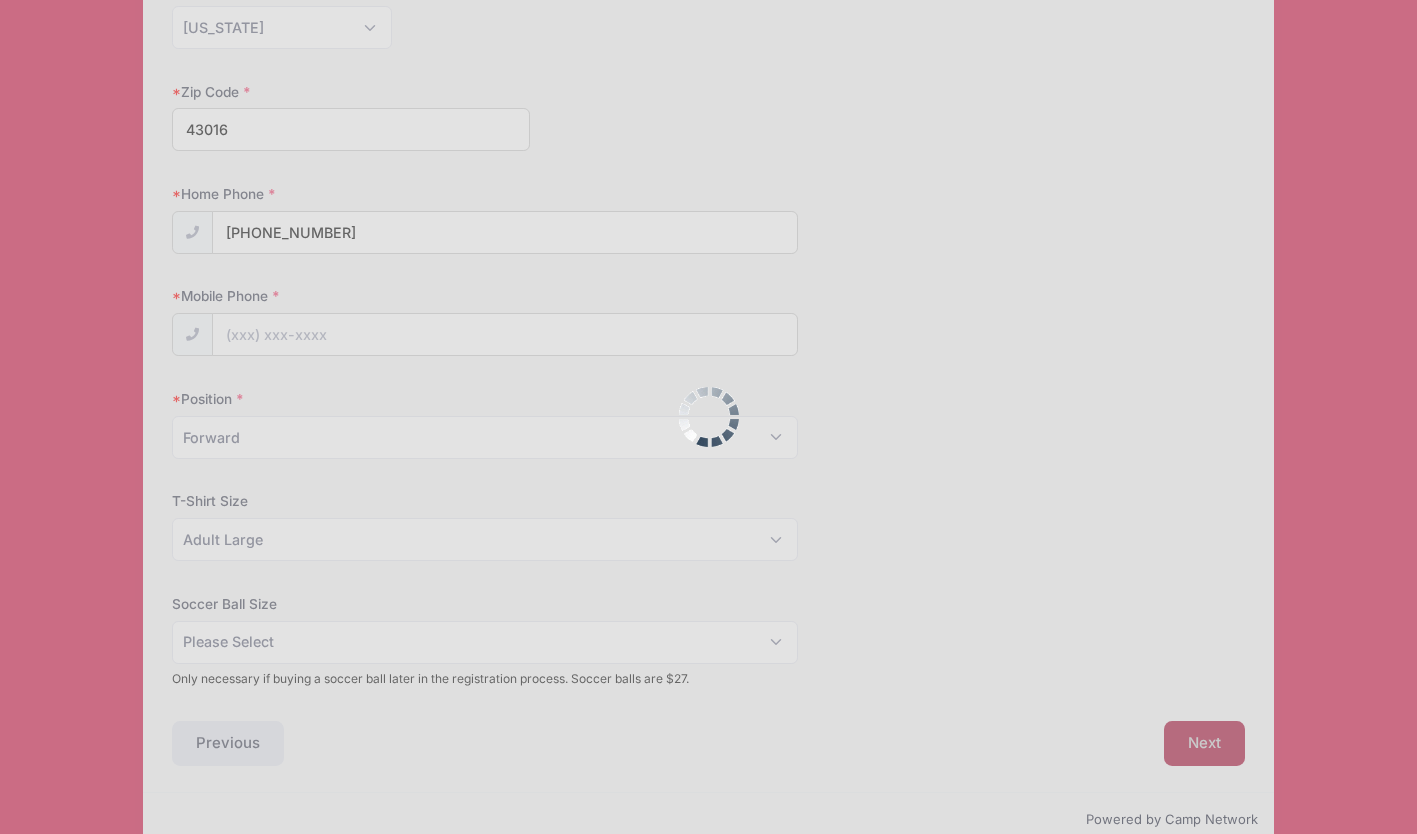 scroll, scrollTop: 0, scrollLeft: 0, axis: both 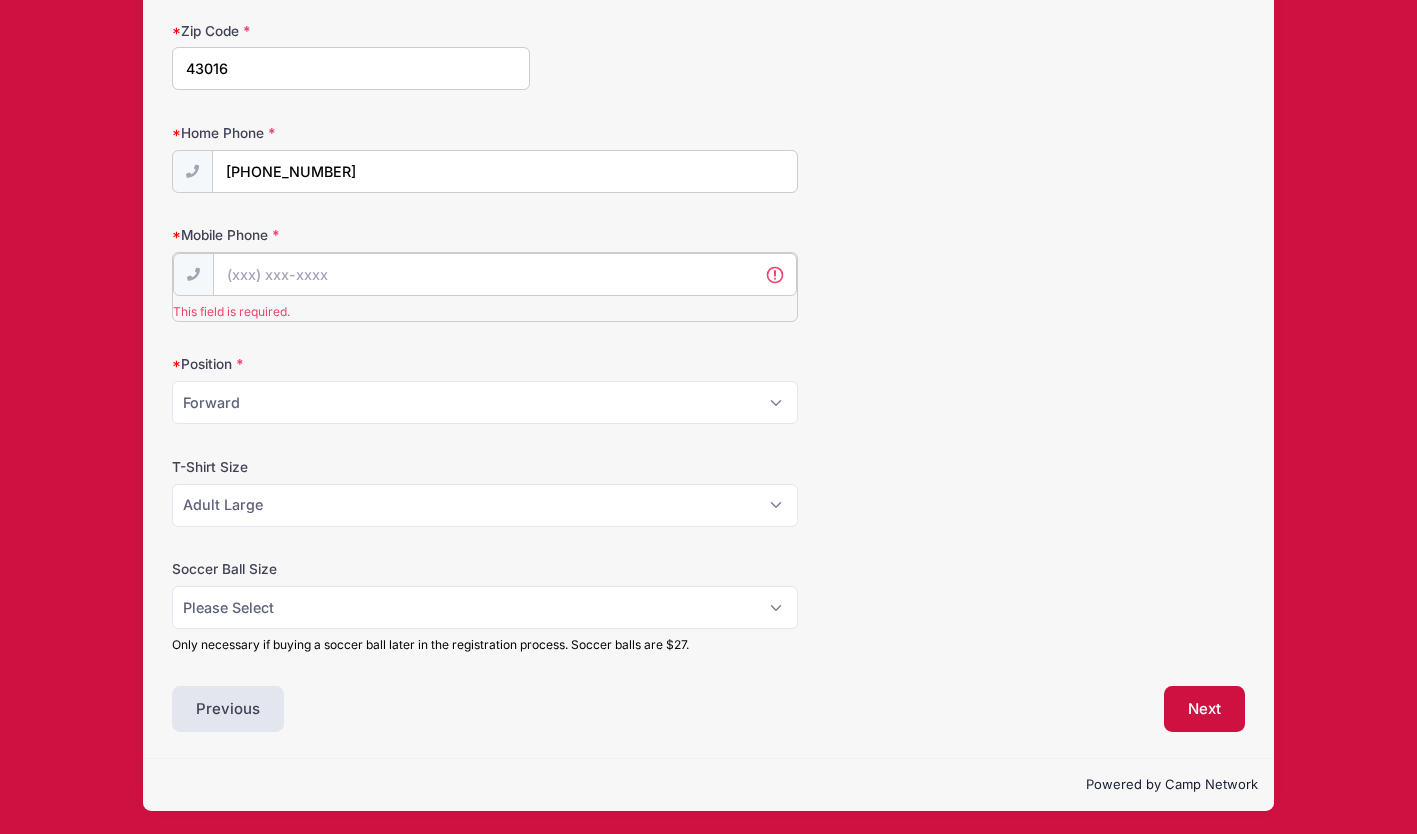 click on "Mobile Phone" at bounding box center [505, 274] 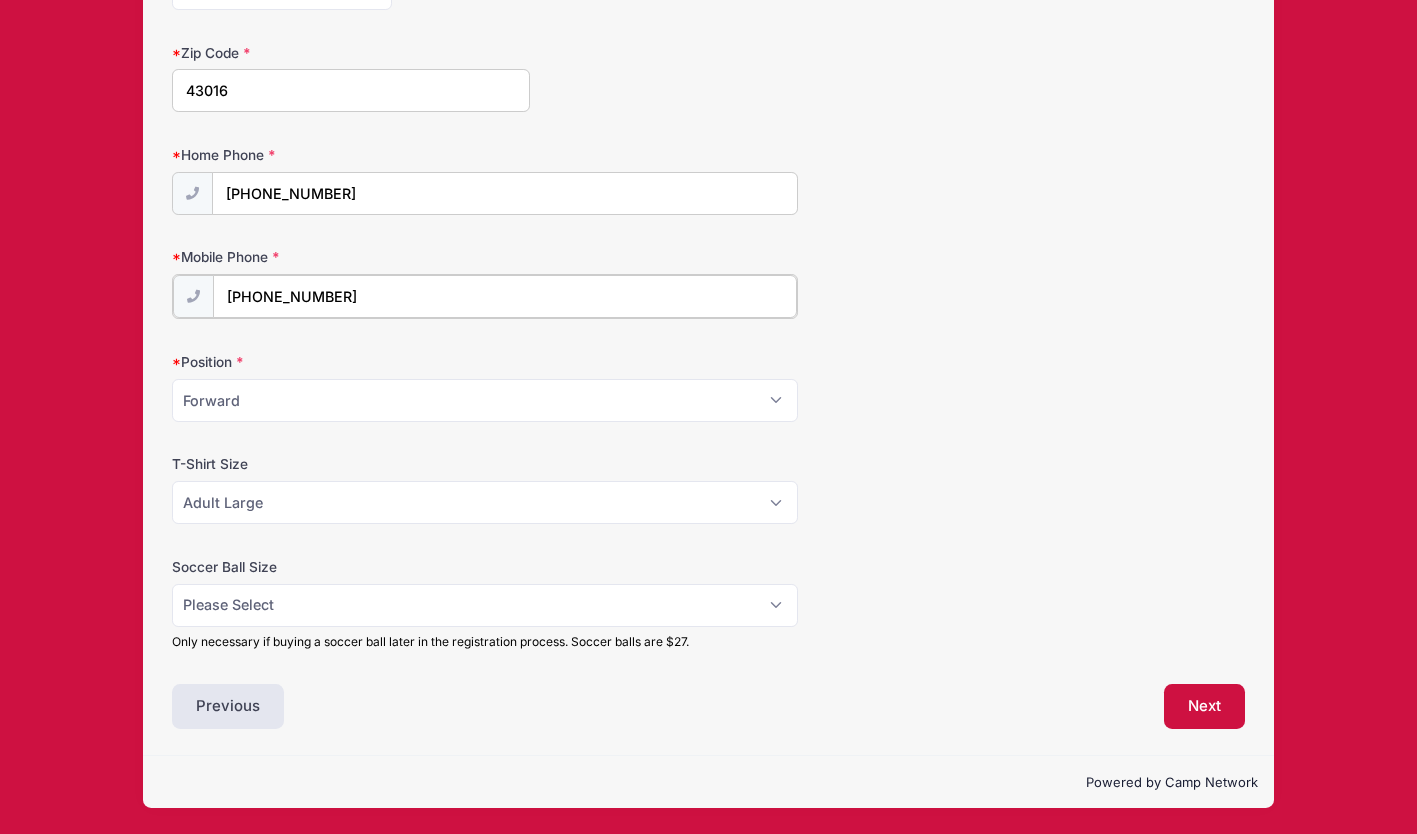 scroll, scrollTop: 743, scrollLeft: 0, axis: vertical 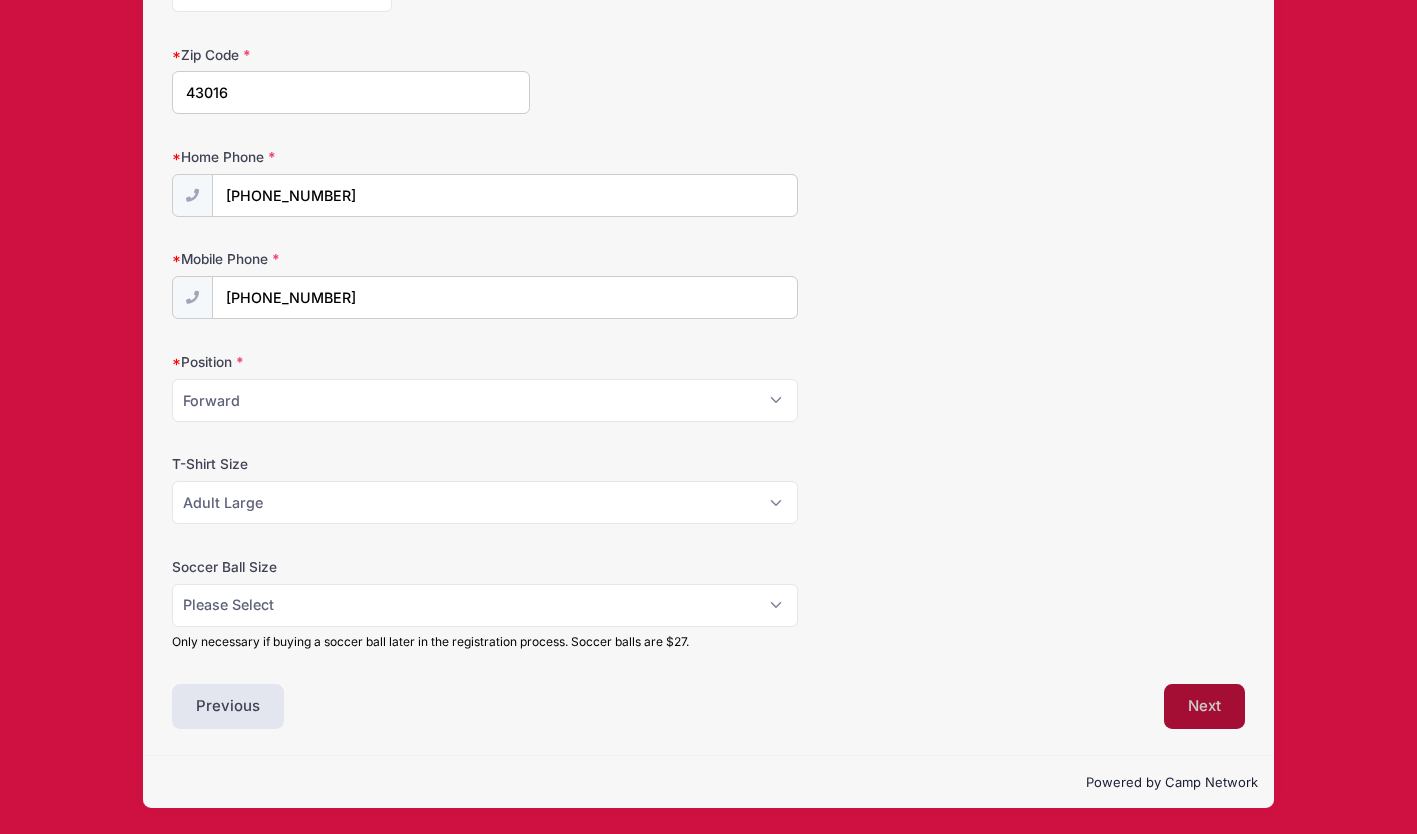 click on "Next" at bounding box center (1204, 707) 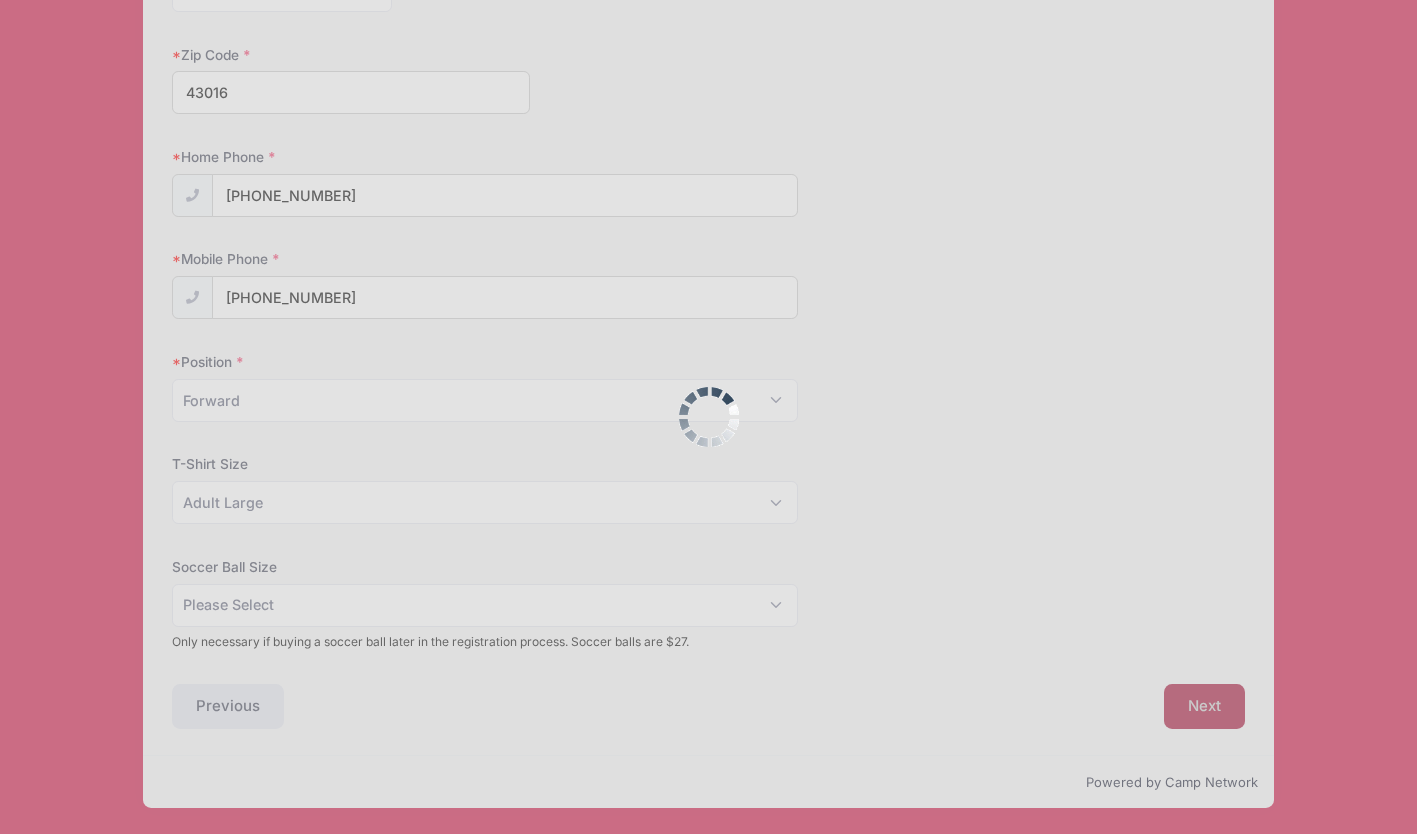 scroll, scrollTop: 0, scrollLeft: 0, axis: both 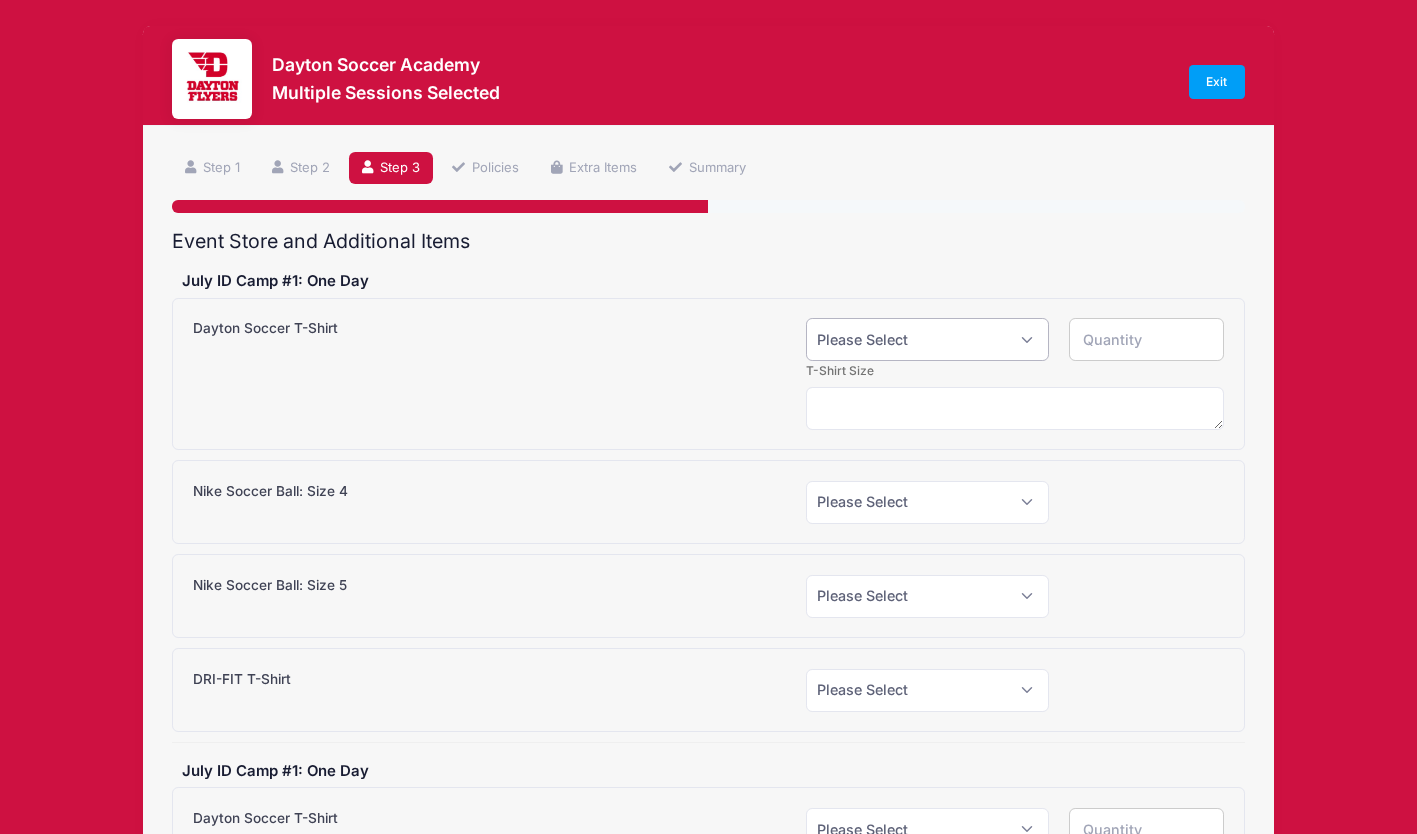 click on "Please Select Yes (+$15.00)
No" at bounding box center (927, 339) 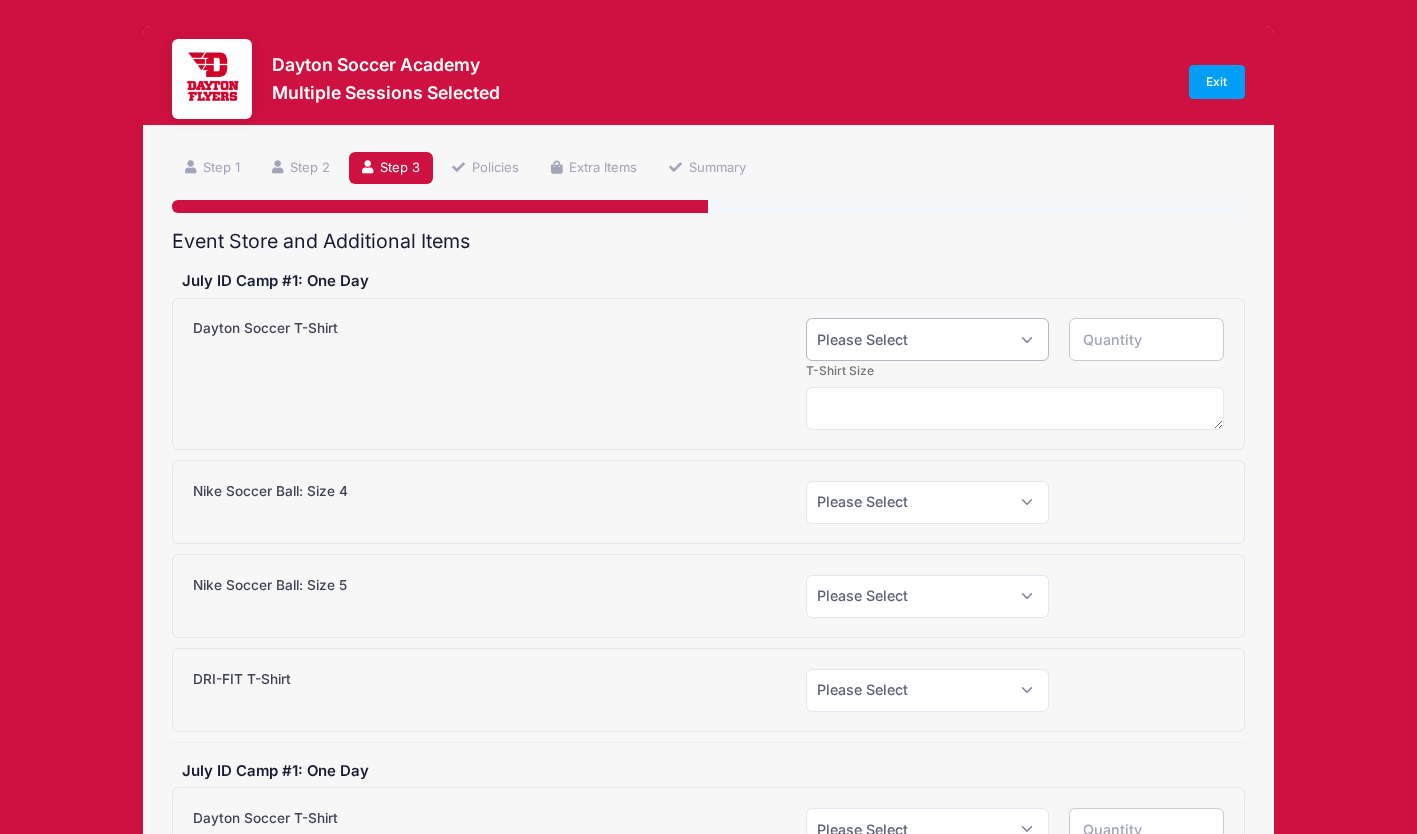 select on "0" 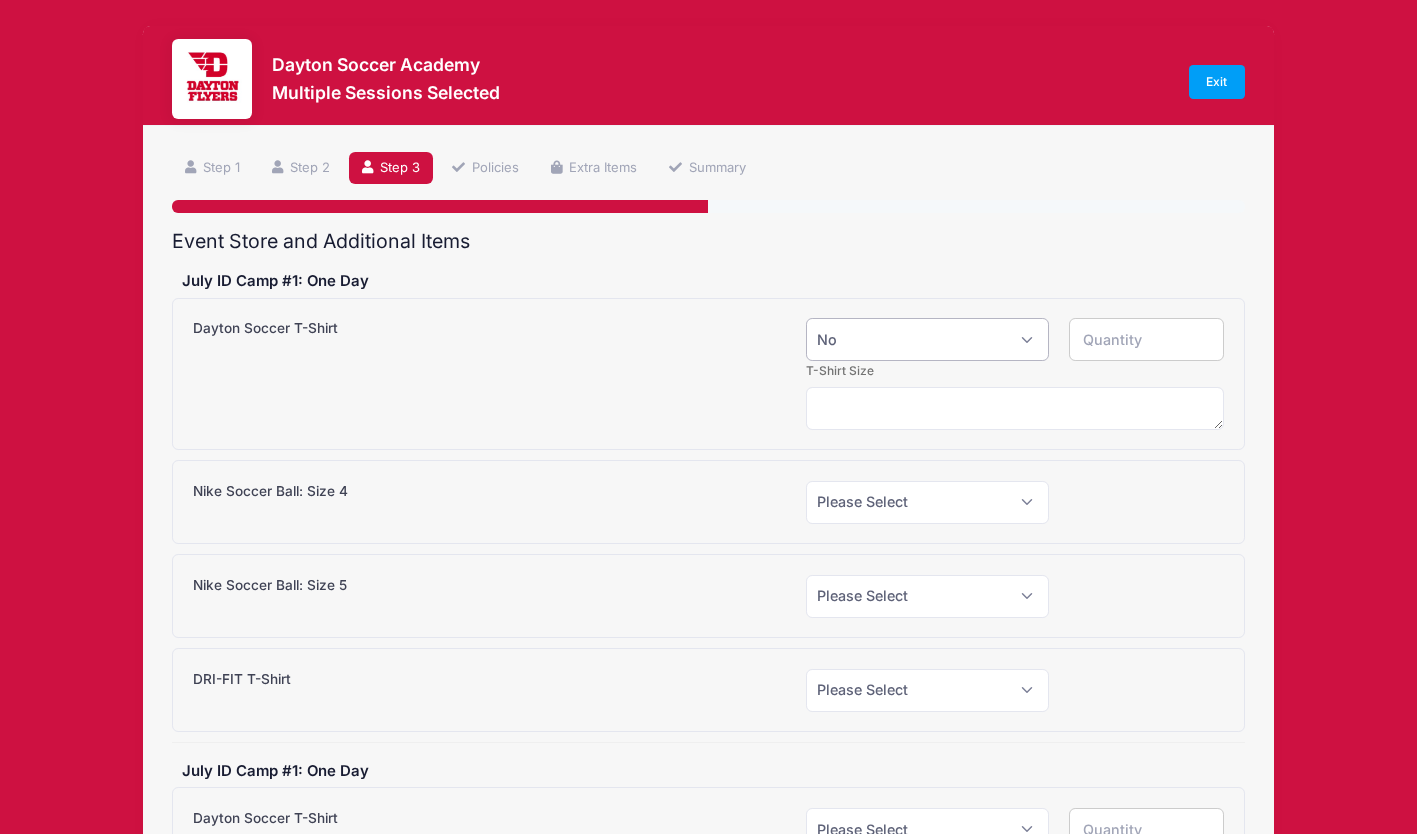 click on "Please Select Yes (+$15.00)
No" at bounding box center (927, 339) 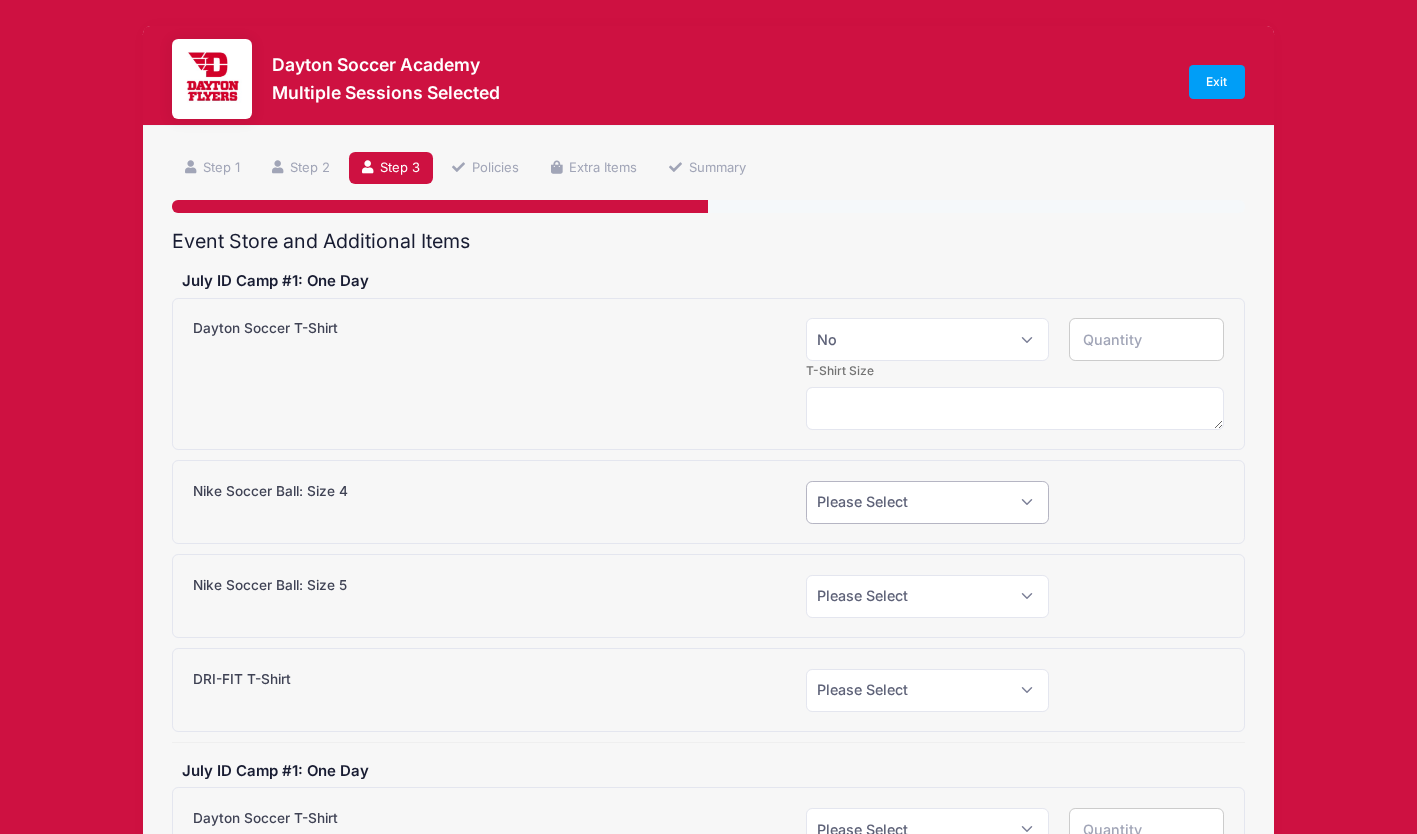 click on "Please Select Yes (+$28.00)
No" at bounding box center (927, 502) 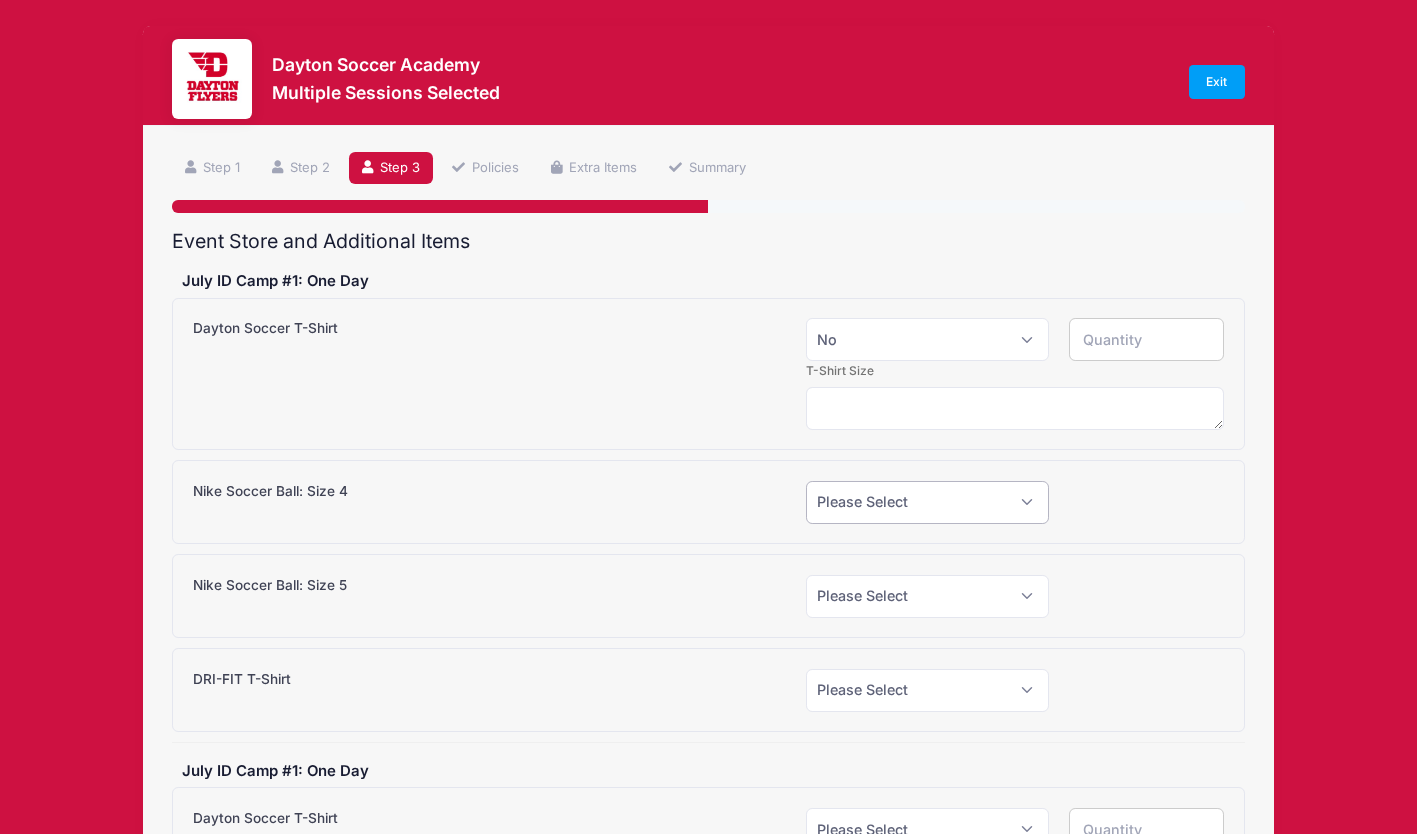 select on "0" 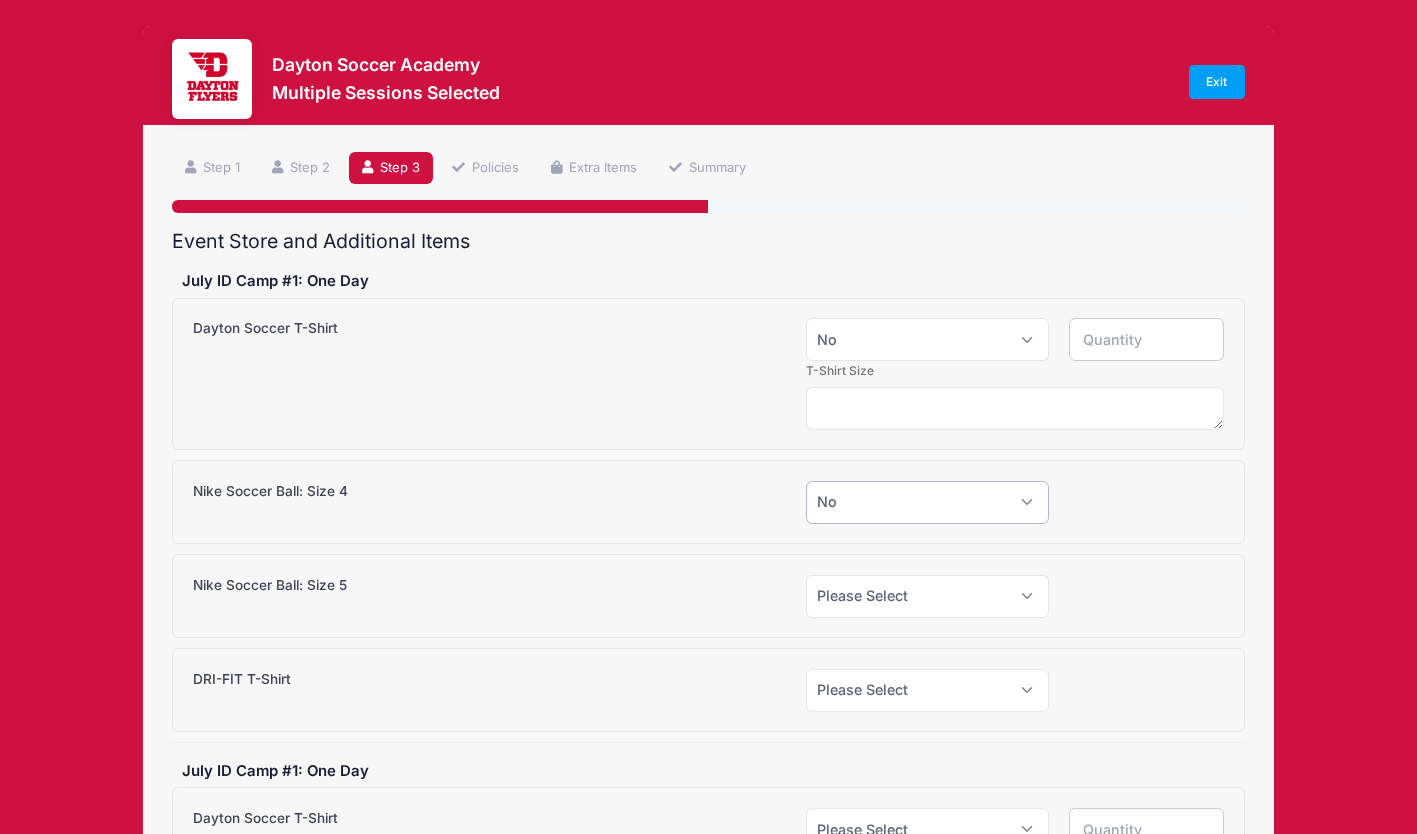 click on "Please Select Yes (+$28.00)
No" at bounding box center (927, 502) 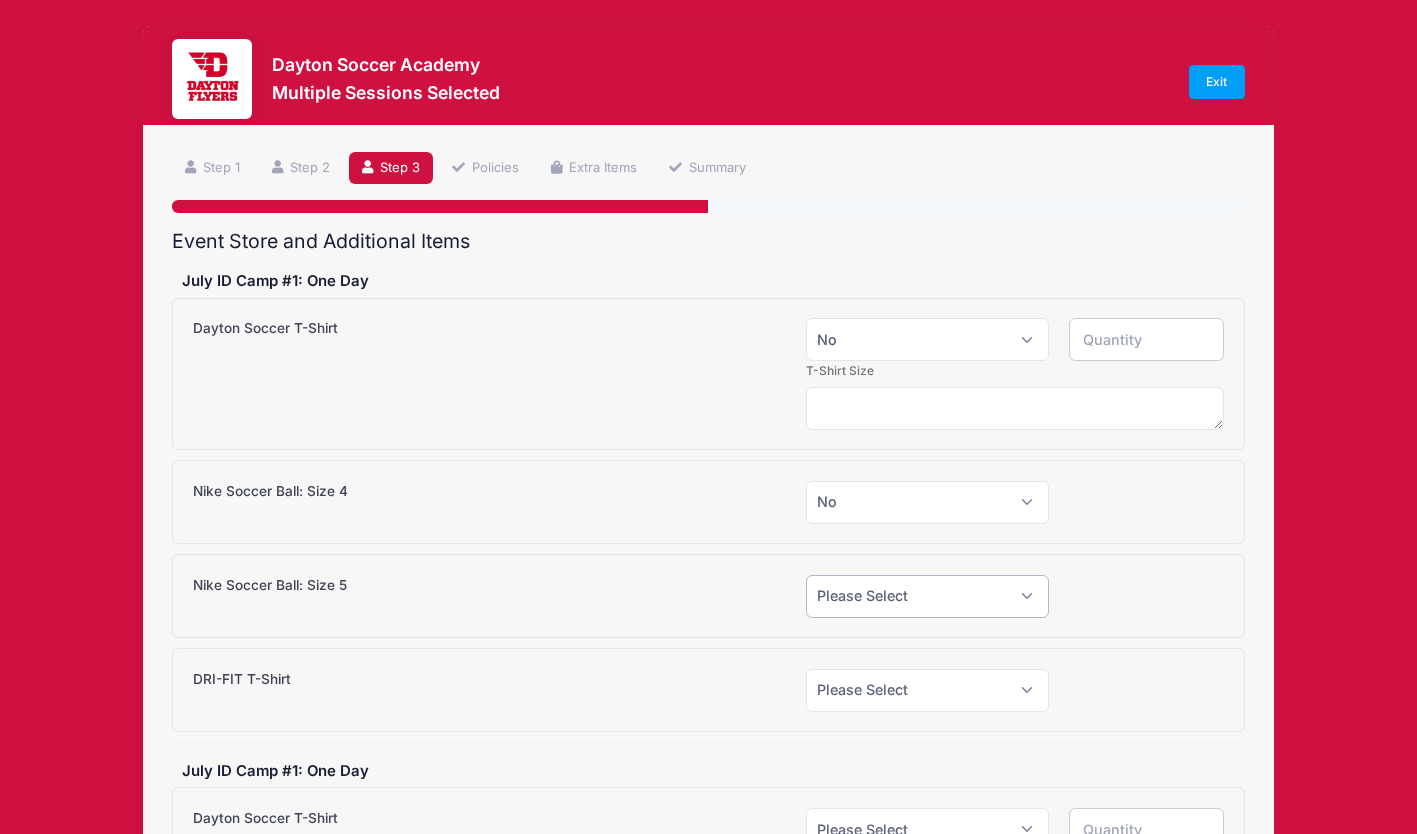 click on "Please Select Yes (+$28.00)
No" at bounding box center [927, 596] 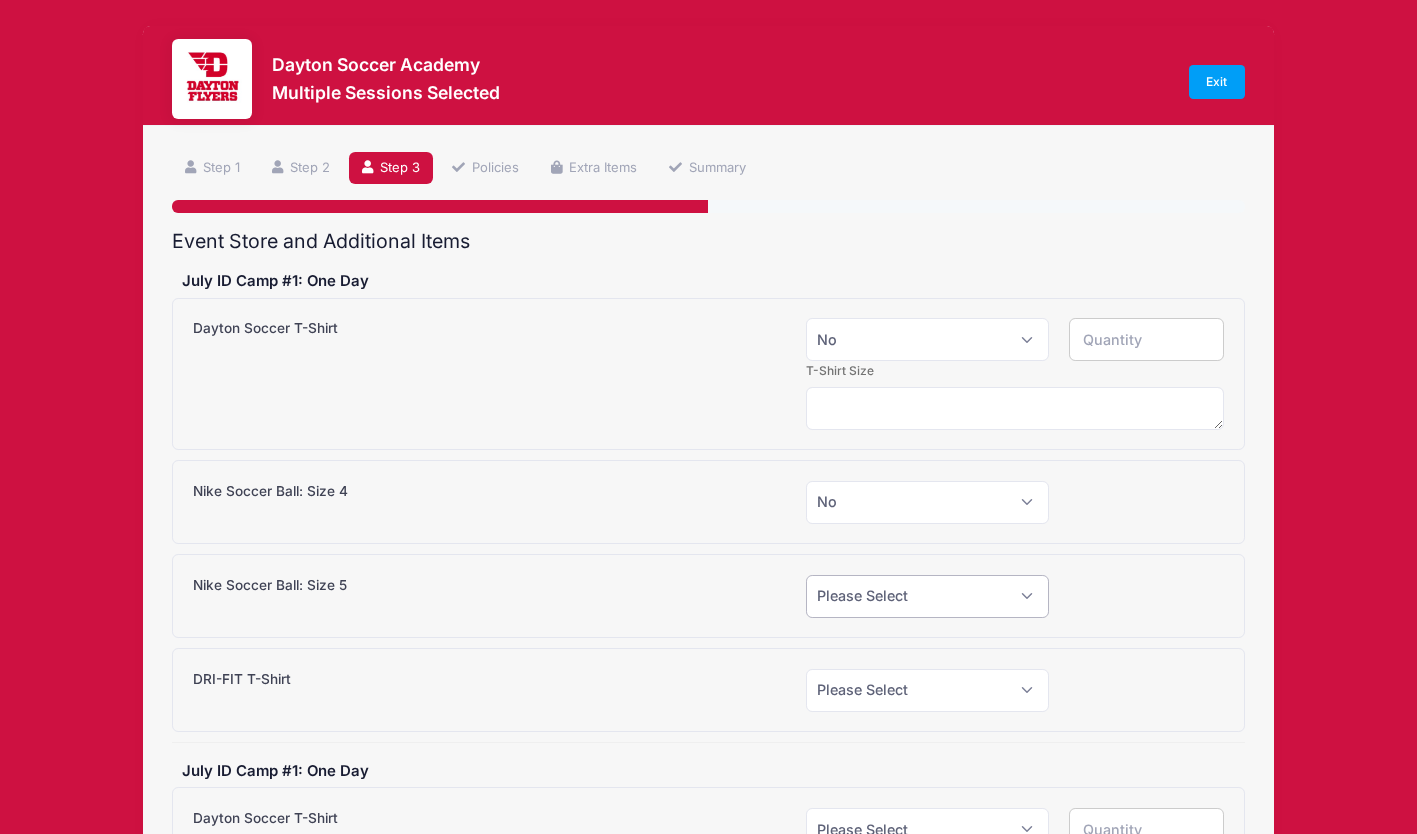 select on "0" 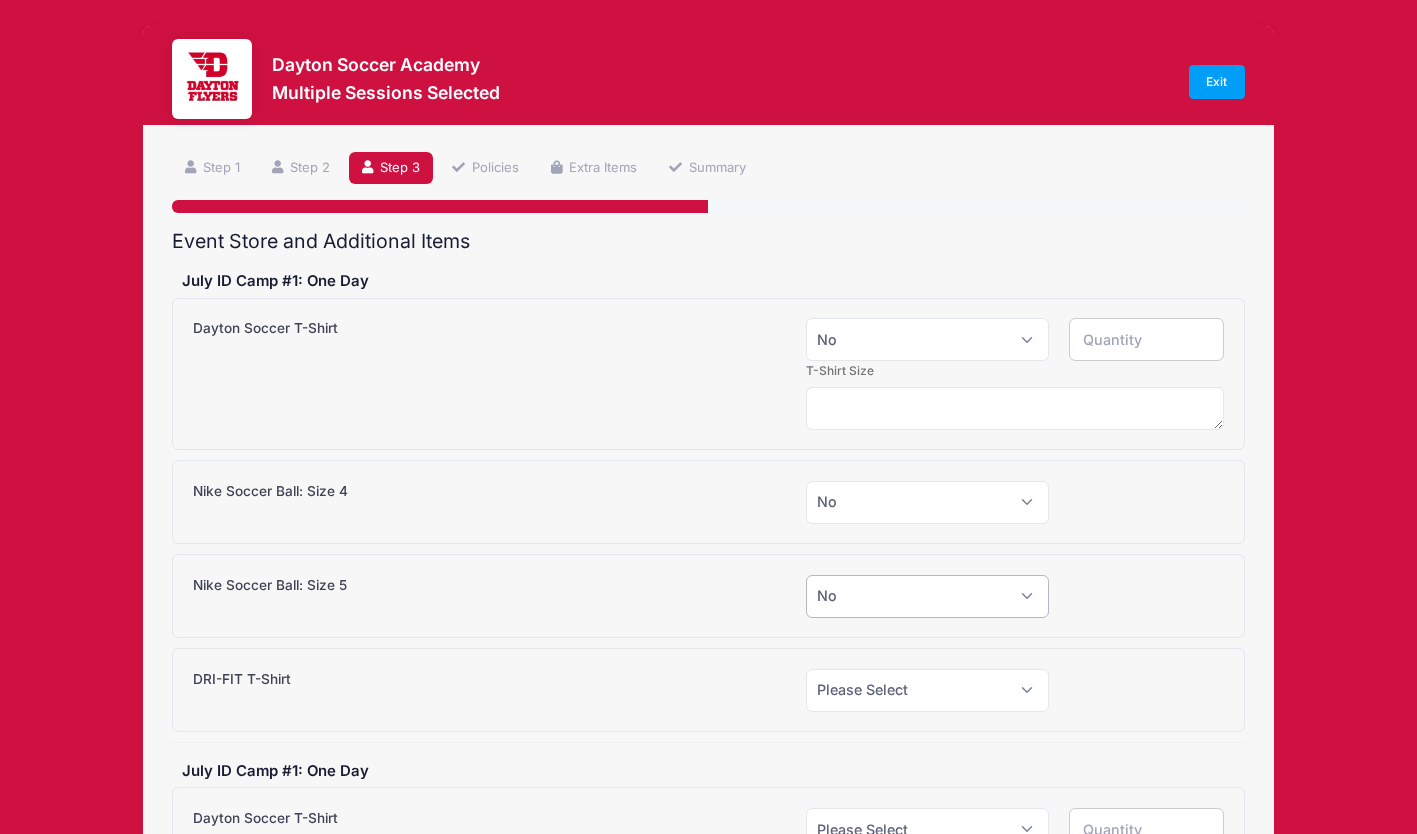 click on "Please Select Yes (+$28.00)
No" at bounding box center (927, 596) 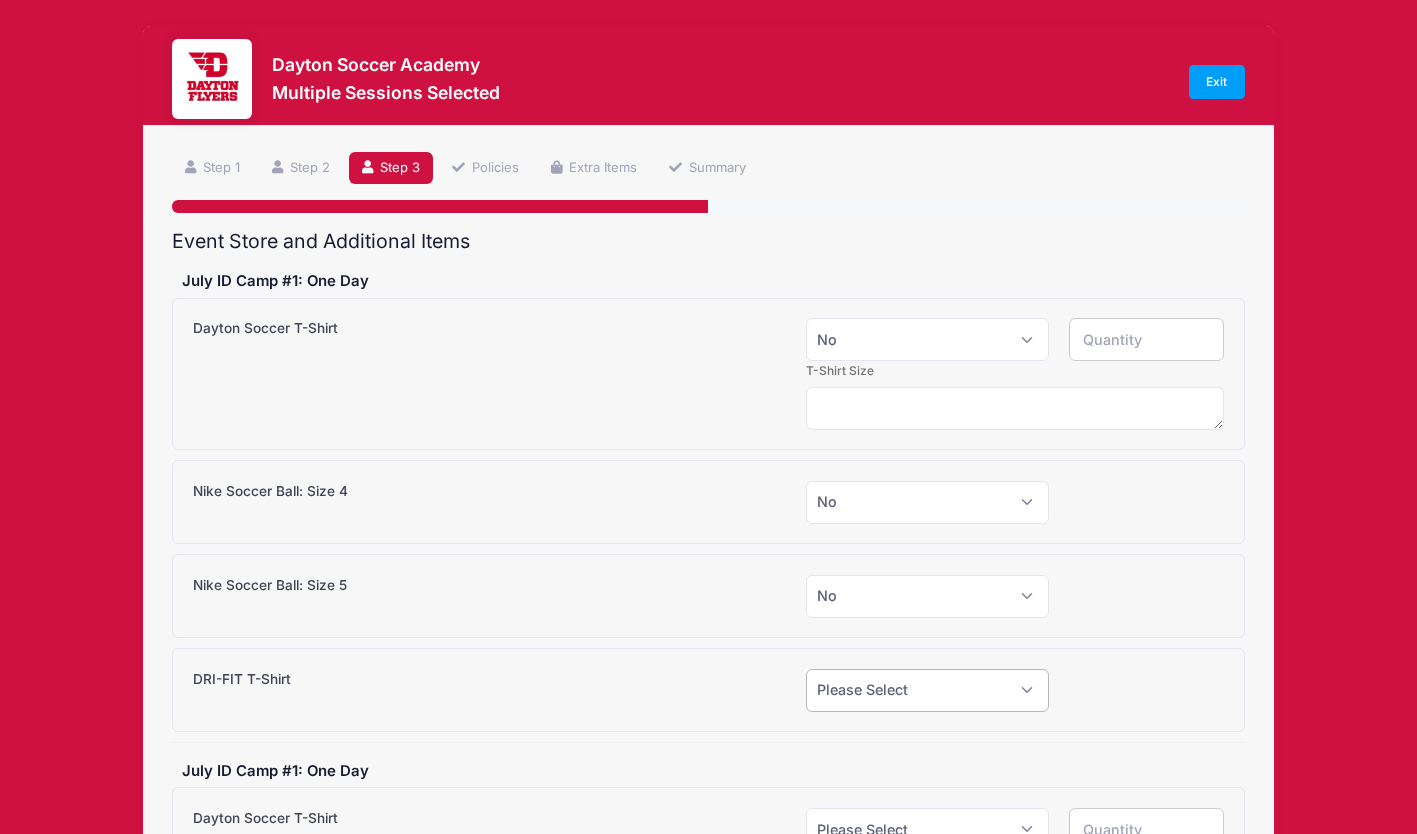 click on "Please Select Yes (+$20.00)
No" at bounding box center (927, 690) 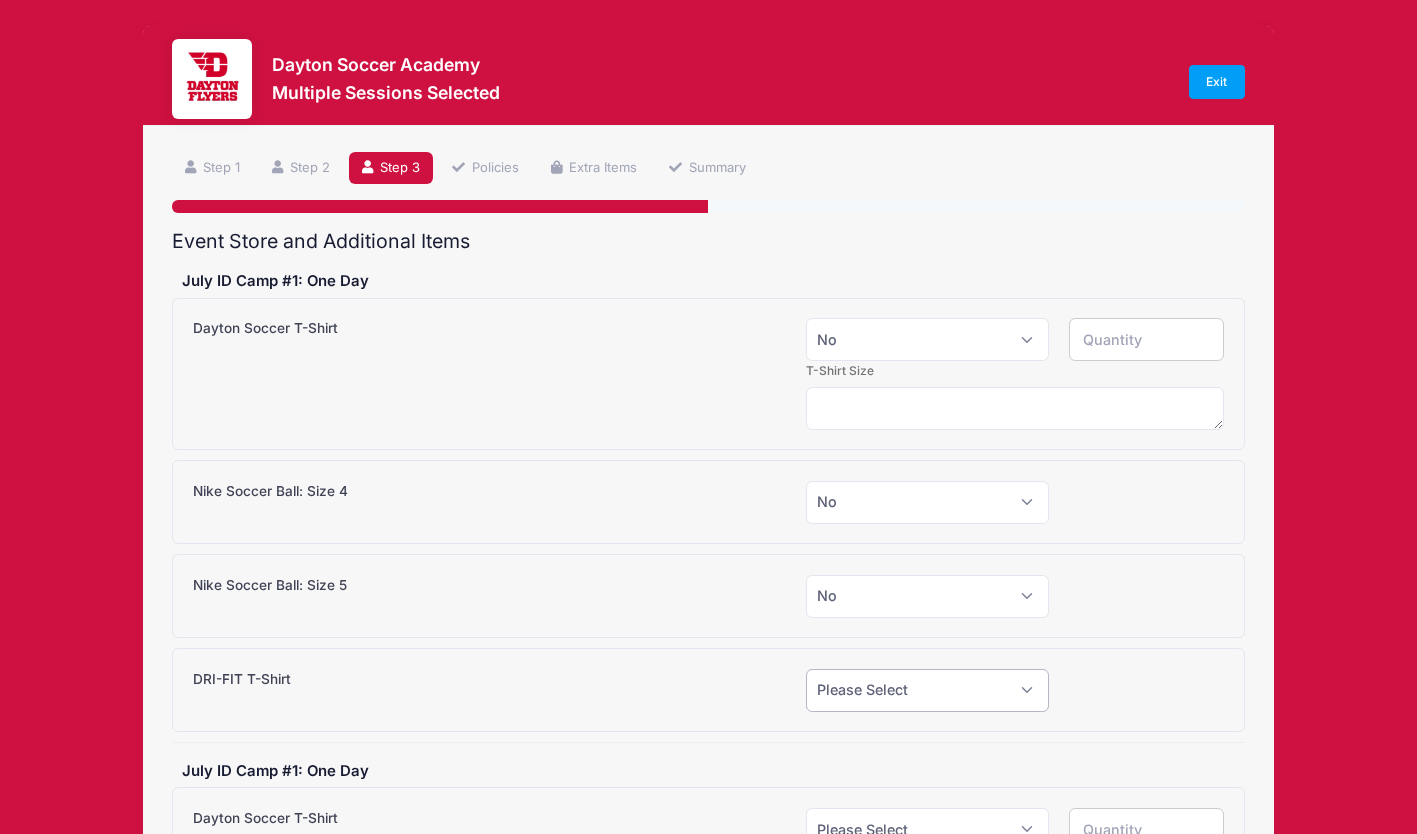 select on "0" 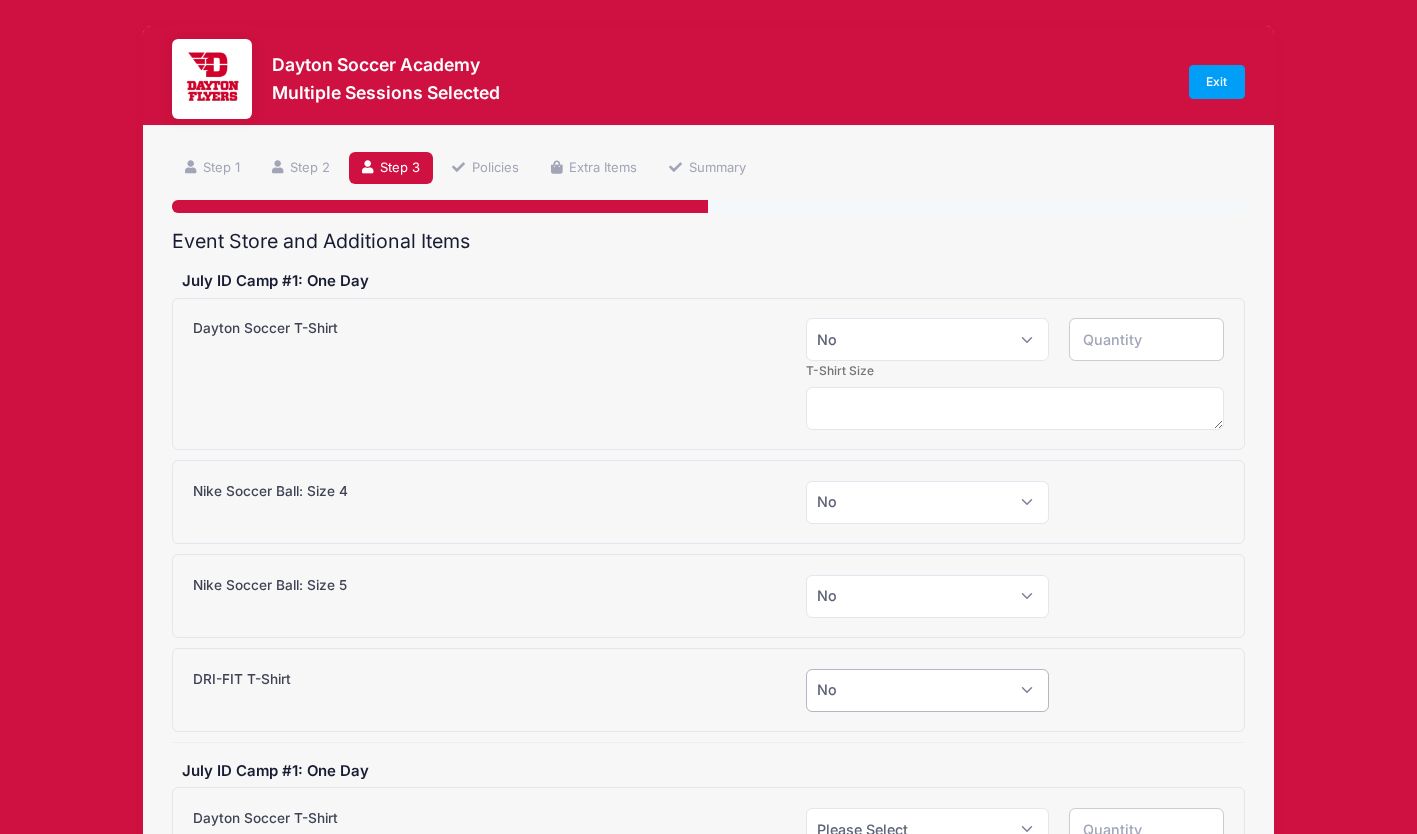click on "Please Select Yes (+$20.00)
No" at bounding box center (927, 690) 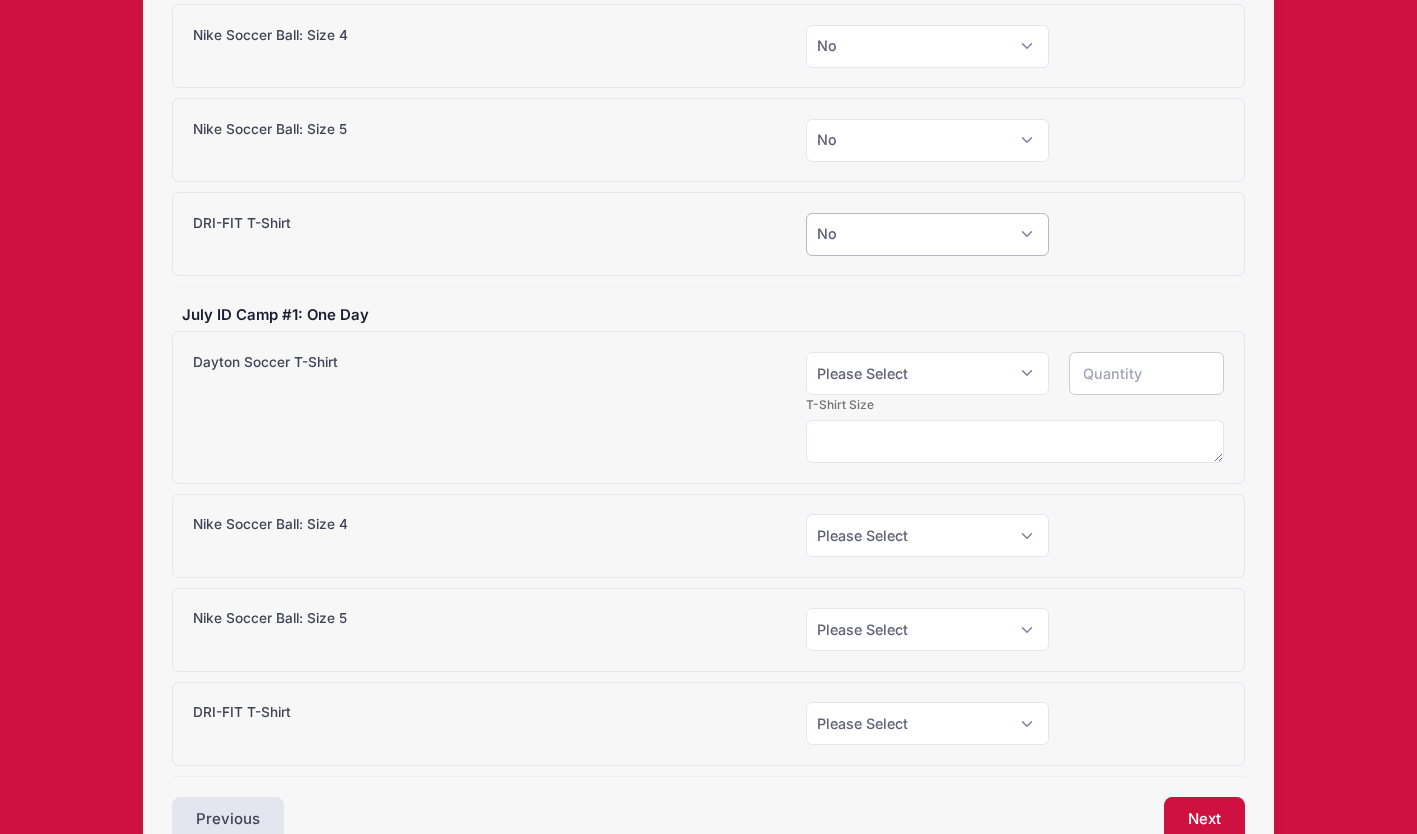 scroll, scrollTop: 458, scrollLeft: 0, axis: vertical 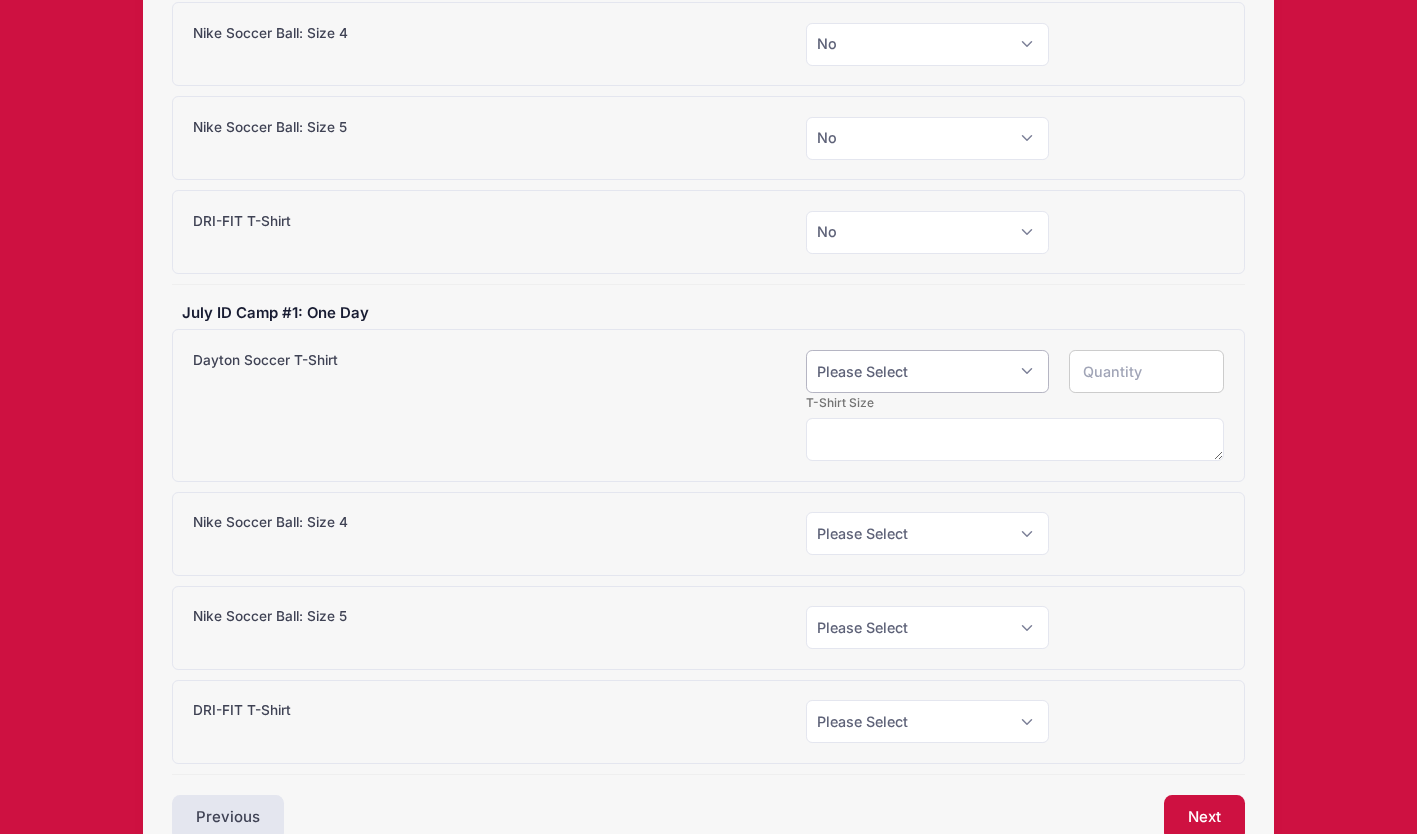 click on "Please Select Yes (+$15.00)
No" at bounding box center [927, 371] 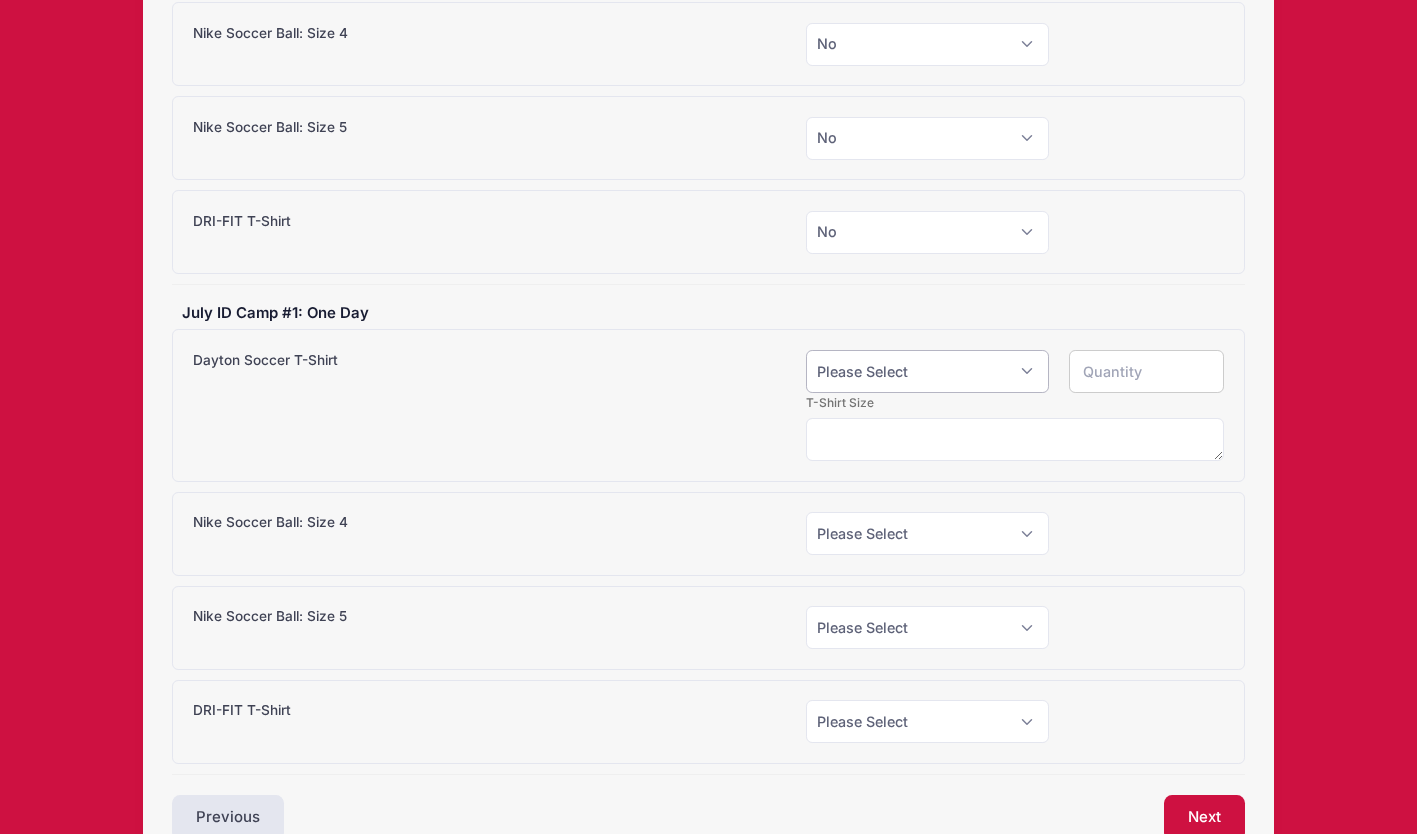 select on "0" 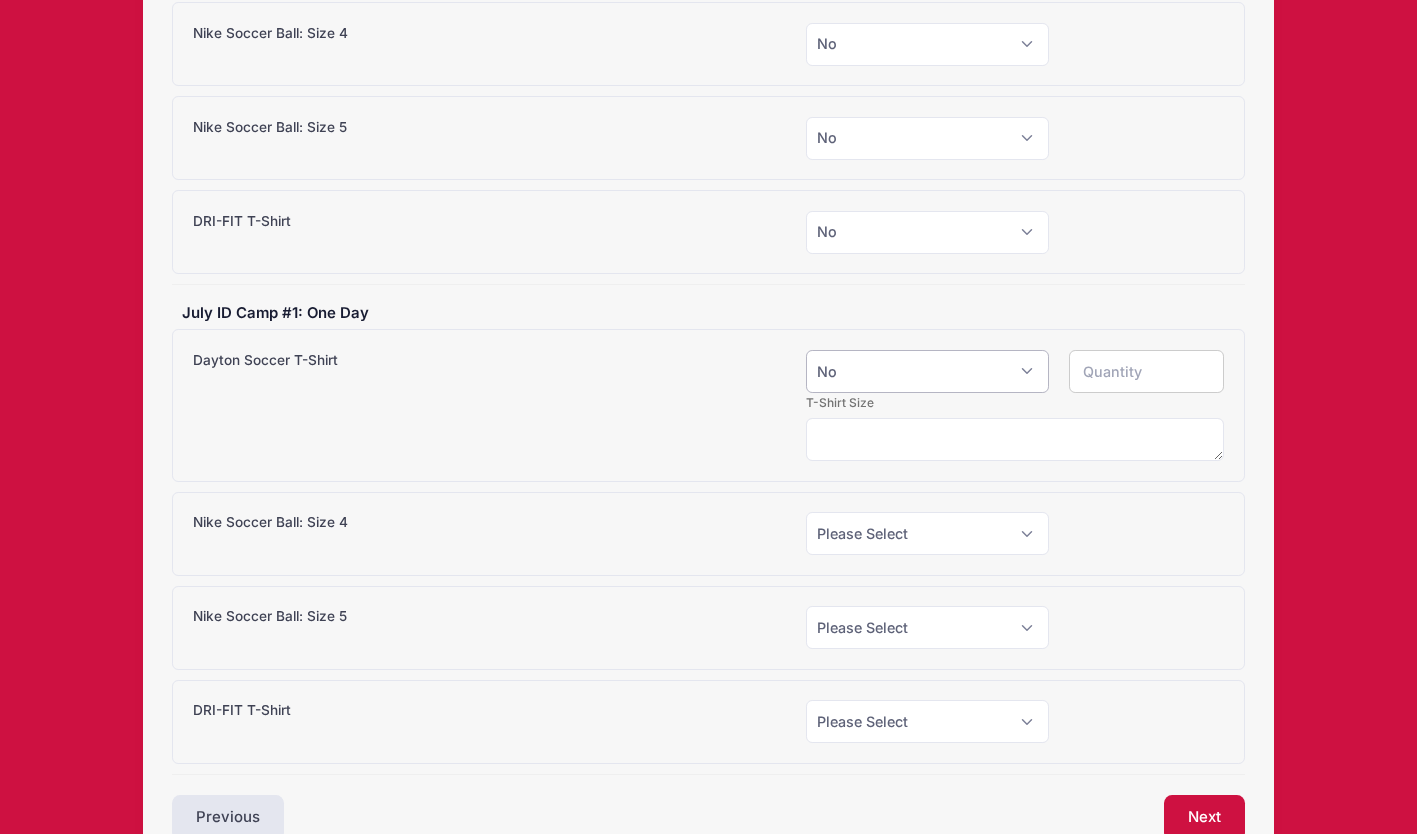 click on "Please Select Yes (+$15.00)
No" at bounding box center [927, 371] 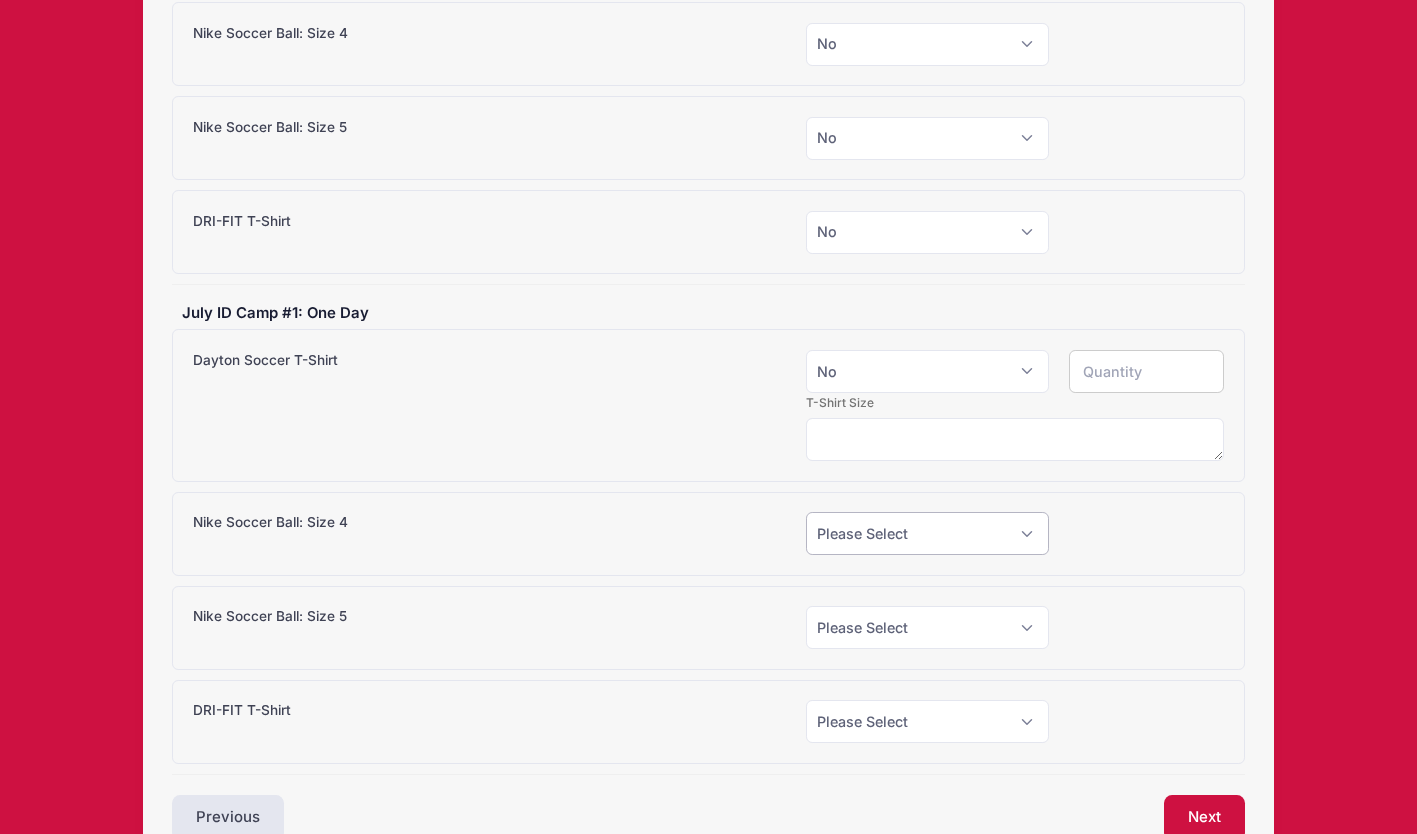 click on "Please Select Yes (+$28.00)
No" at bounding box center (927, 533) 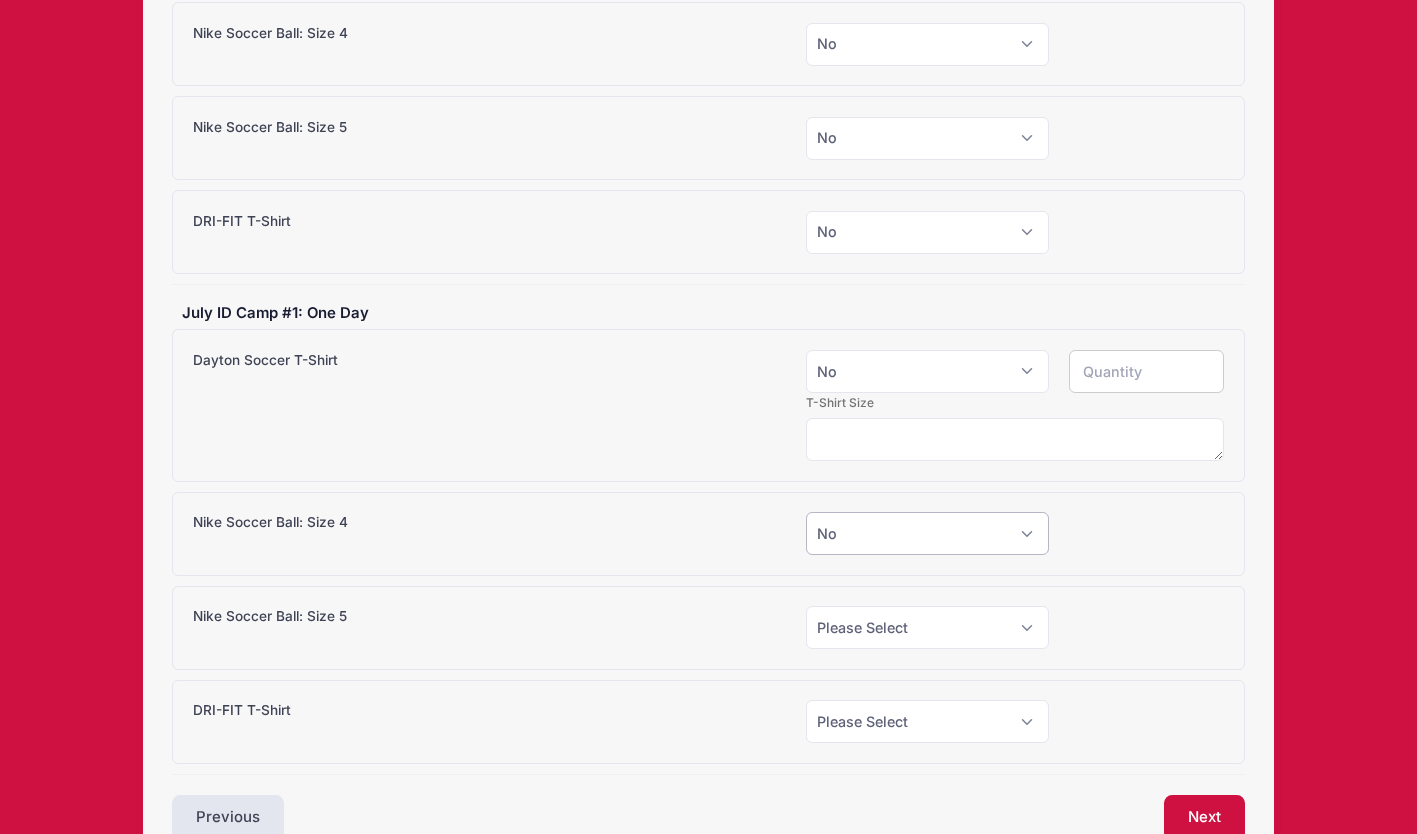 click on "Please Select Yes (+$28.00)
No" at bounding box center (927, 533) 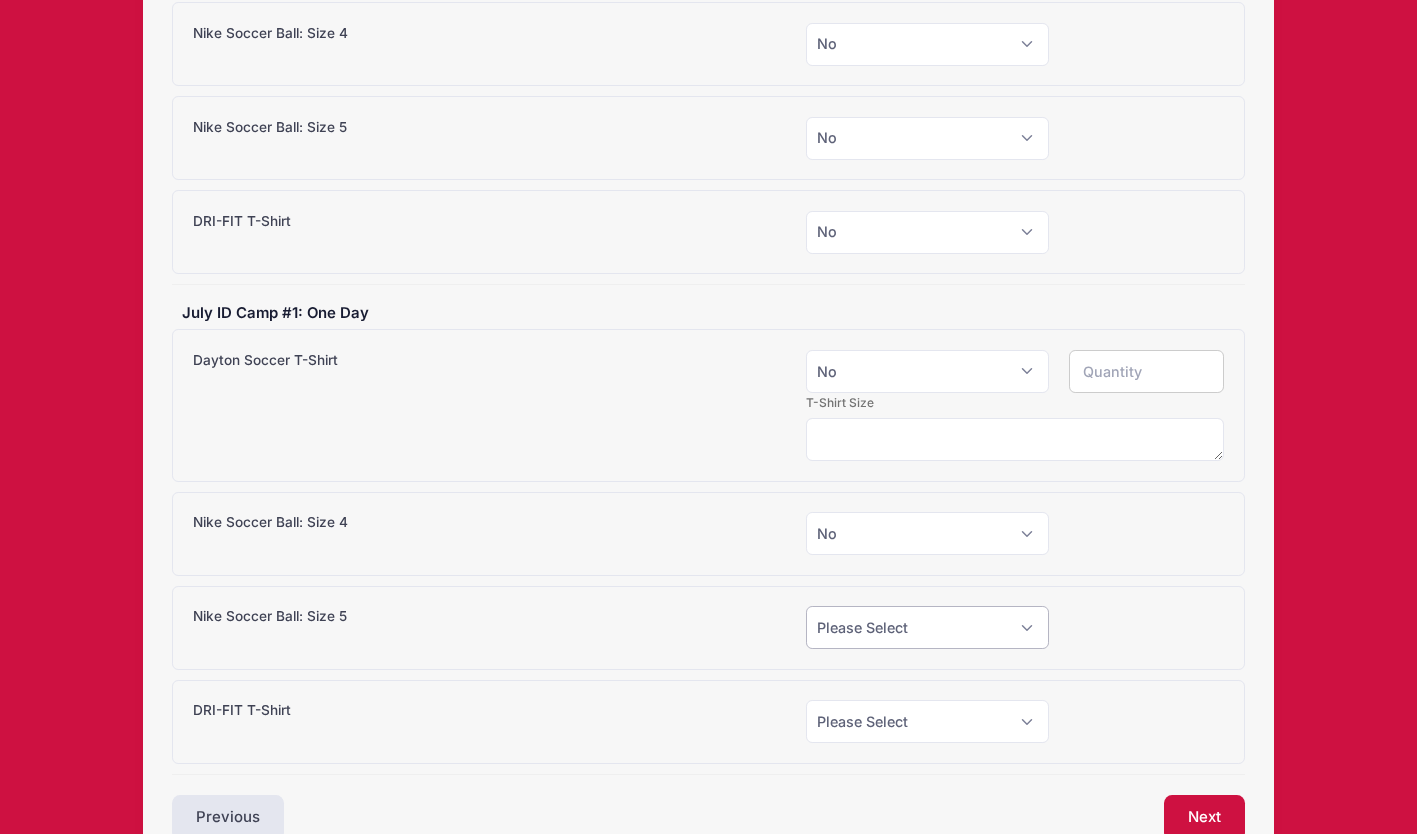 click on "Please Select Yes (+$28.00)
No" at bounding box center (927, 627) 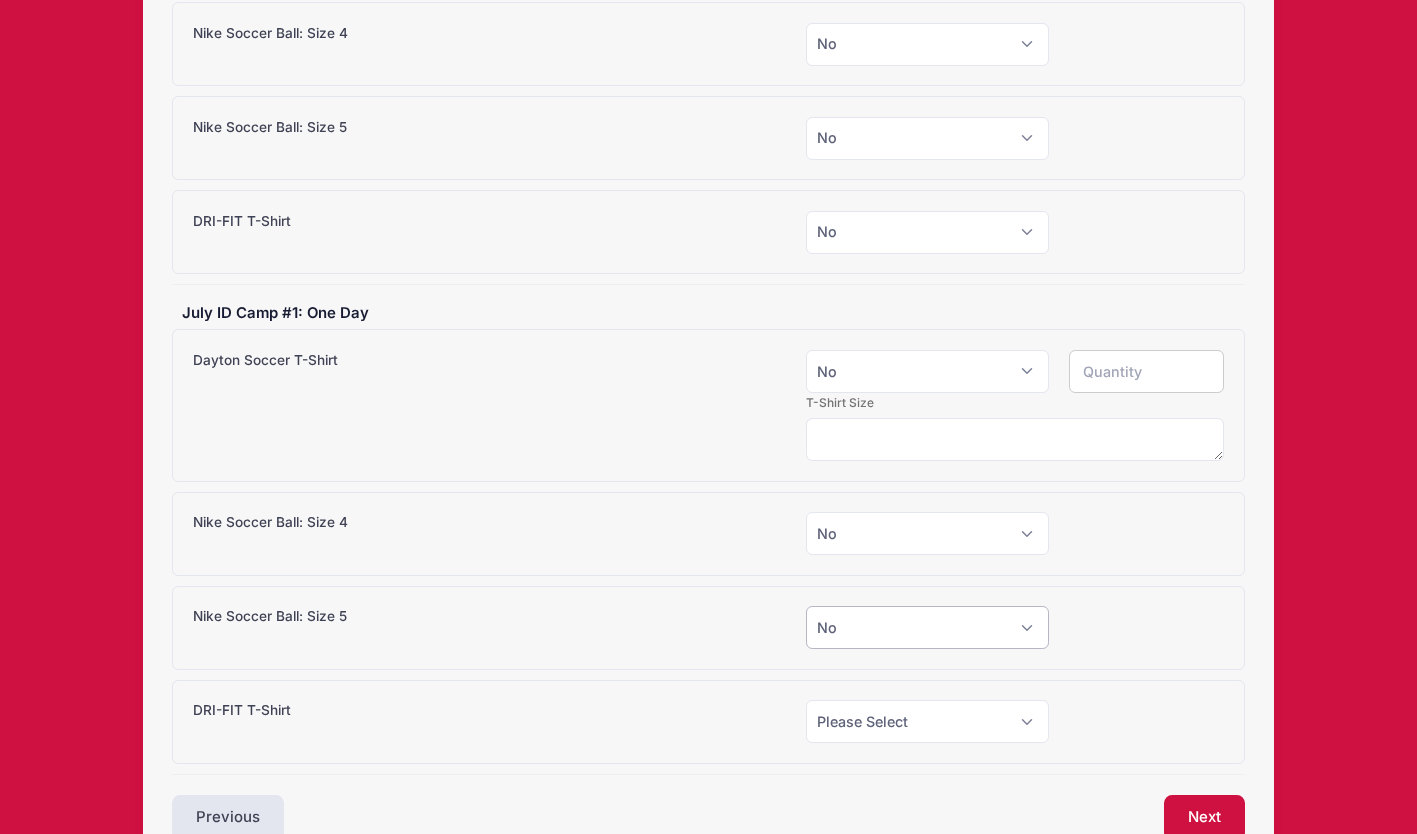 click on "Please Select Yes (+$28.00)
No" at bounding box center (927, 627) 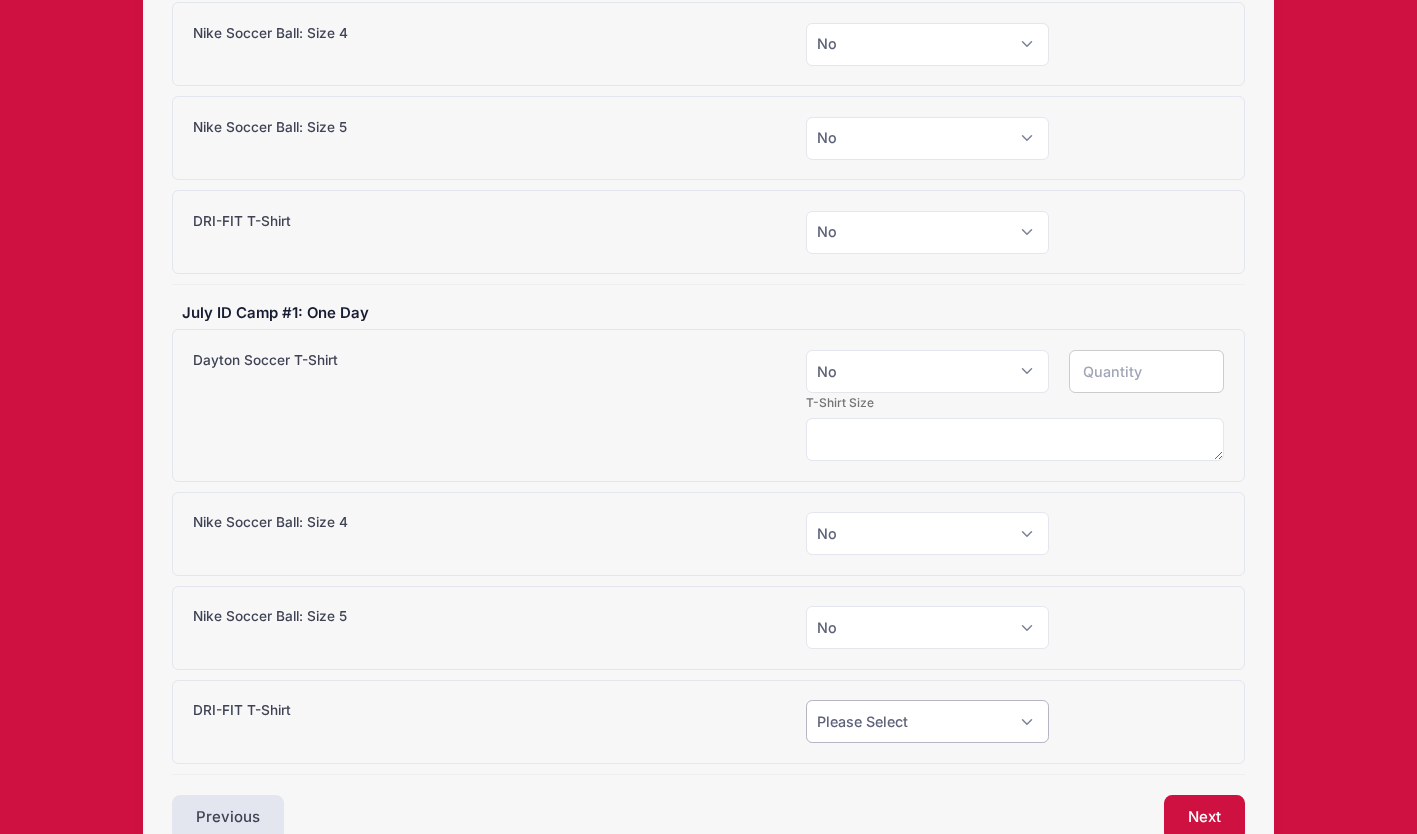 click on "Please Select Yes (+$20.00)
No" at bounding box center [927, 721] 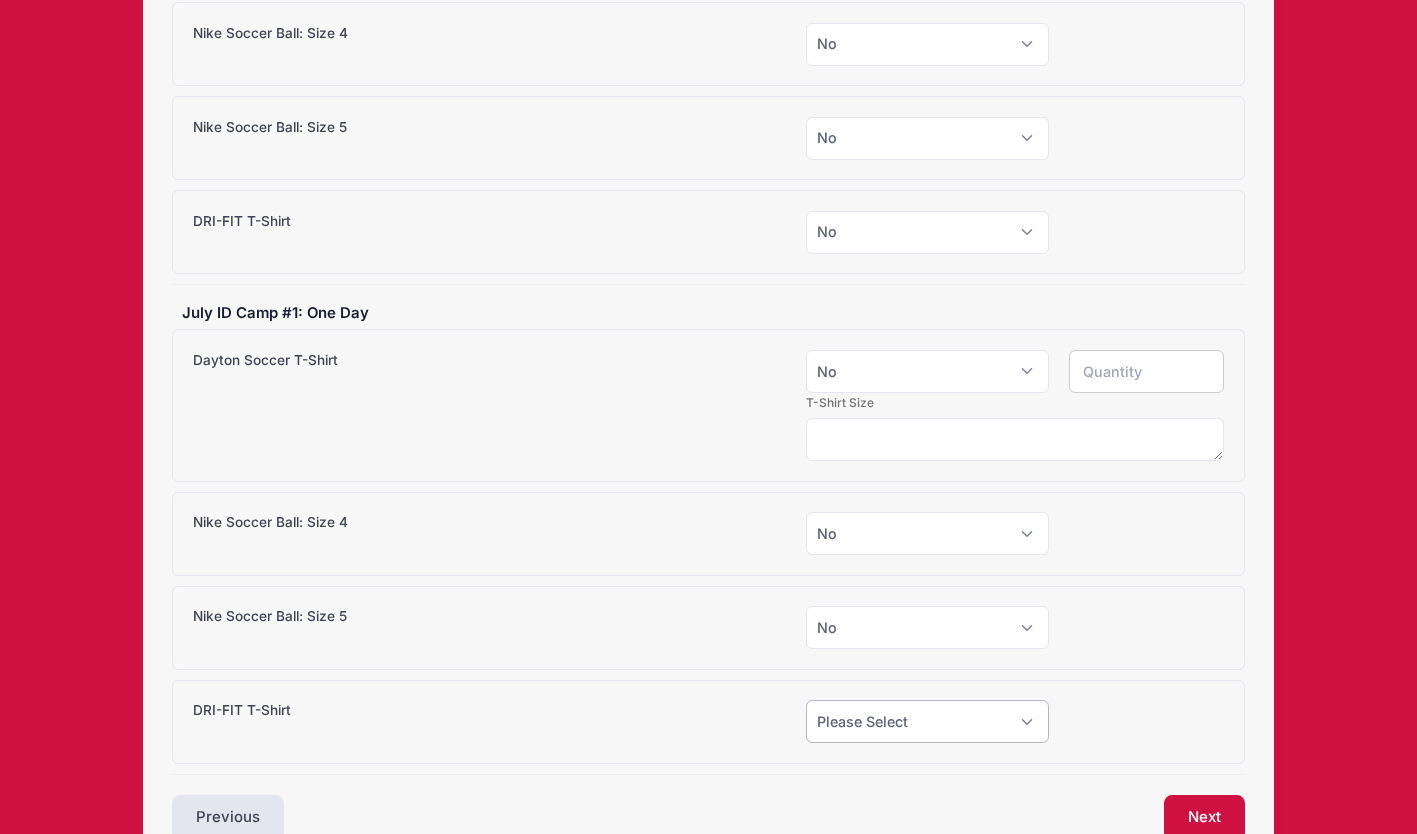 select on "0" 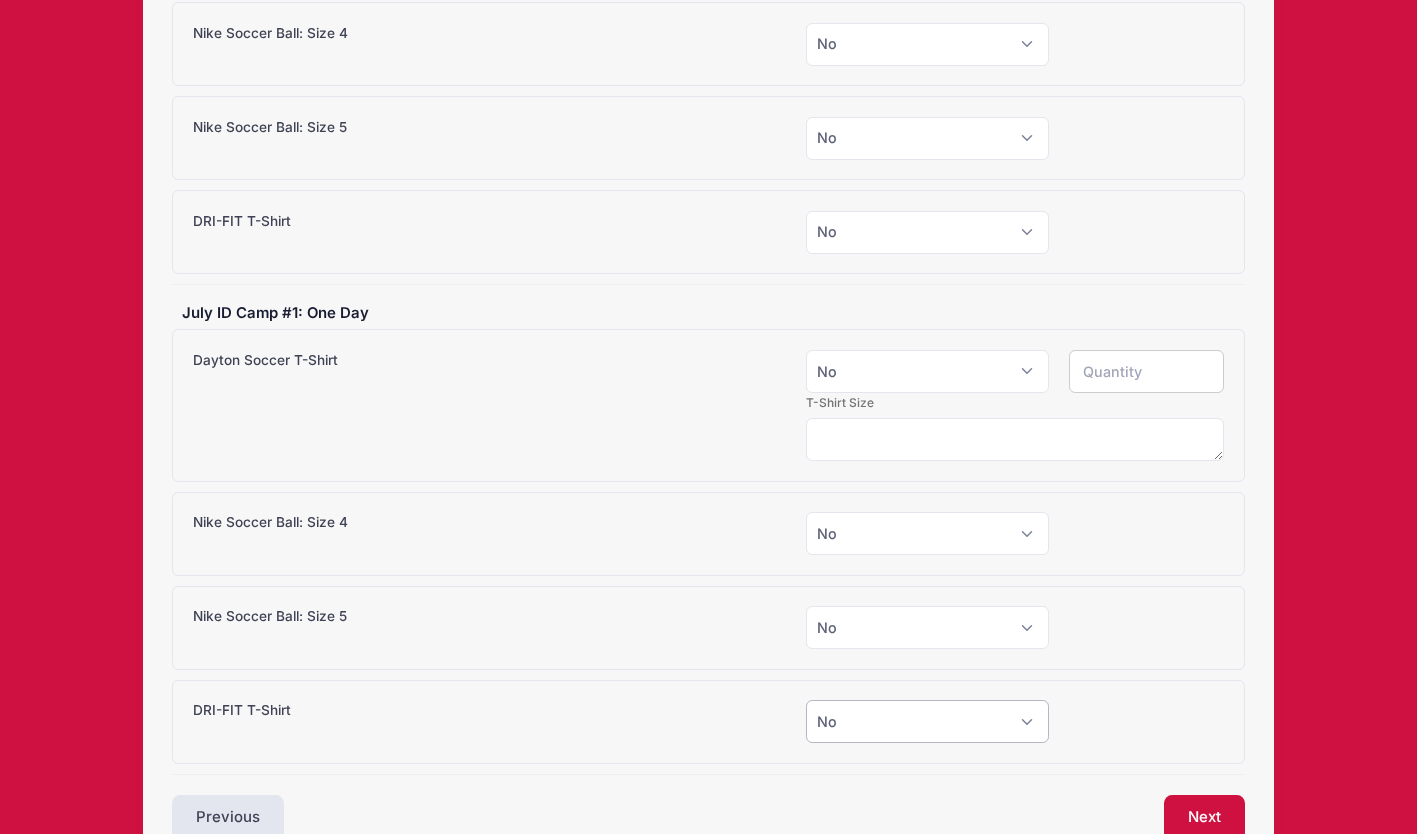 click on "Please Select Yes (+$20.00)
No" at bounding box center (927, 721) 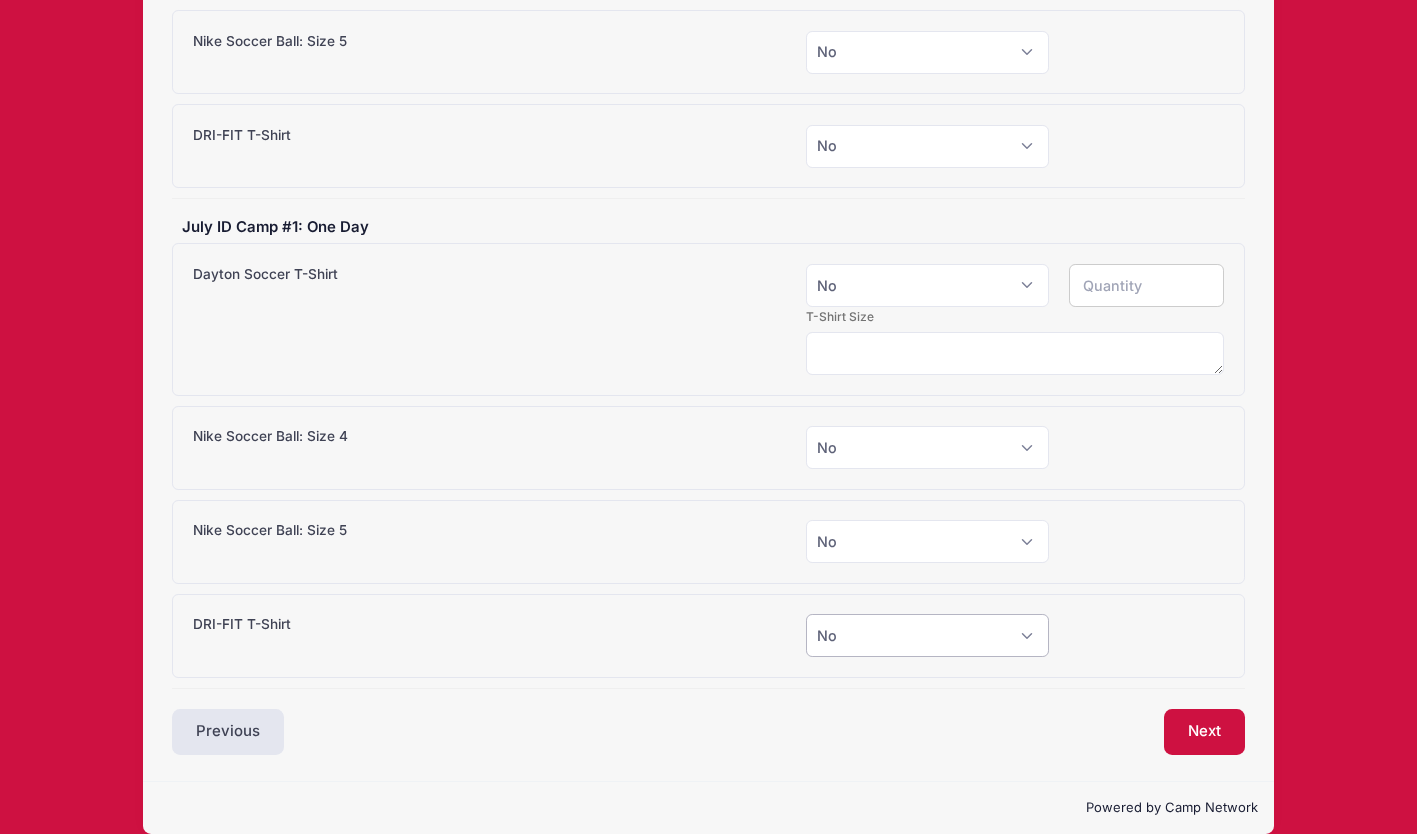 scroll, scrollTop: 570, scrollLeft: 0, axis: vertical 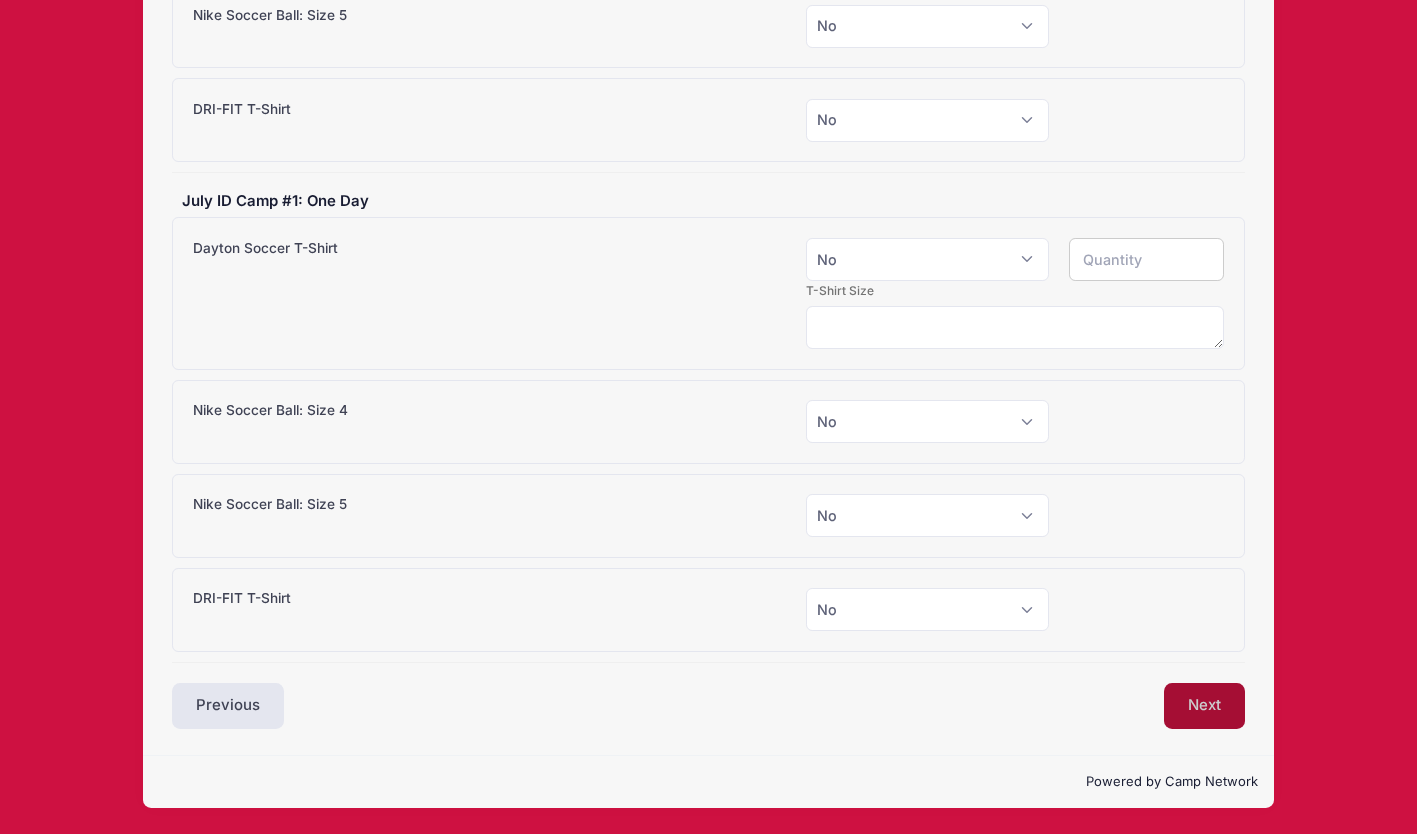 click on "Next" at bounding box center [1204, 706] 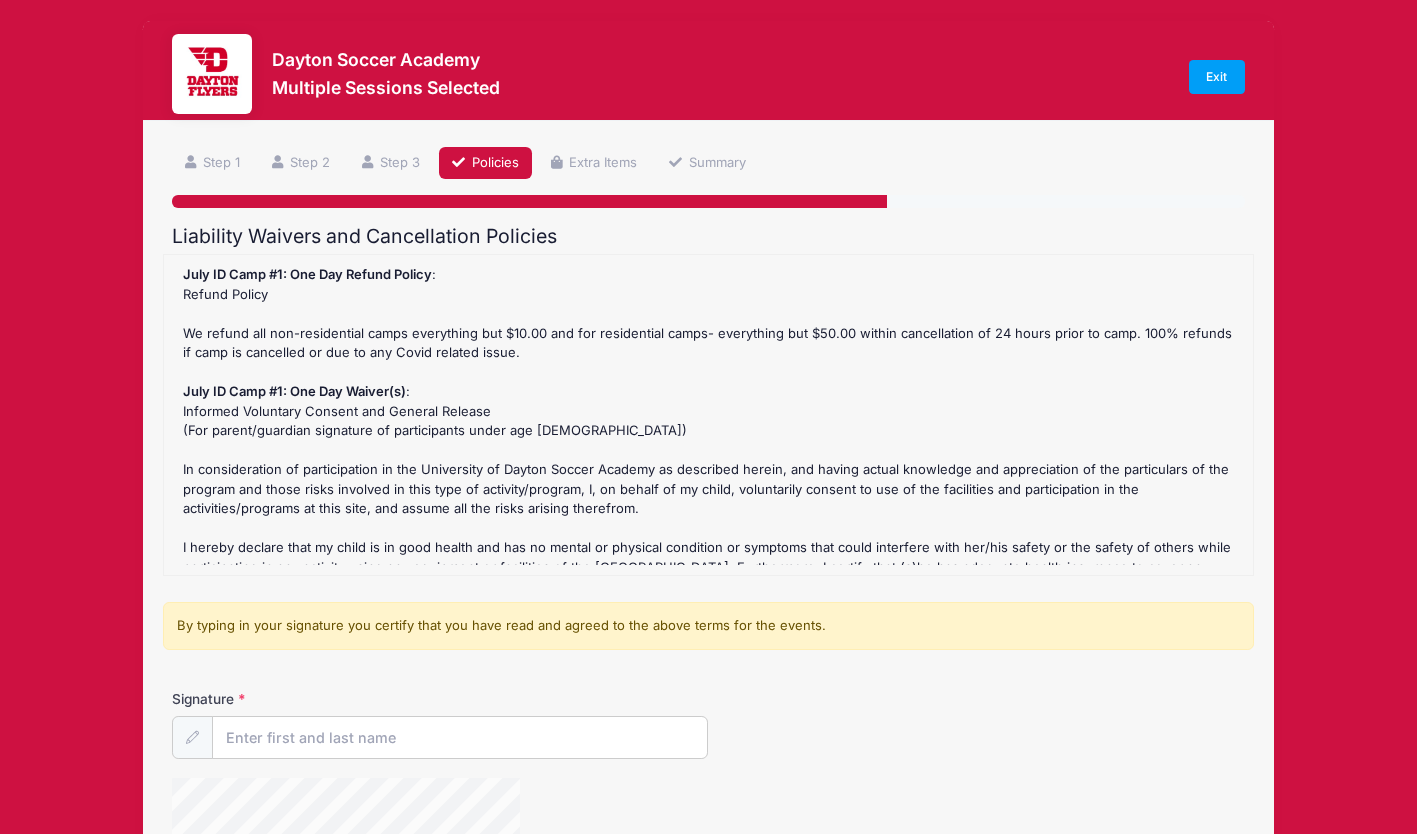scroll, scrollTop: 0, scrollLeft: 0, axis: both 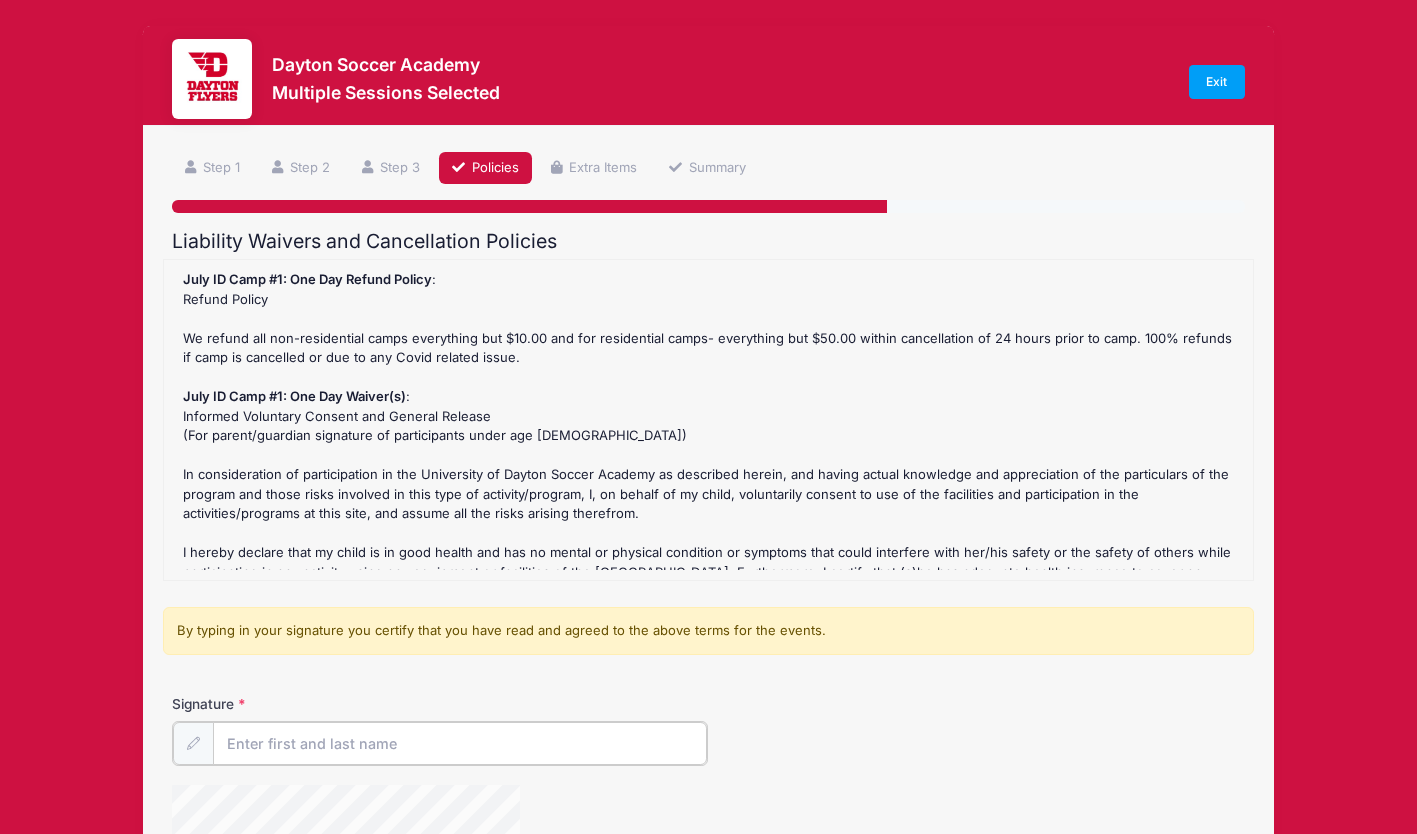 click on "Signature" at bounding box center [460, 743] 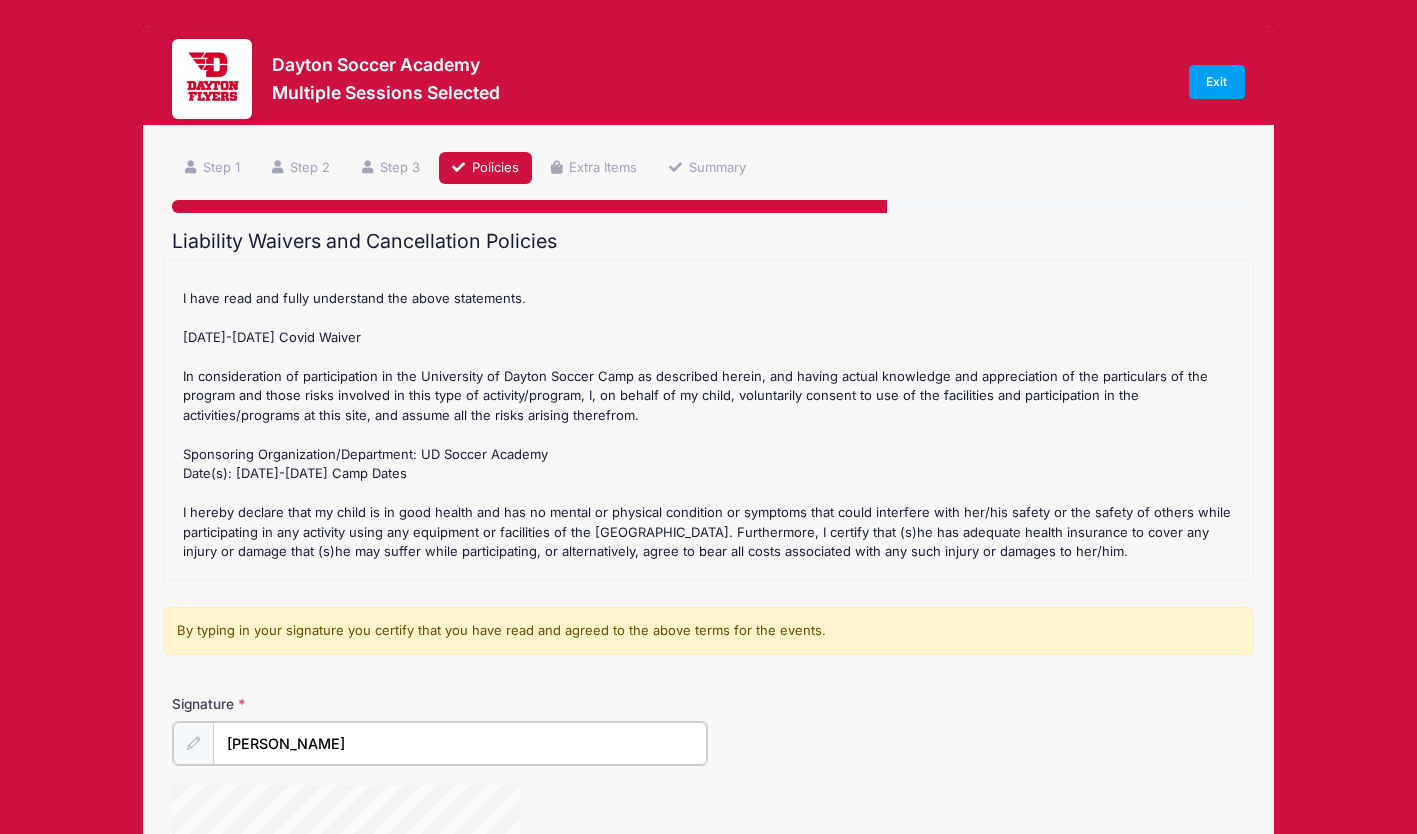 scroll, scrollTop: 639, scrollLeft: 0, axis: vertical 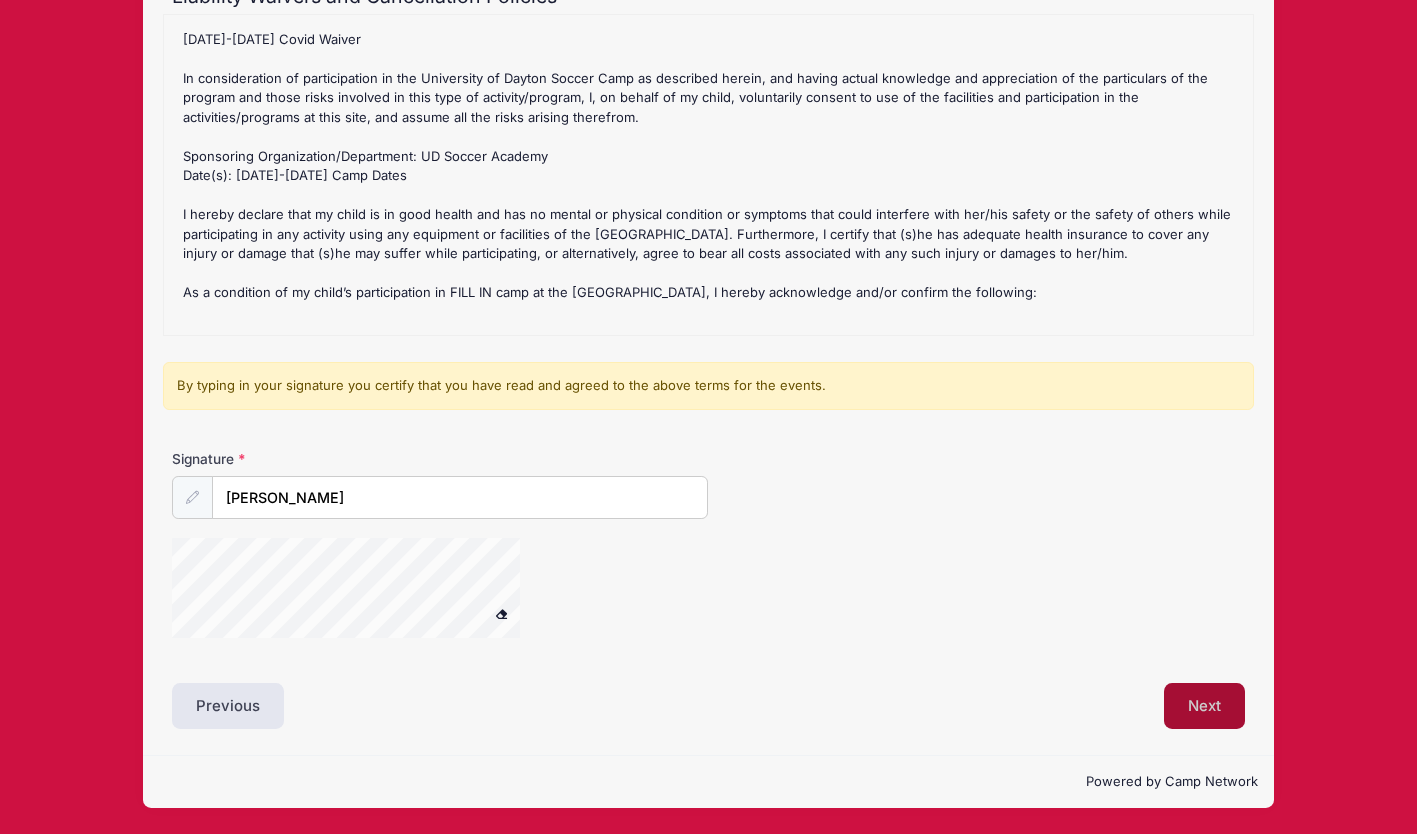 click on "Next" at bounding box center (1204, 706) 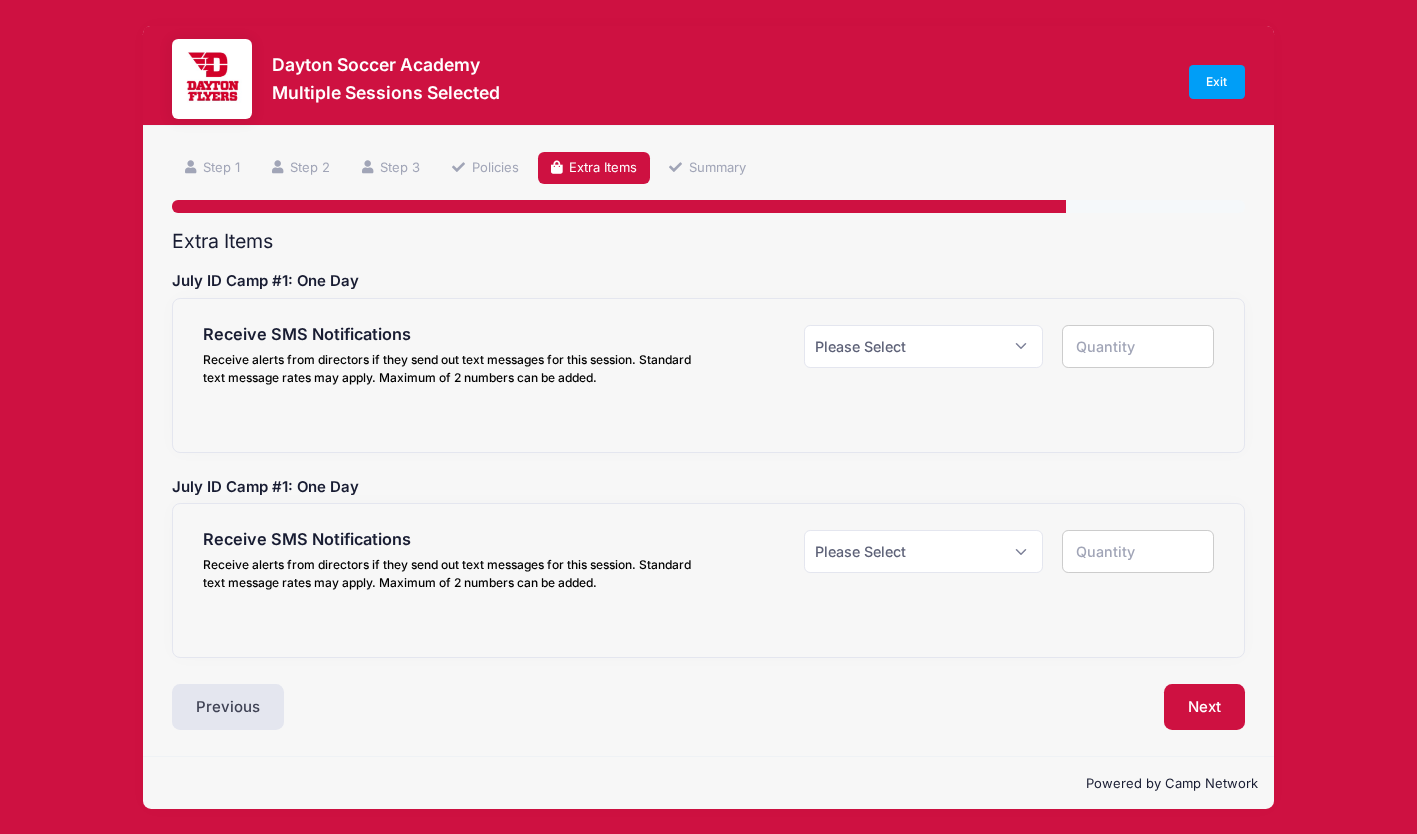scroll, scrollTop: 0, scrollLeft: 0, axis: both 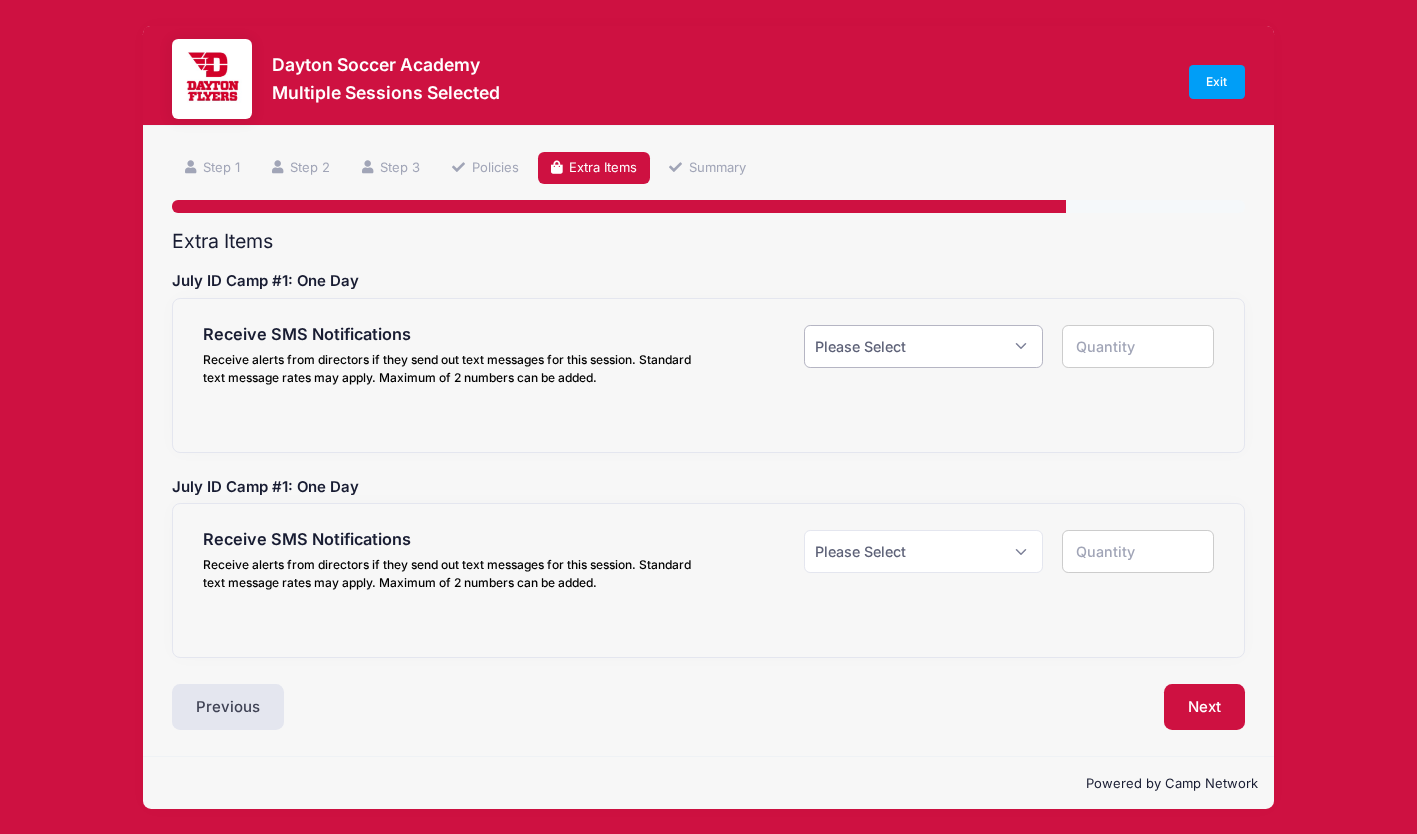 click on "Please Select Yes ($0.00)
No" at bounding box center [923, 346] 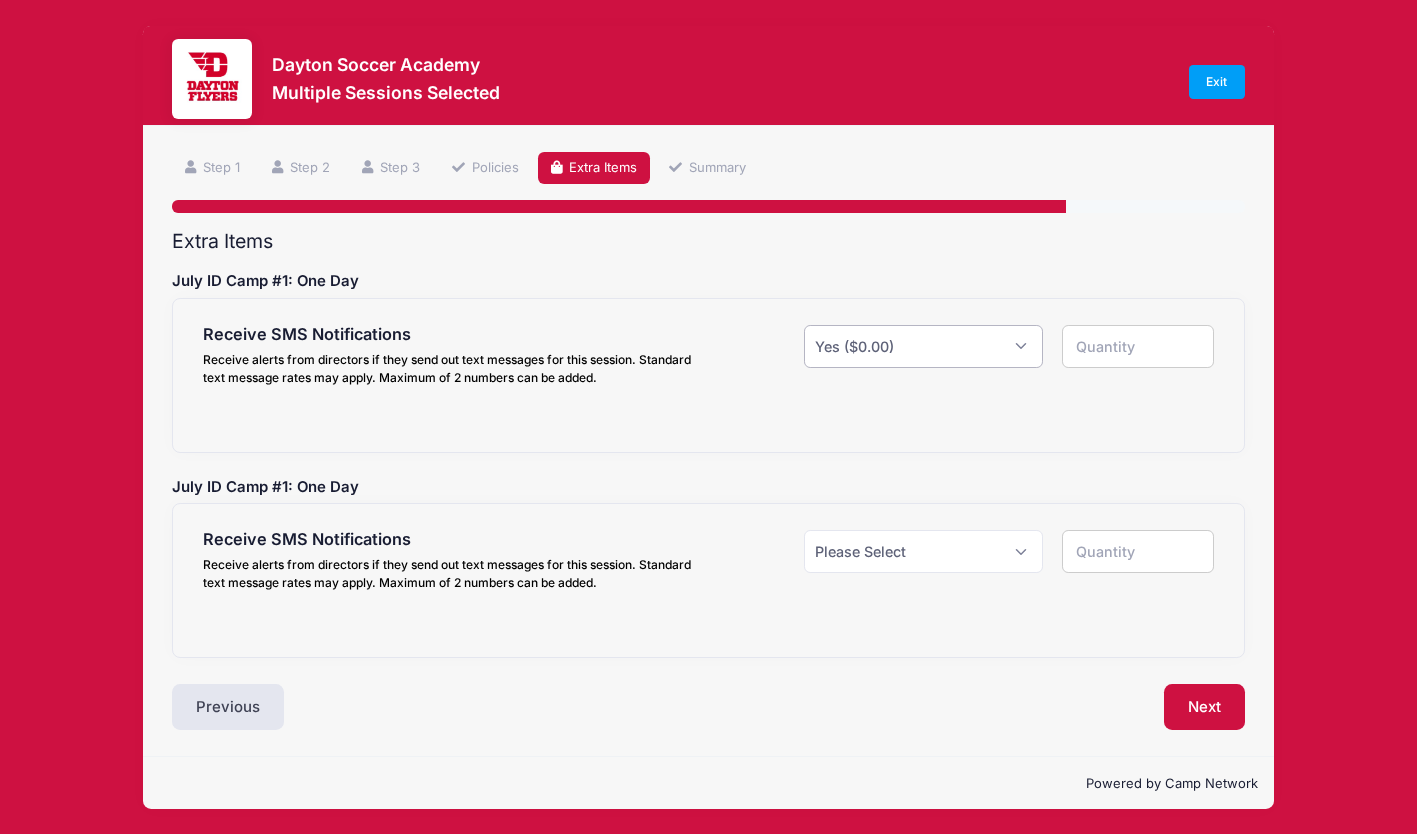 click on "Please Select Yes ($0.00)
No" at bounding box center [923, 346] 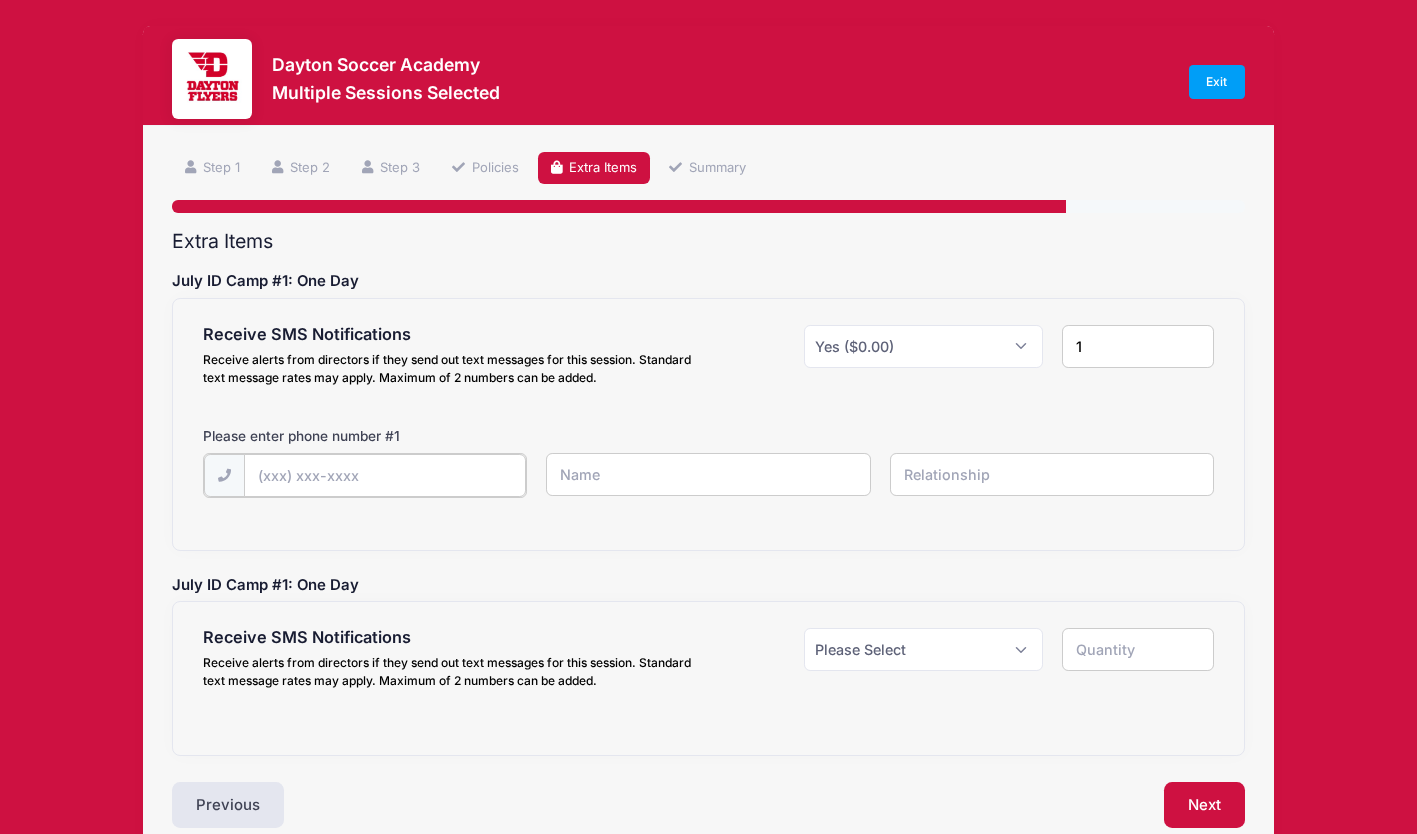 click at bounding box center (0, 0) 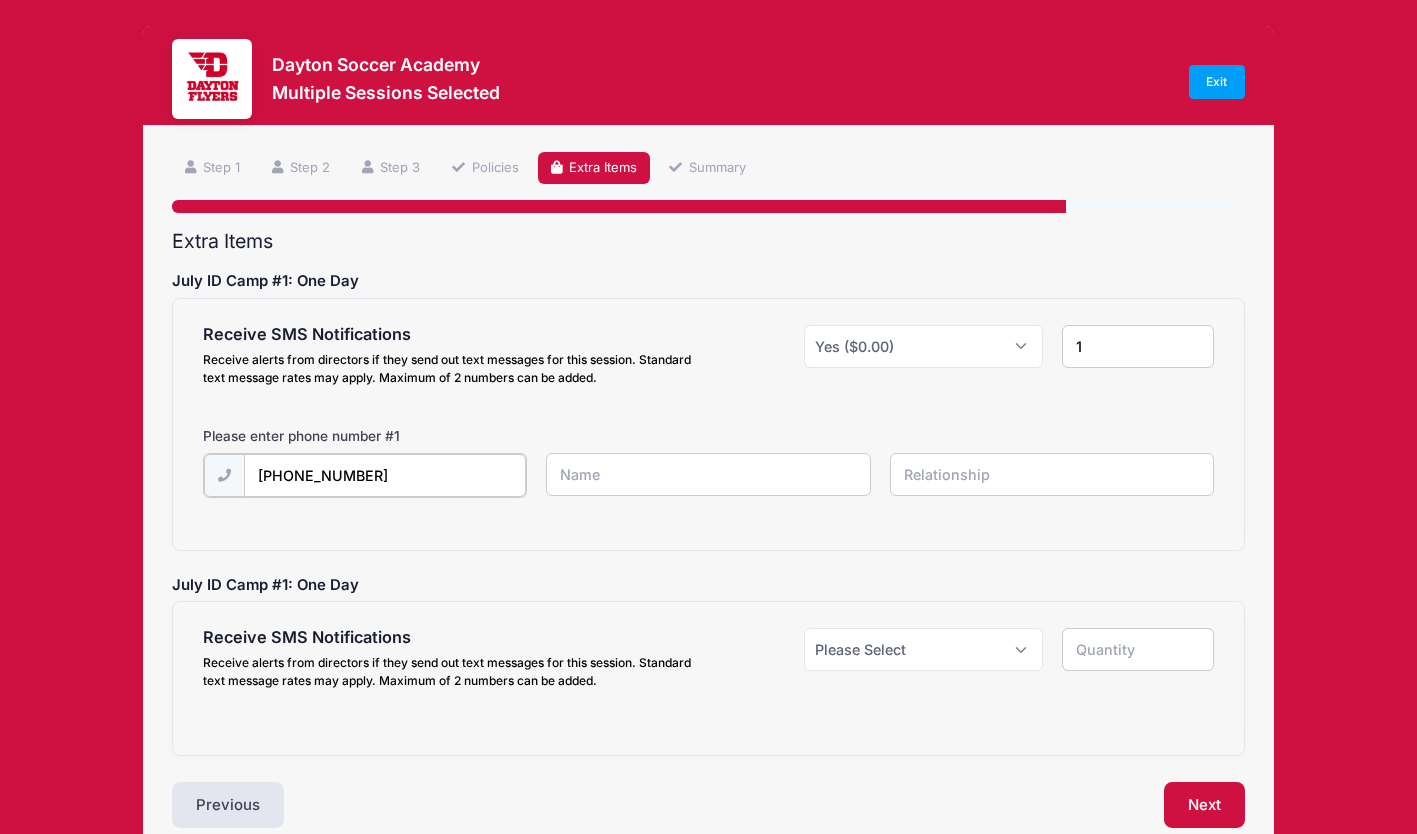 type on "(740) 957-4110" 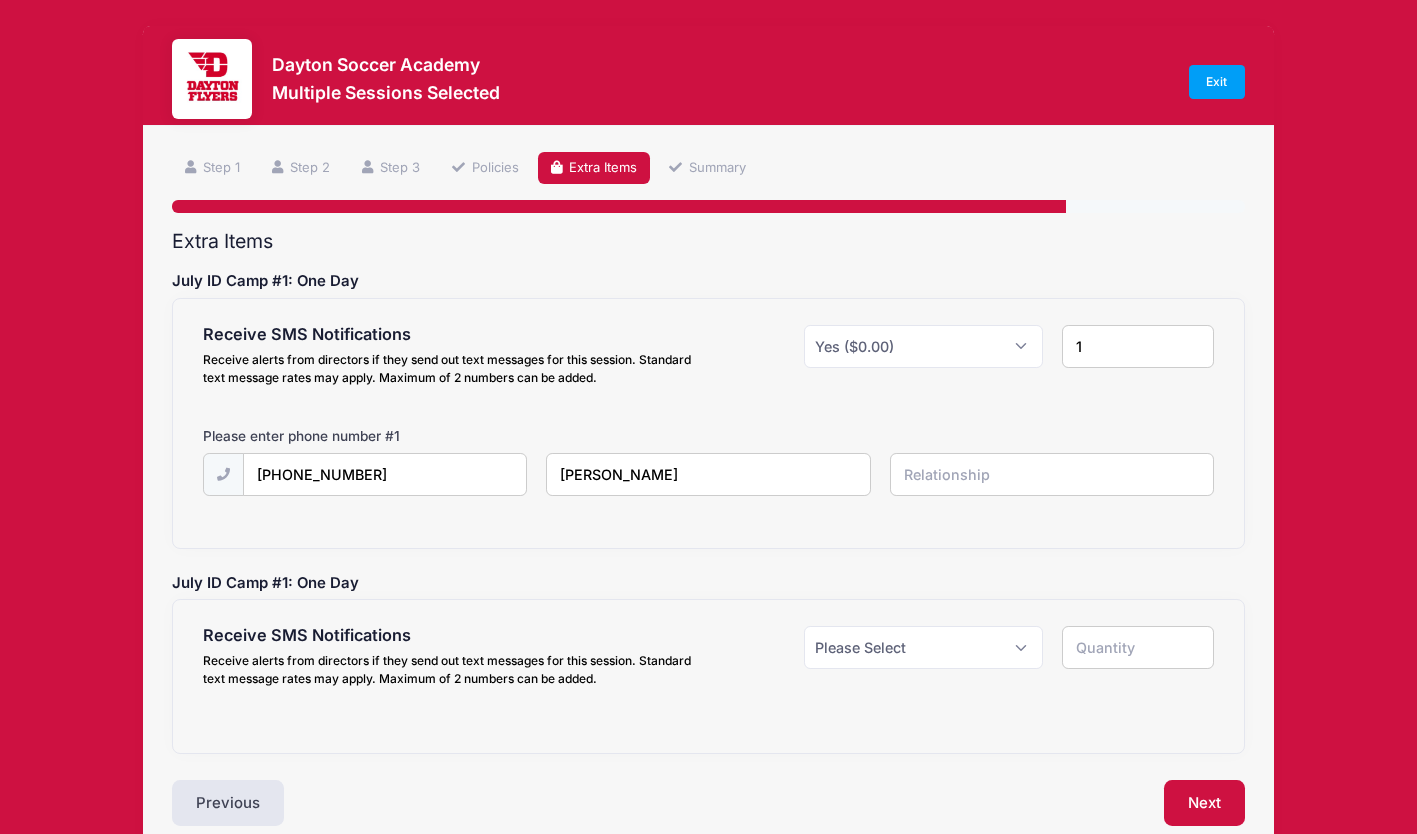type on "Ney Maamud" 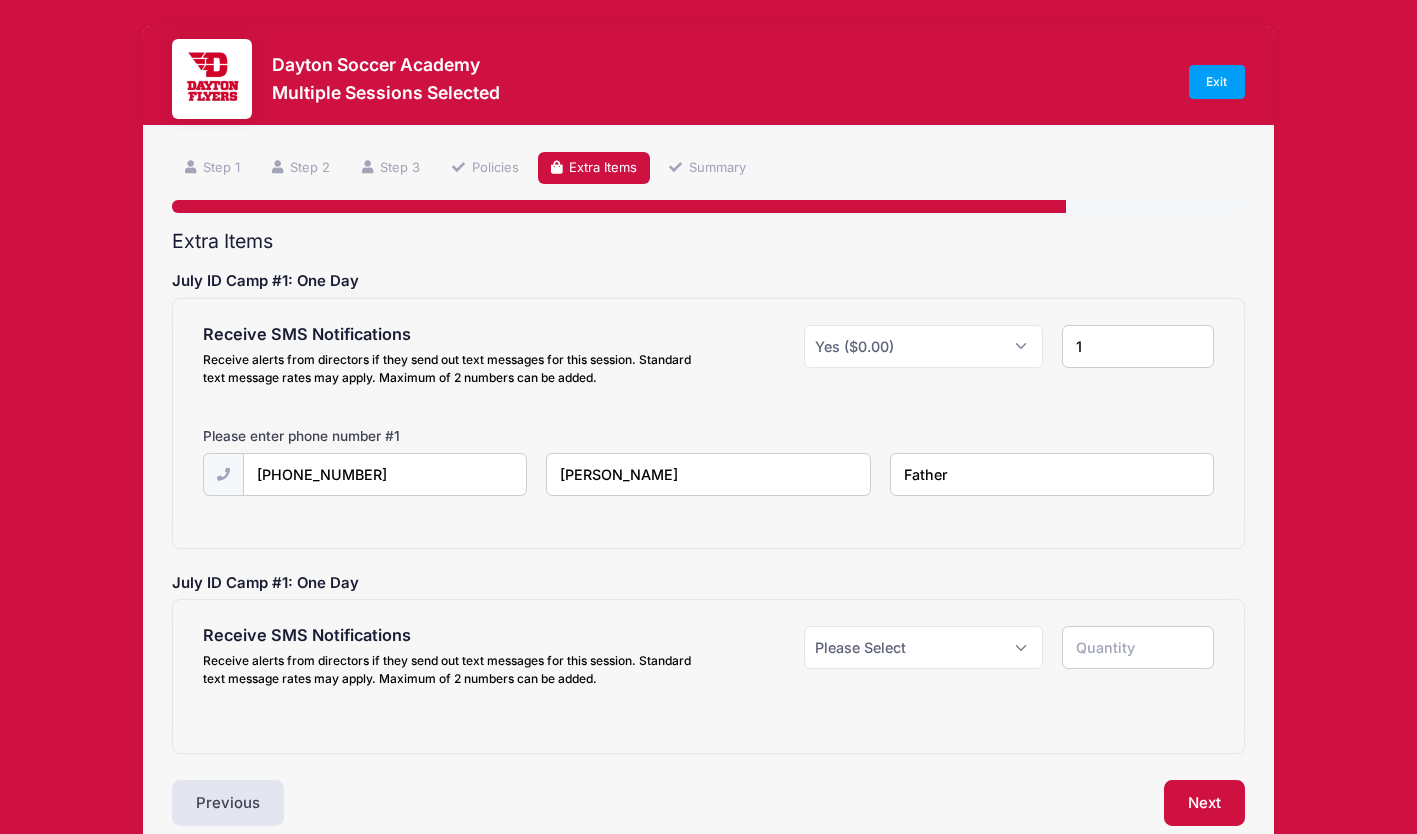 type on "Father" 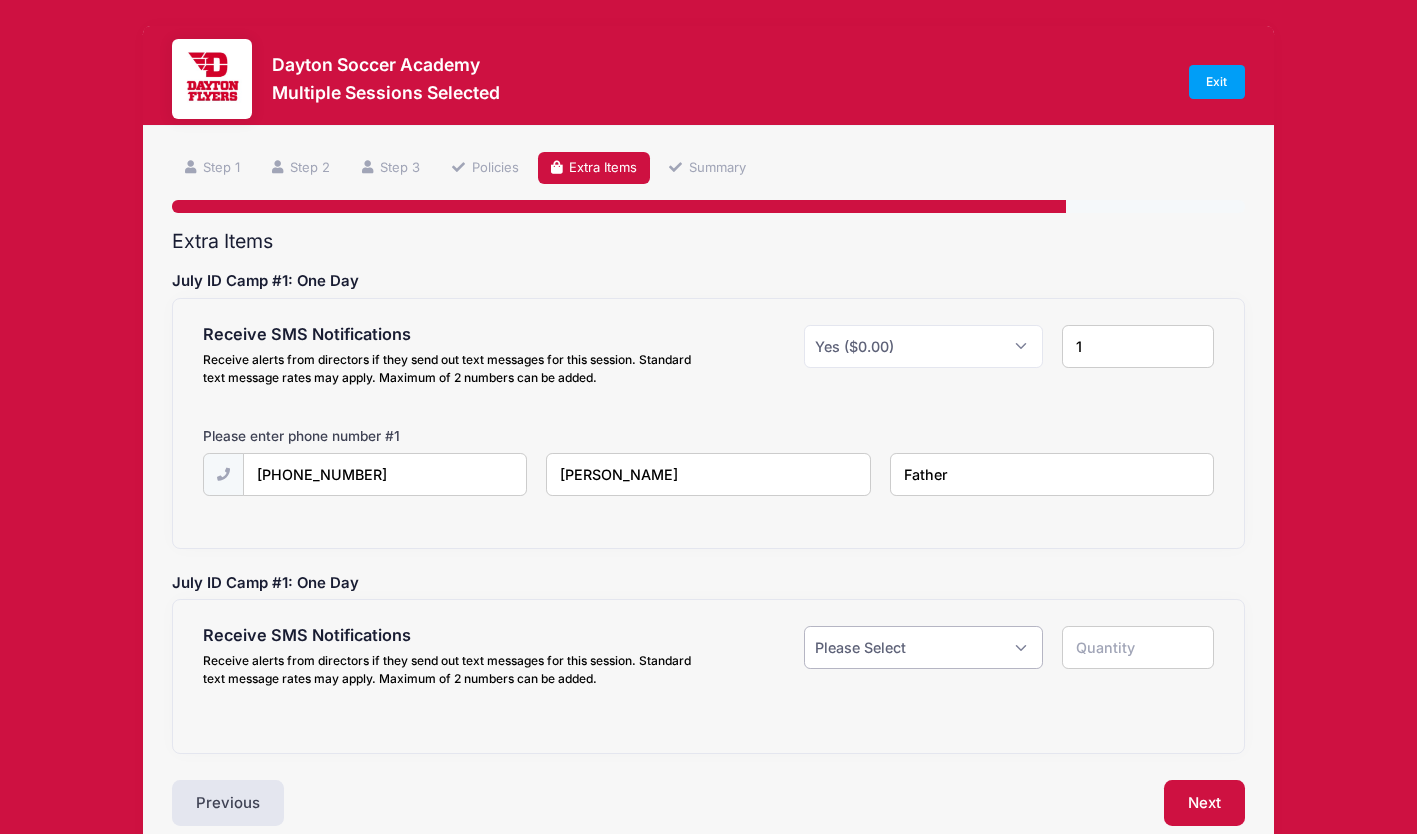 click on "Please Select Yes ($0.00)
No" at bounding box center [923, 647] 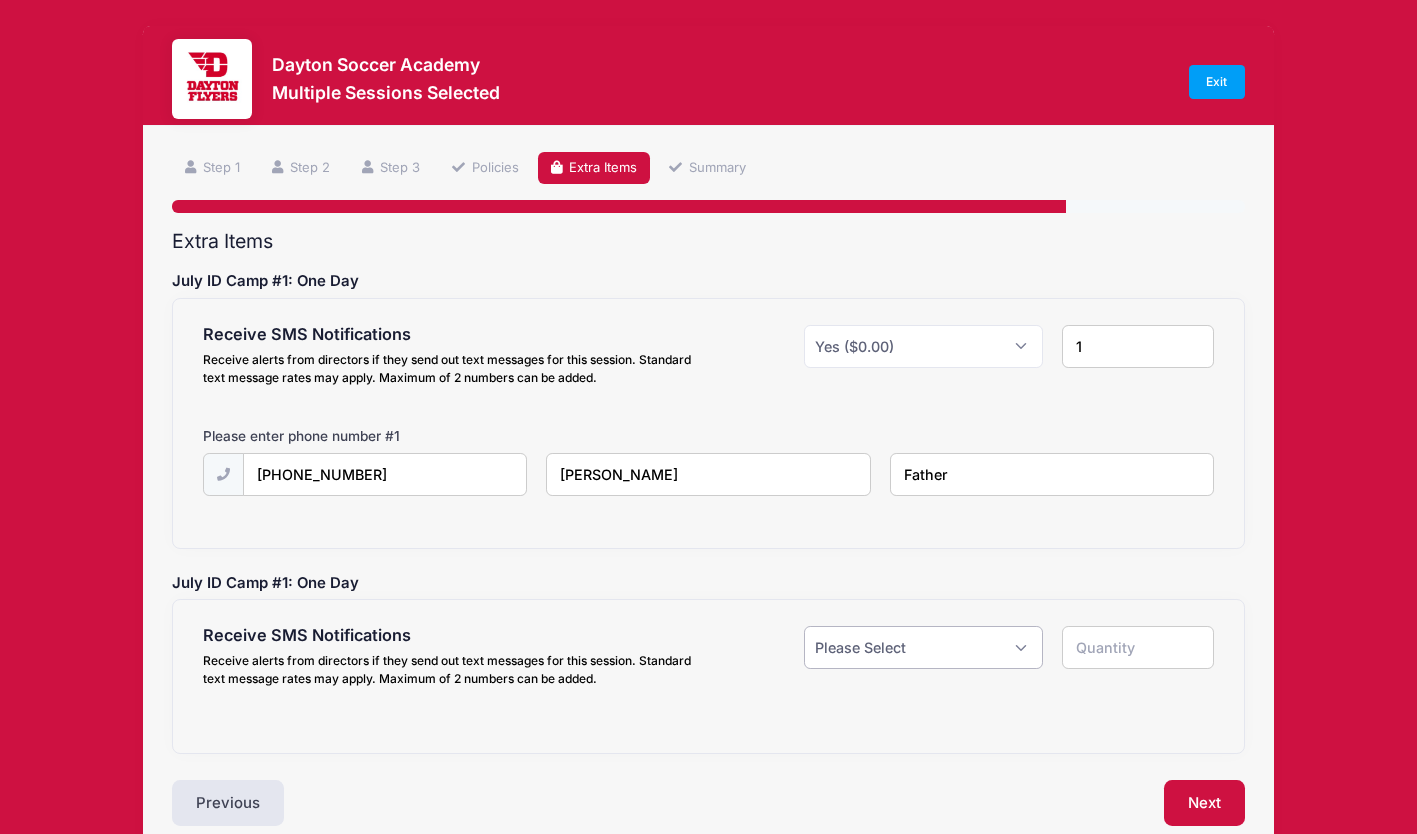 select on "1" 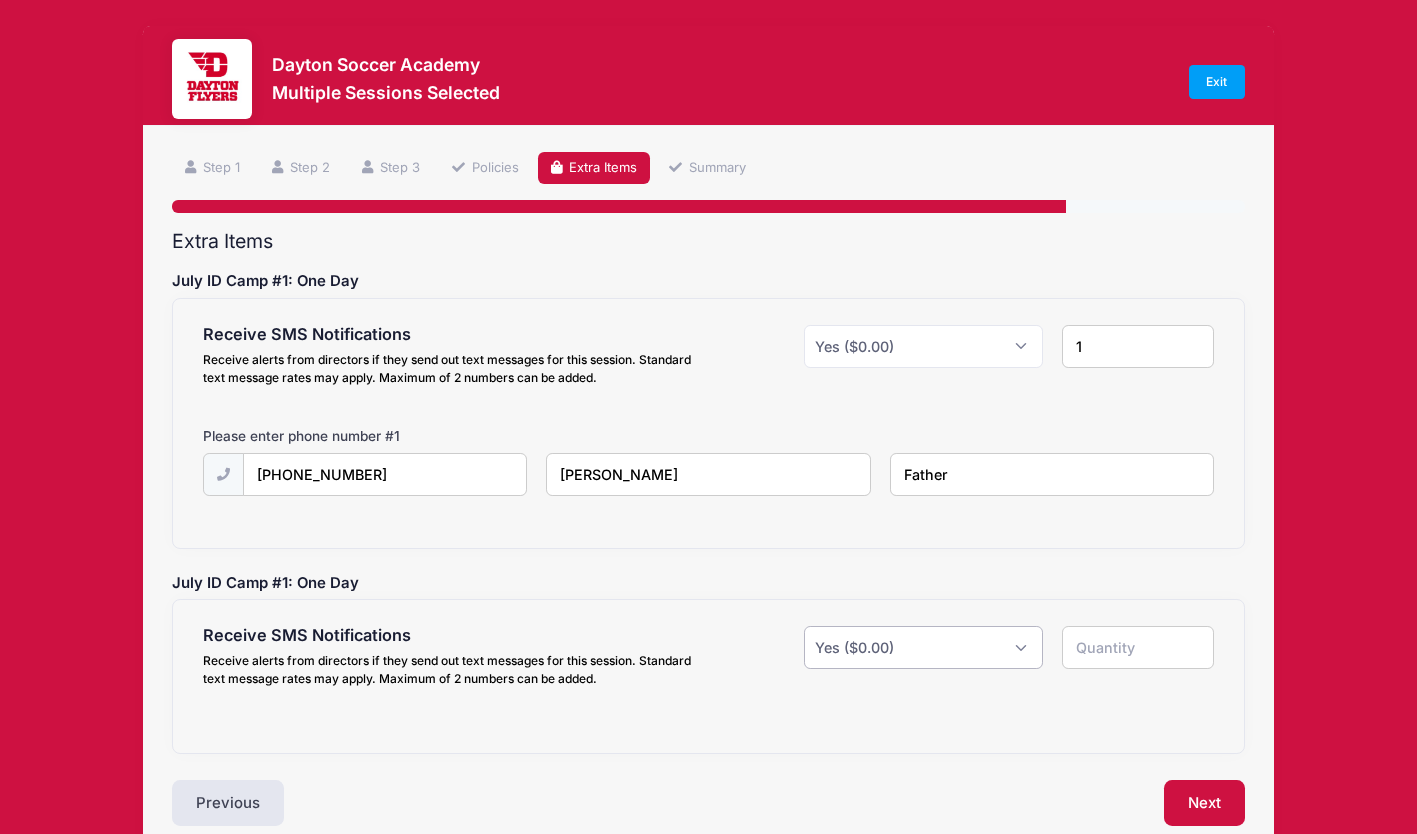 click on "Please Select Yes ($0.00)
No" at bounding box center (923, 647) 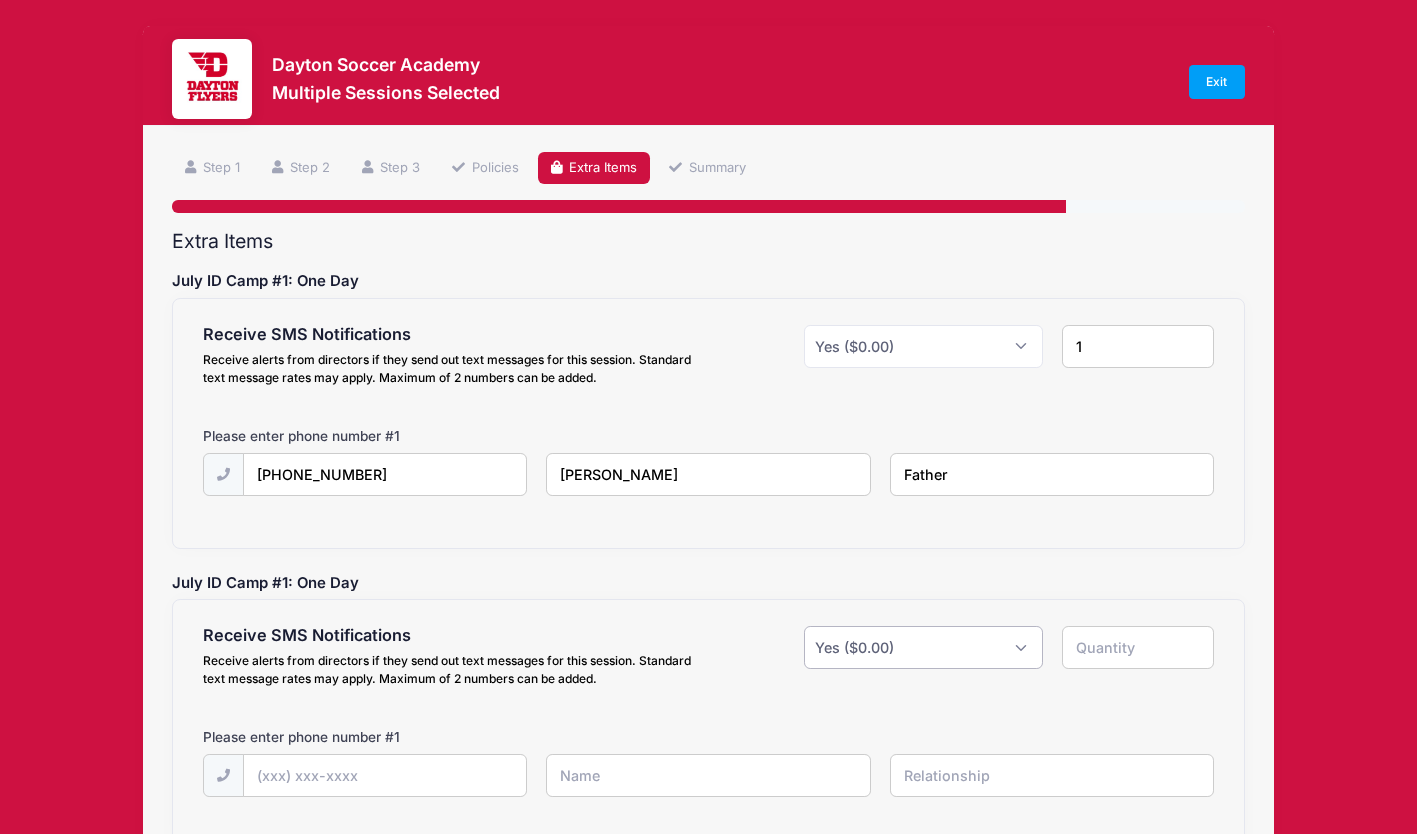 type on "1" 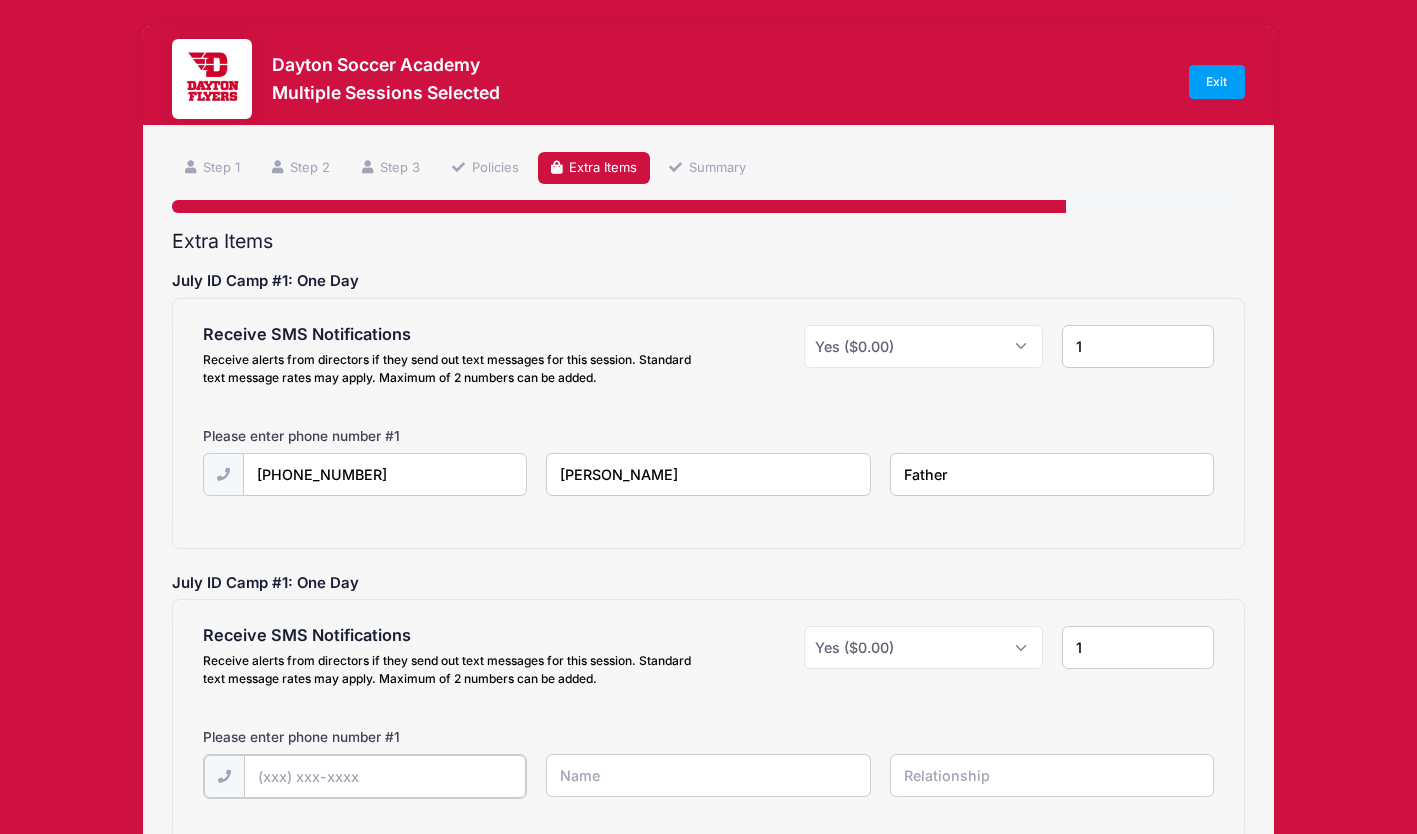 click at bounding box center (0, 0) 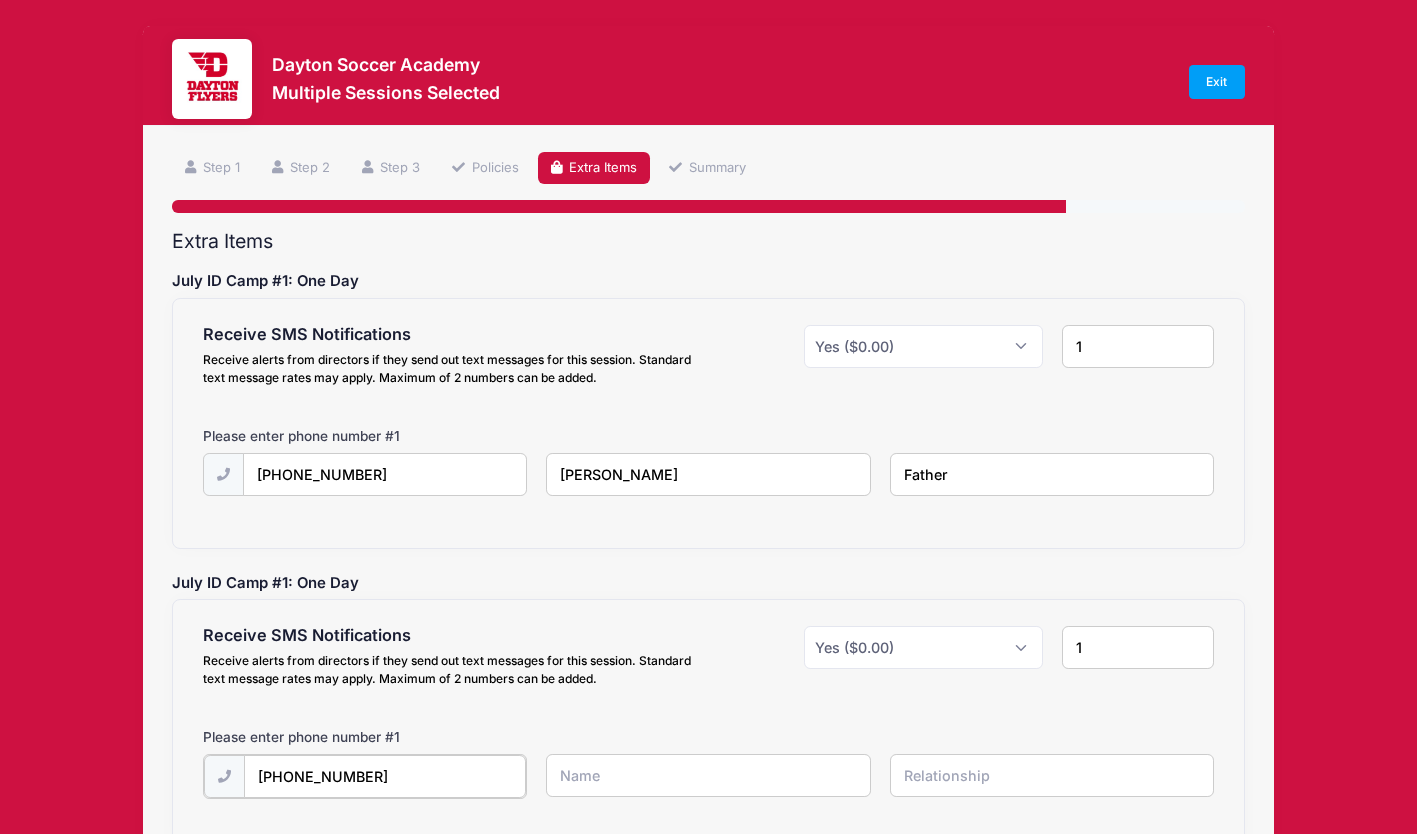 type on "(740) 957-4110" 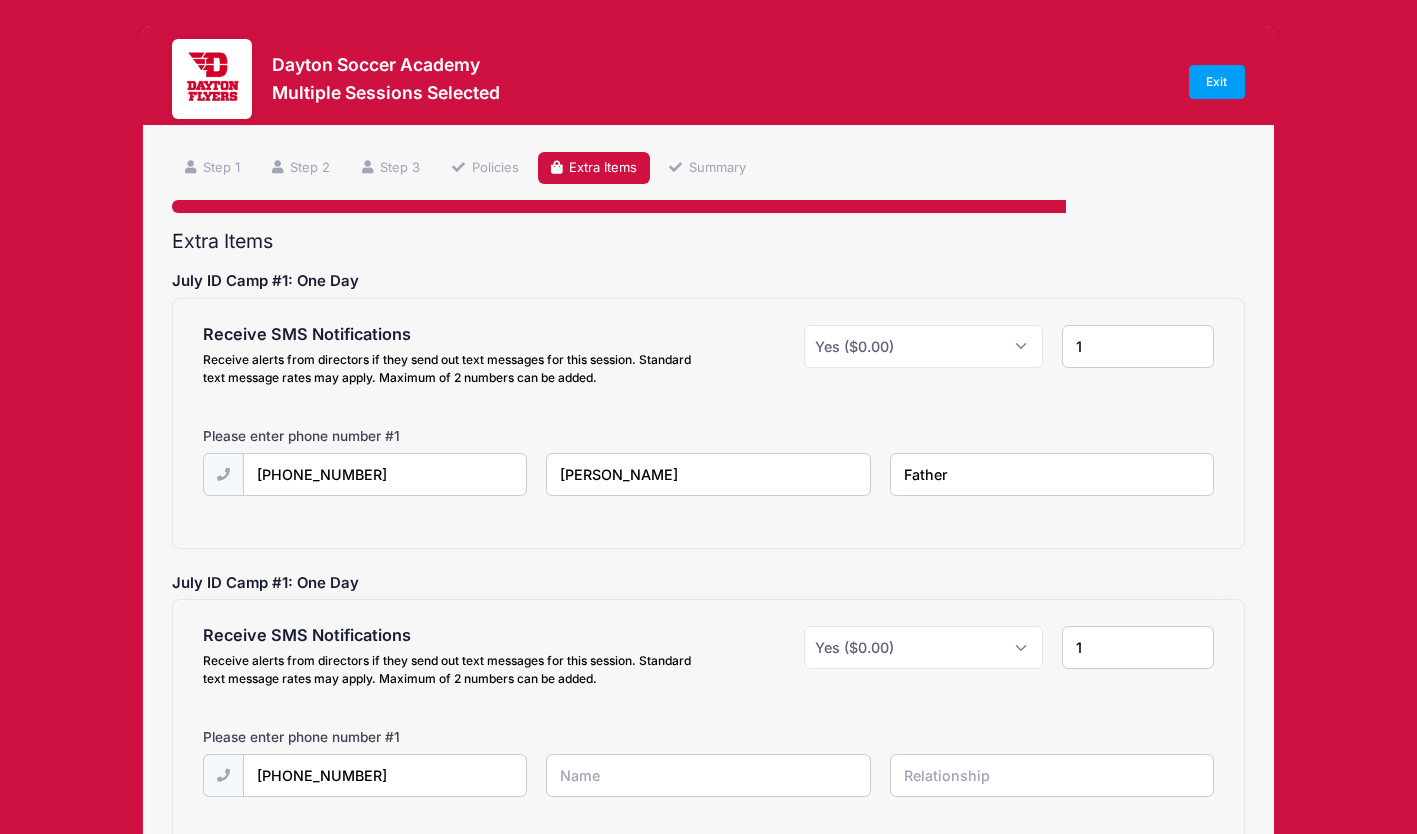 type on "n" 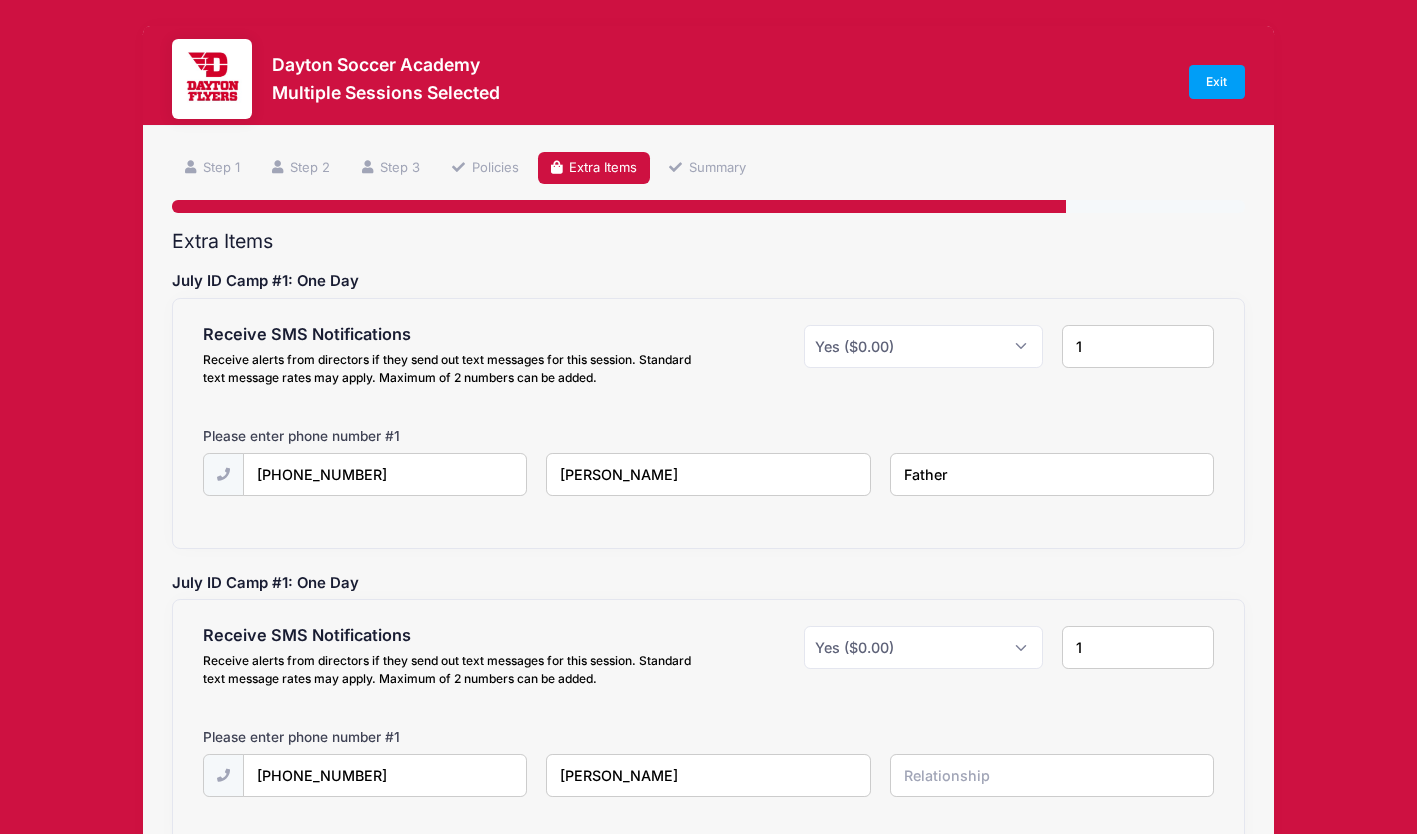 type on "Ney Maamud" 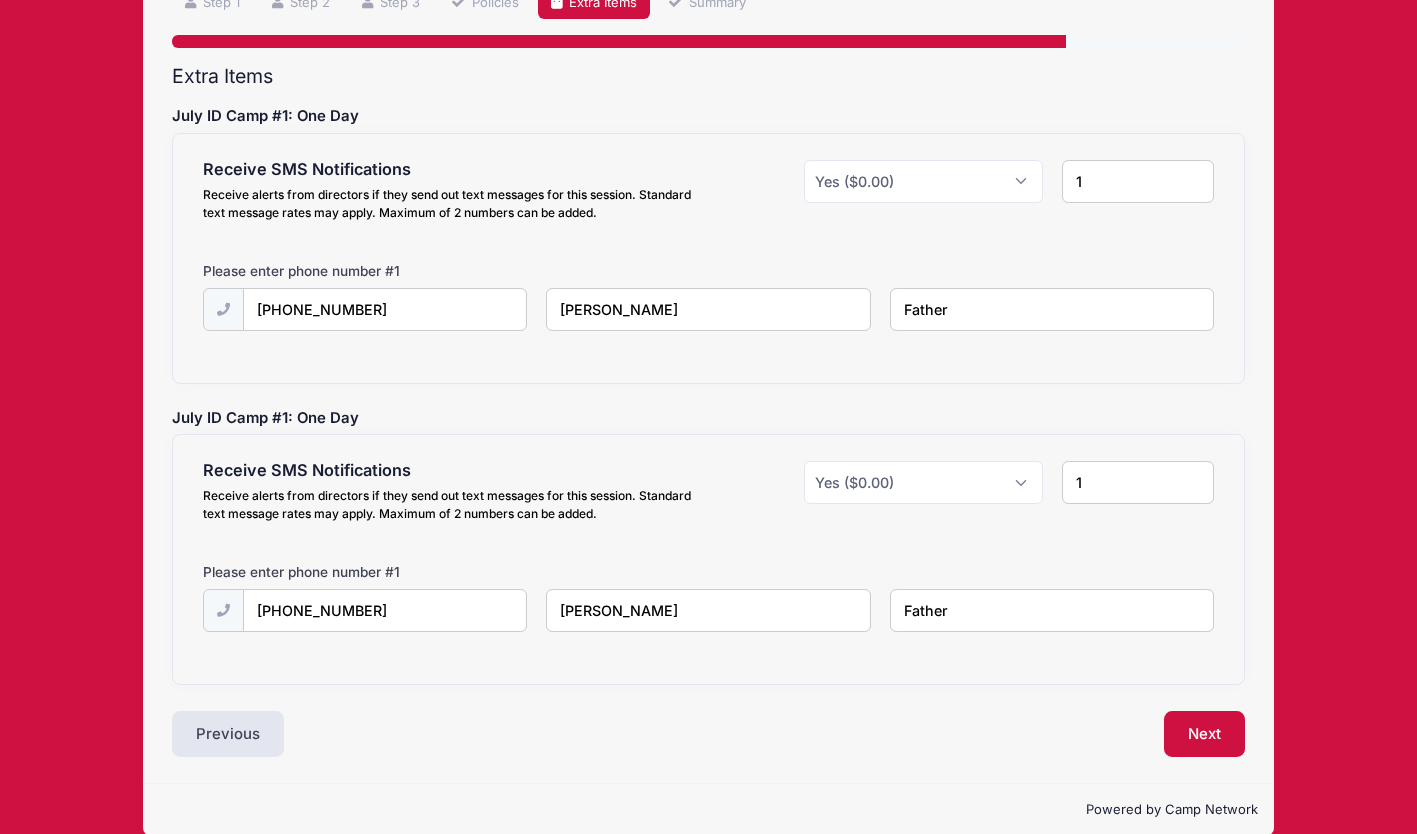scroll, scrollTop: 192, scrollLeft: 0, axis: vertical 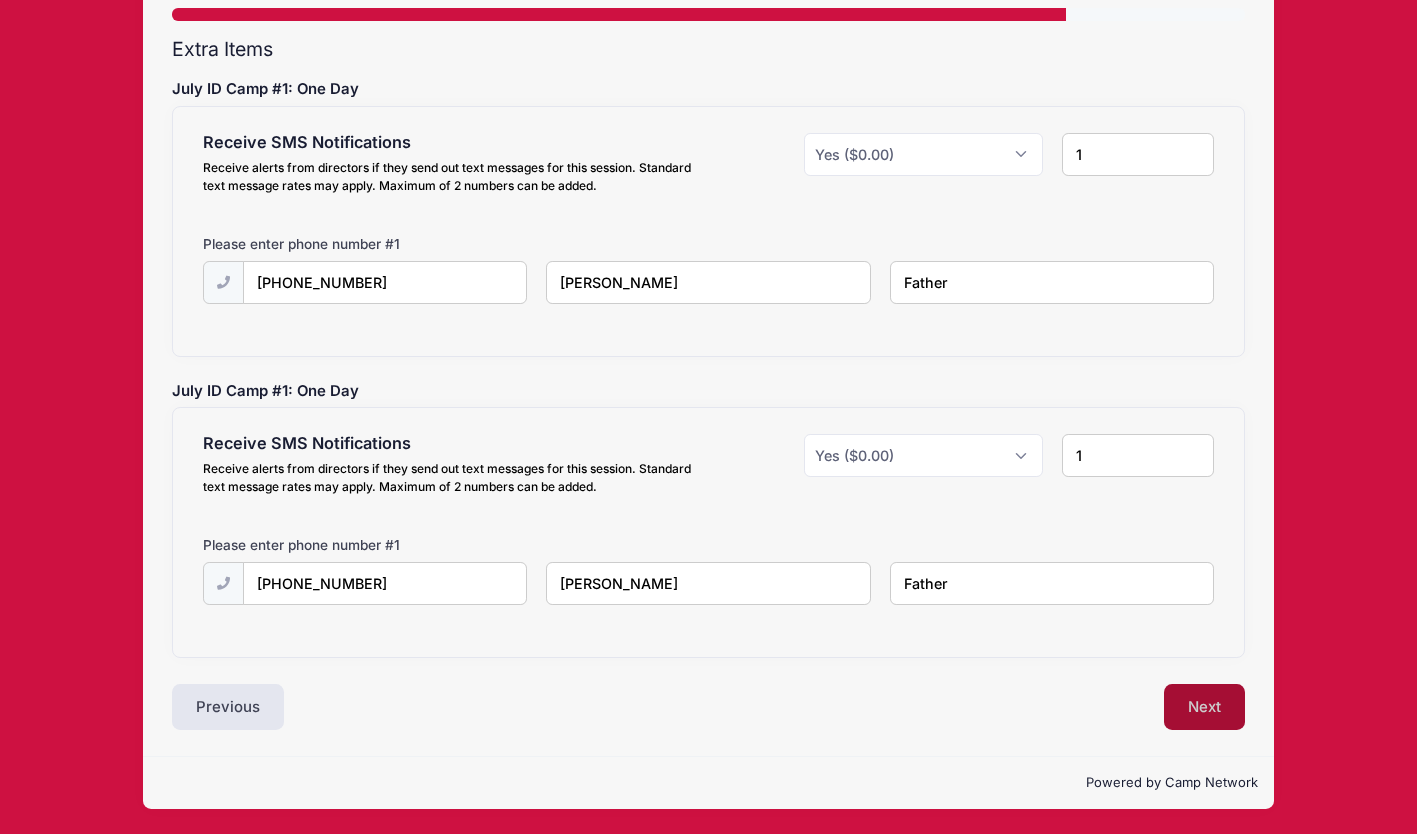 type on "Father" 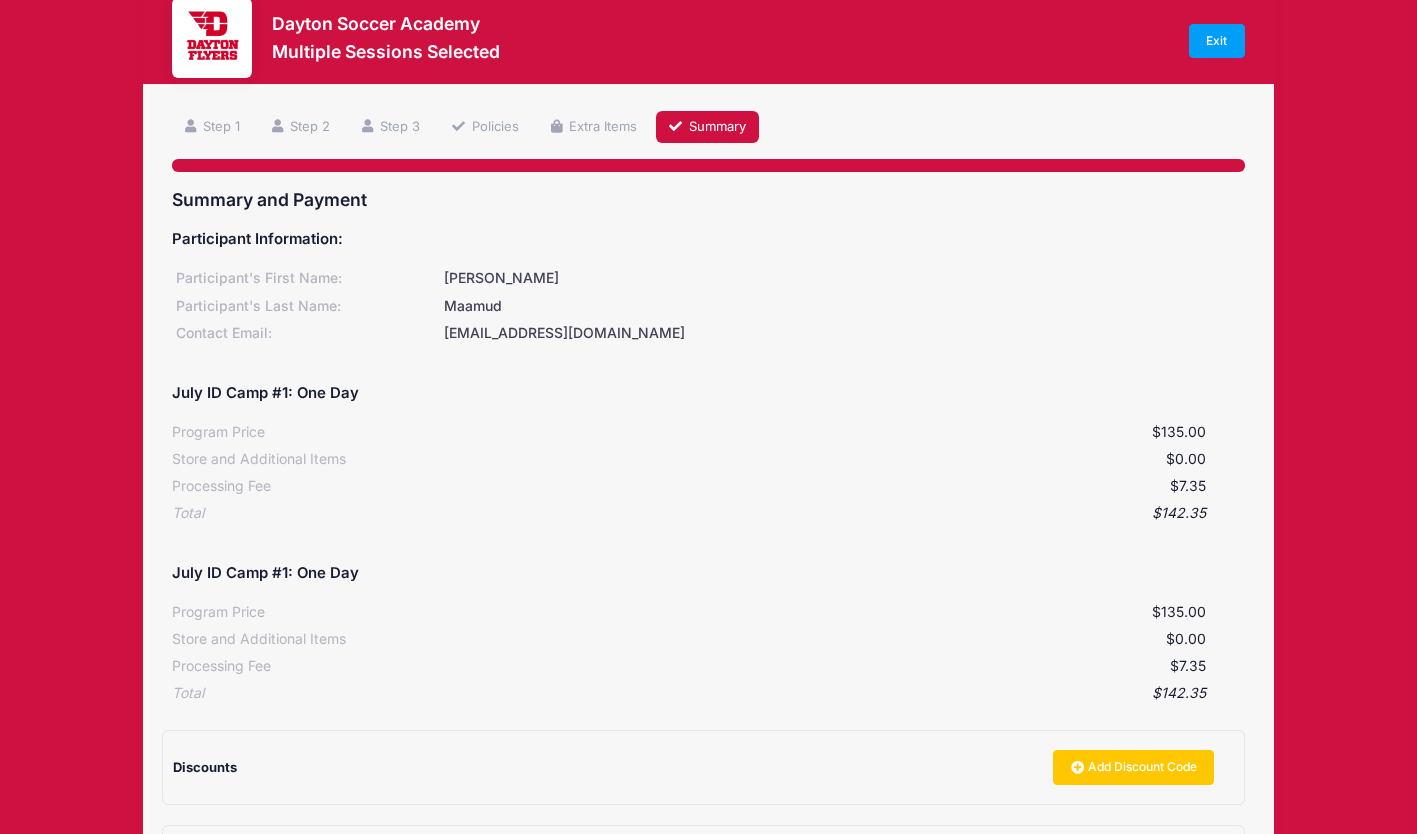 scroll, scrollTop: 0, scrollLeft: 0, axis: both 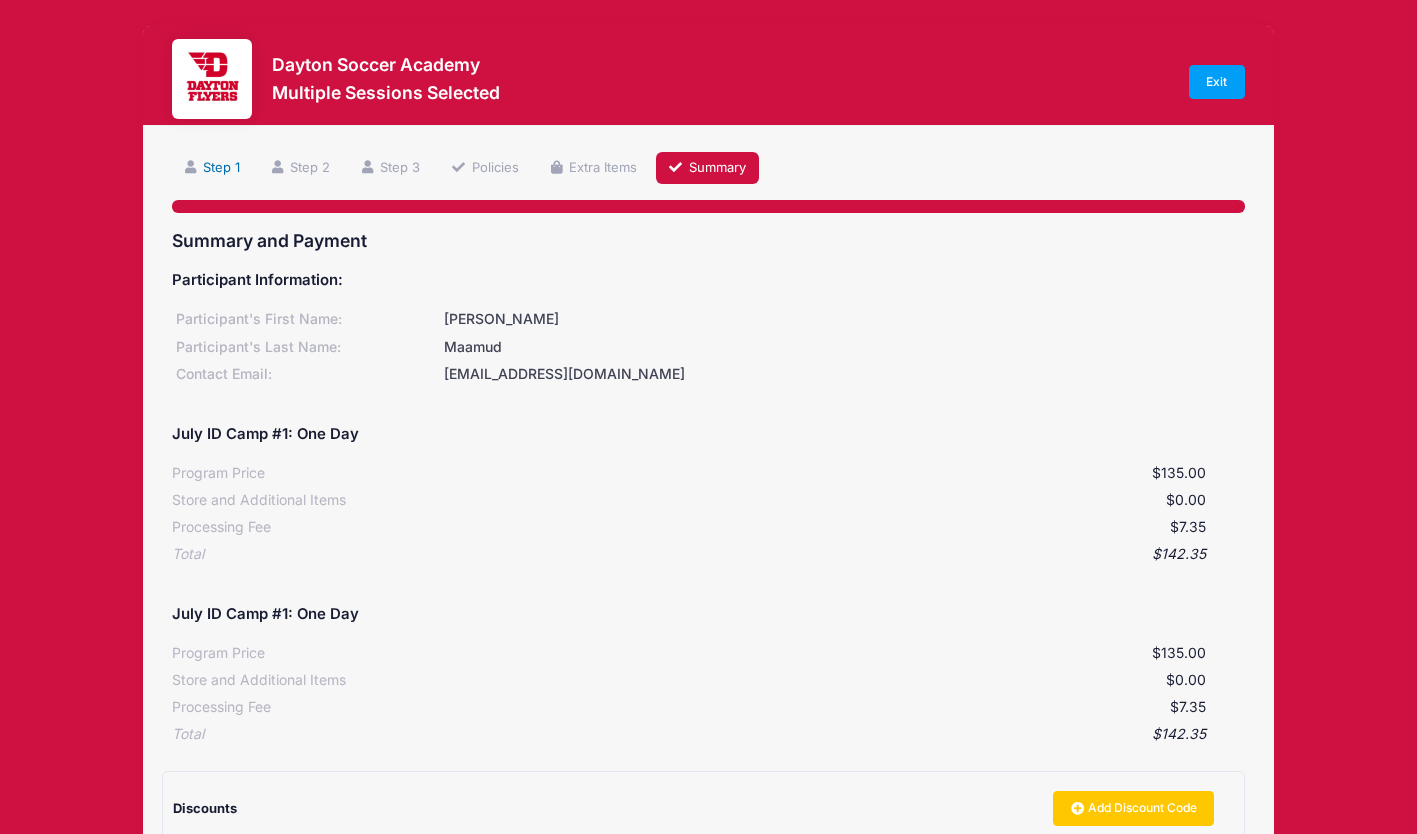 click on "Step 1" at bounding box center [212, 168] 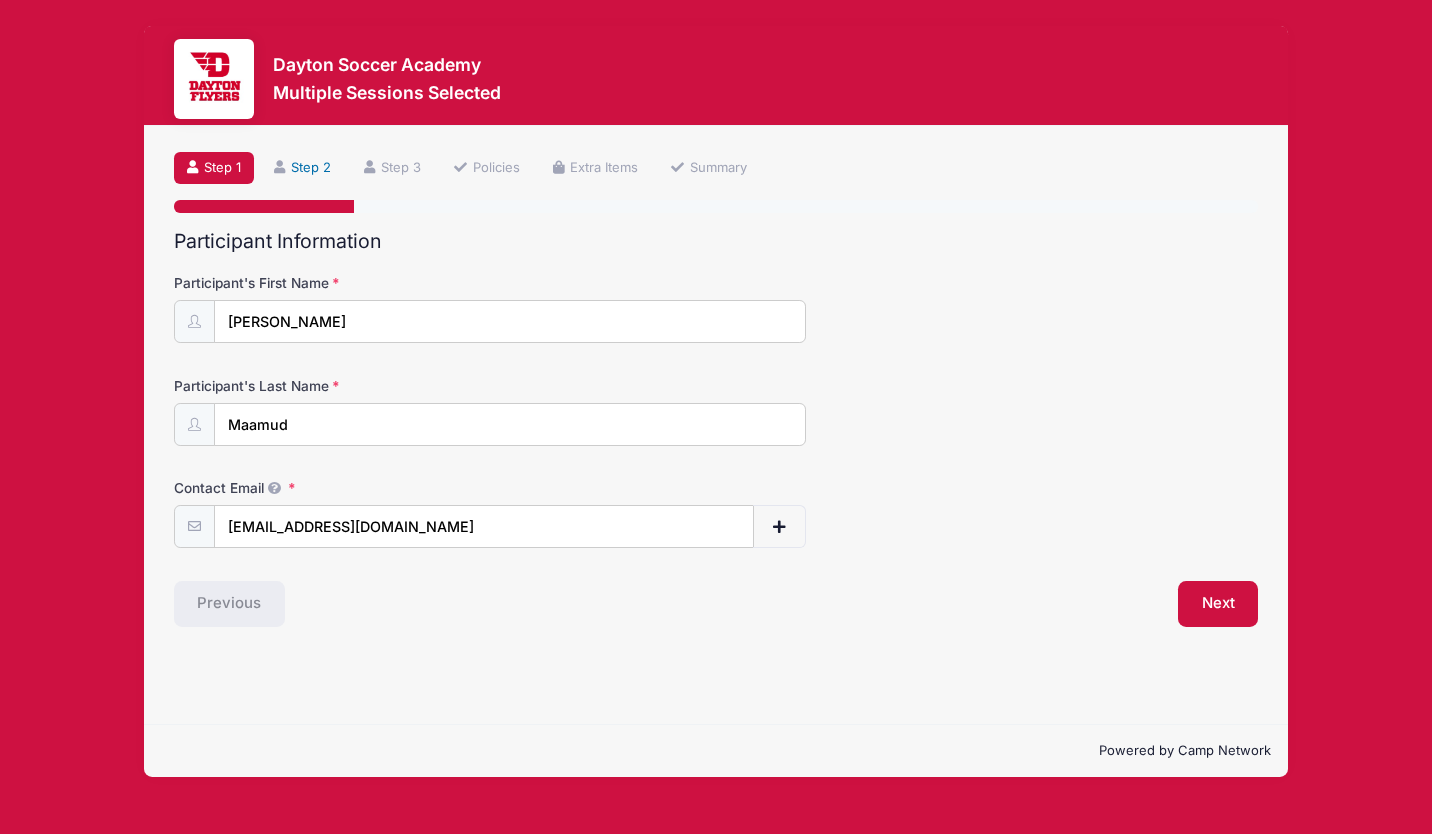 click on "Step 2" at bounding box center [303, 168] 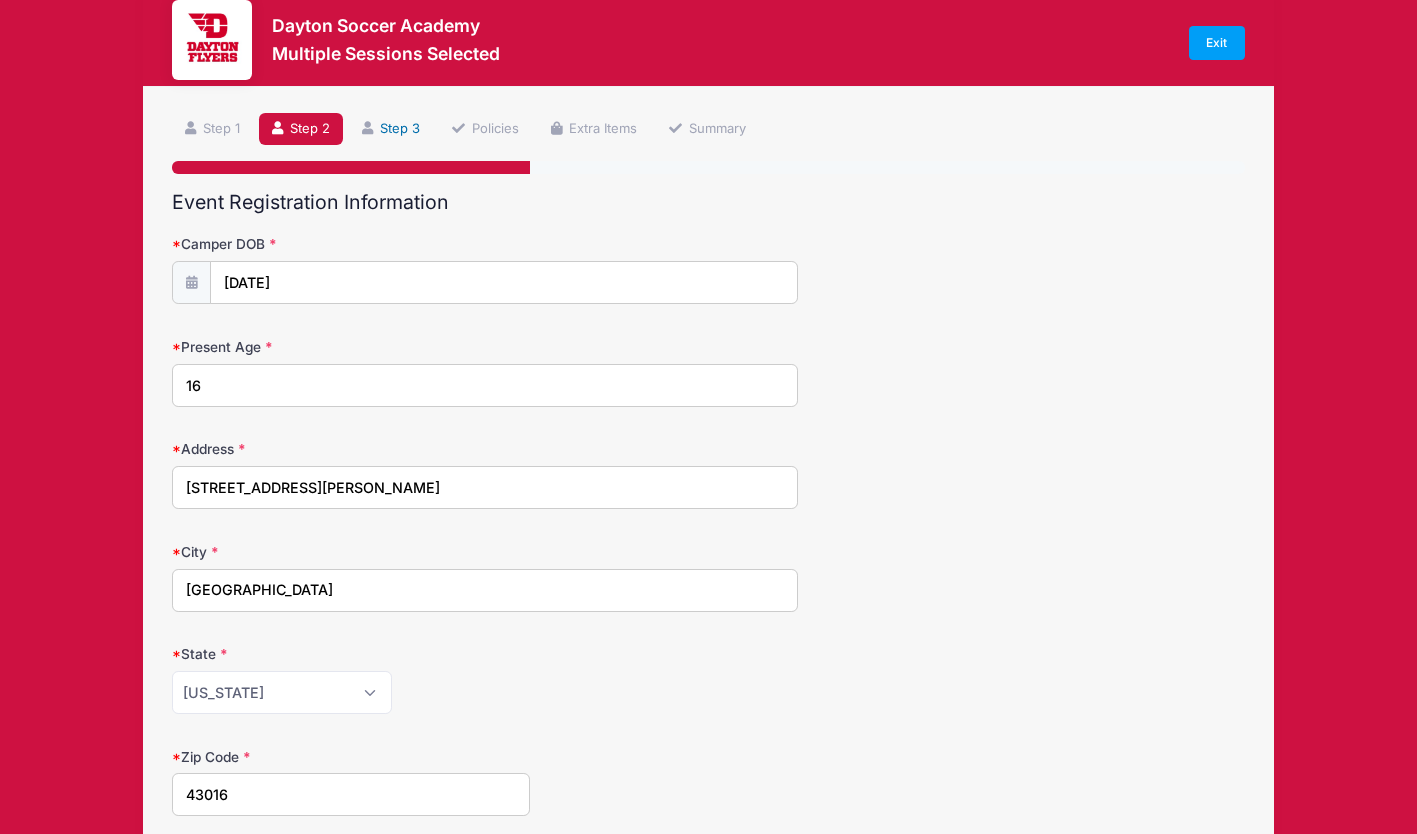 click on "Step 3" at bounding box center (391, 129) 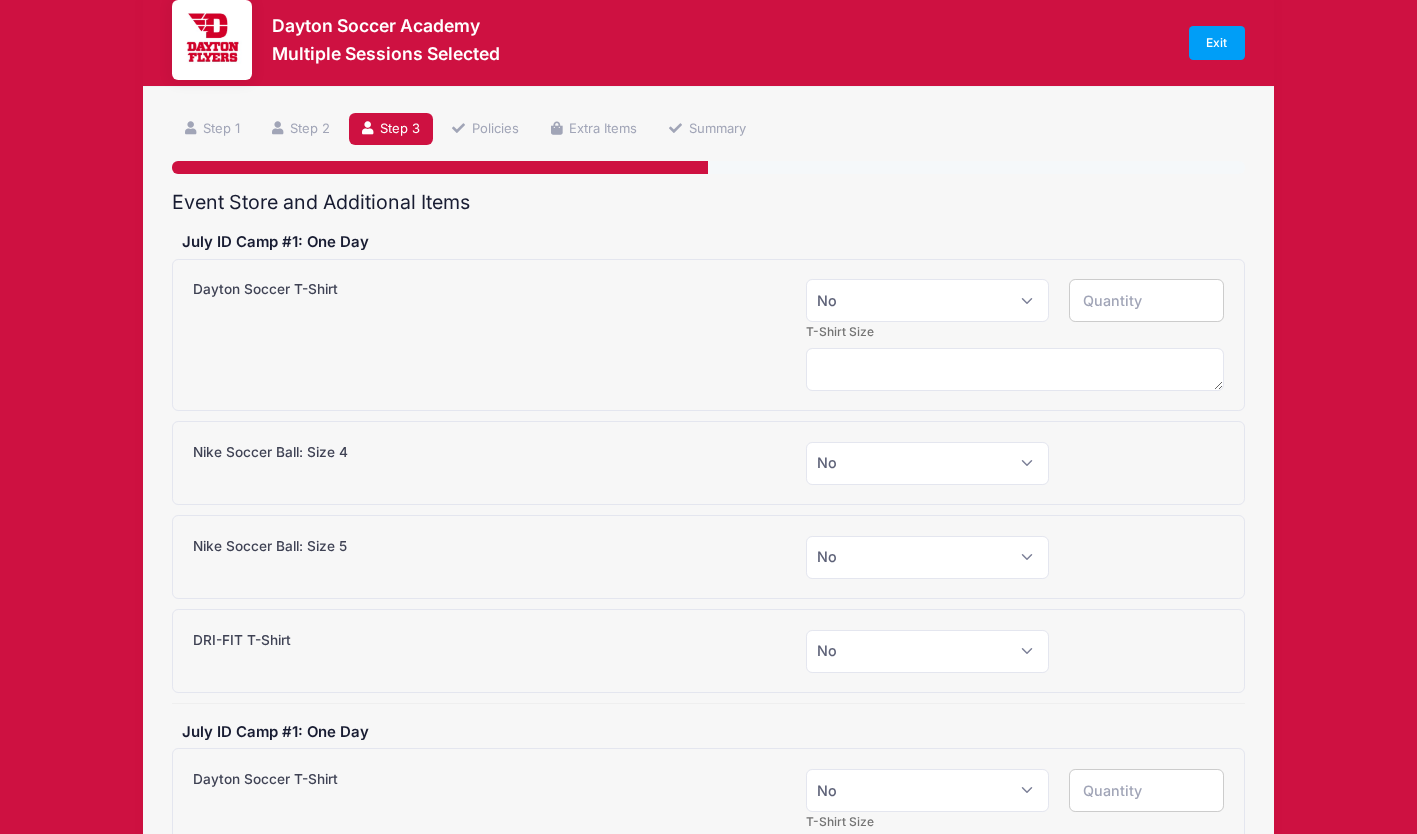 scroll, scrollTop: 17, scrollLeft: 0, axis: vertical 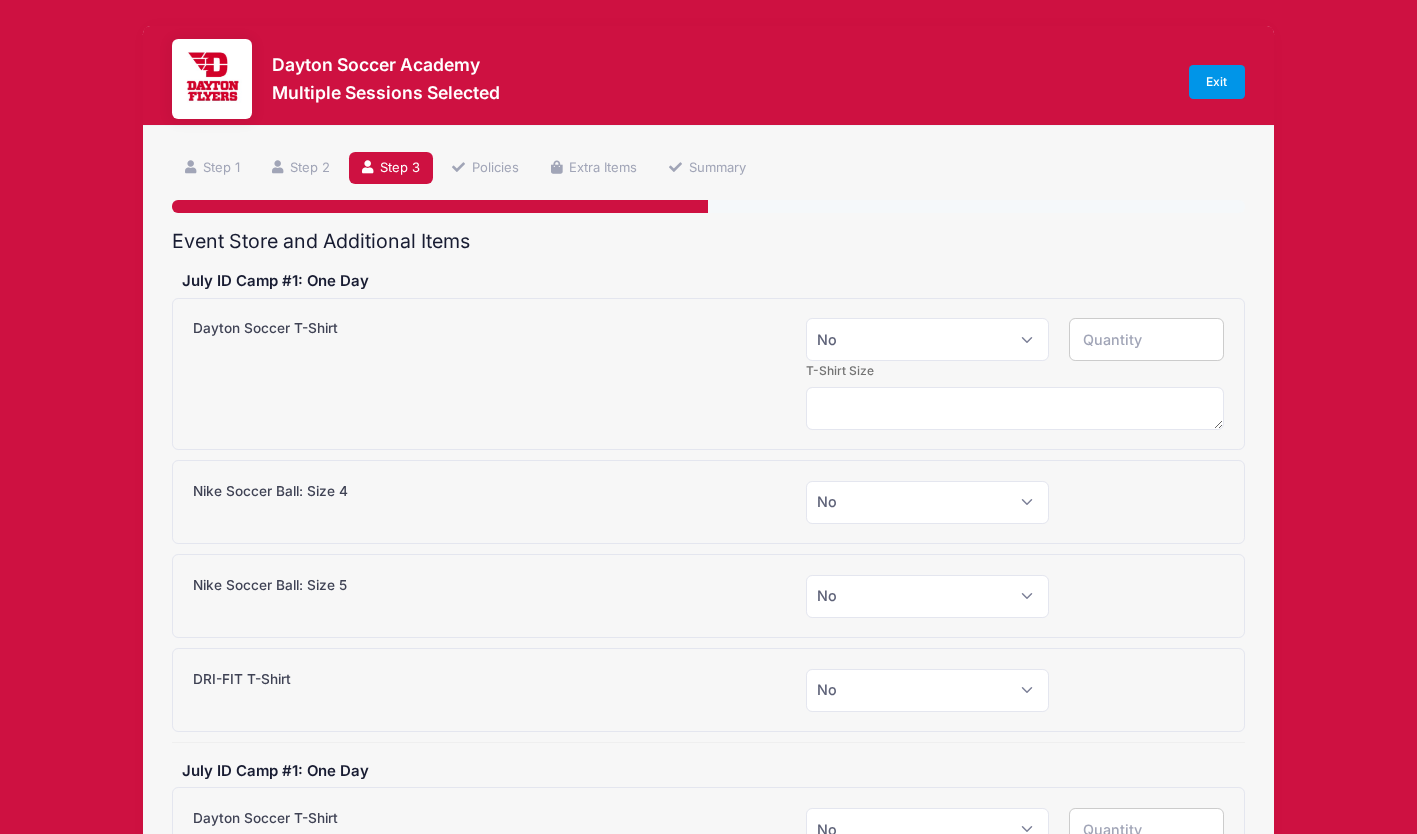 click on "Exit" at bounding box center [1217, 82] 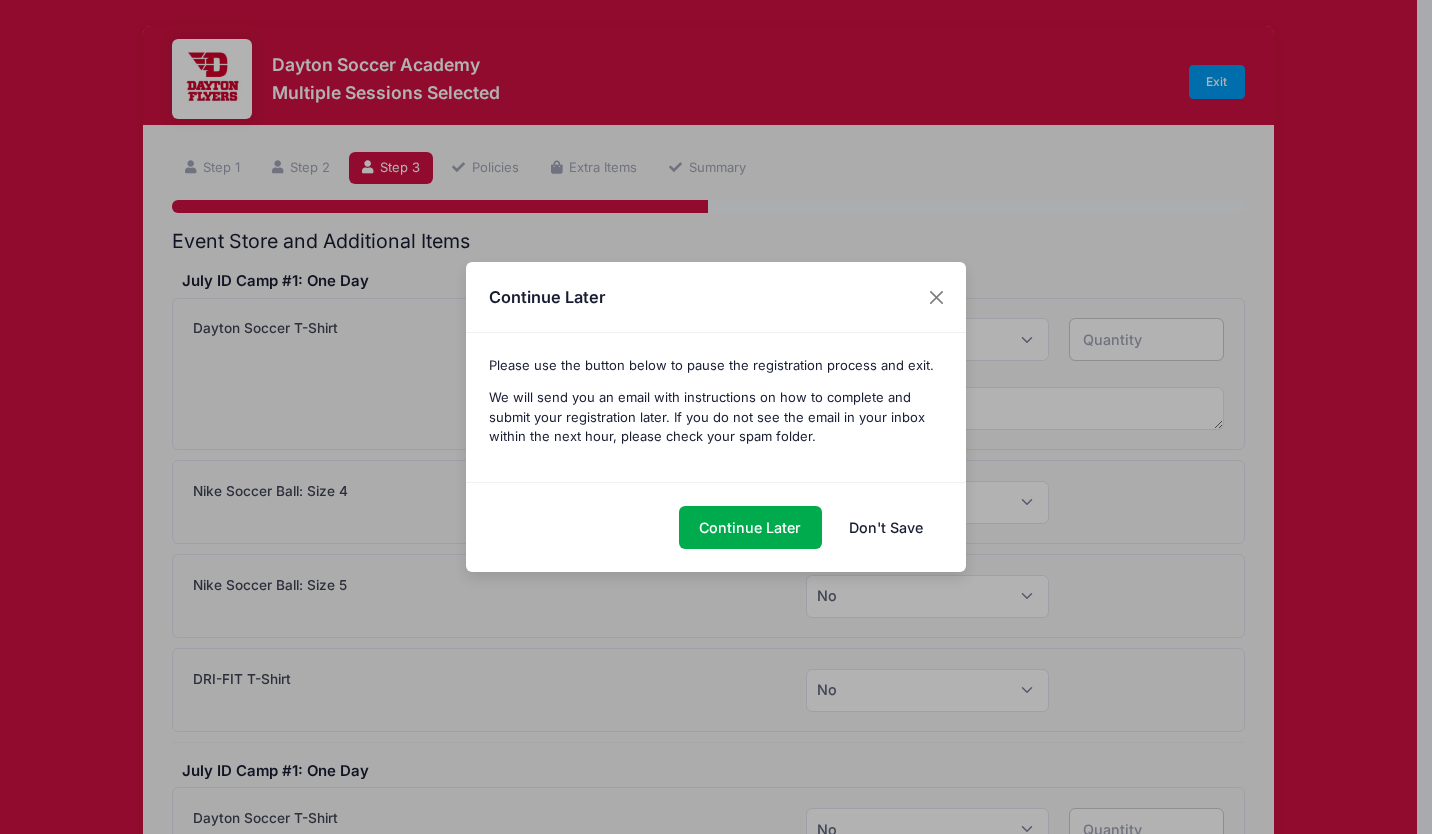 click on "Don't Save" at bounding box center [885, 527] 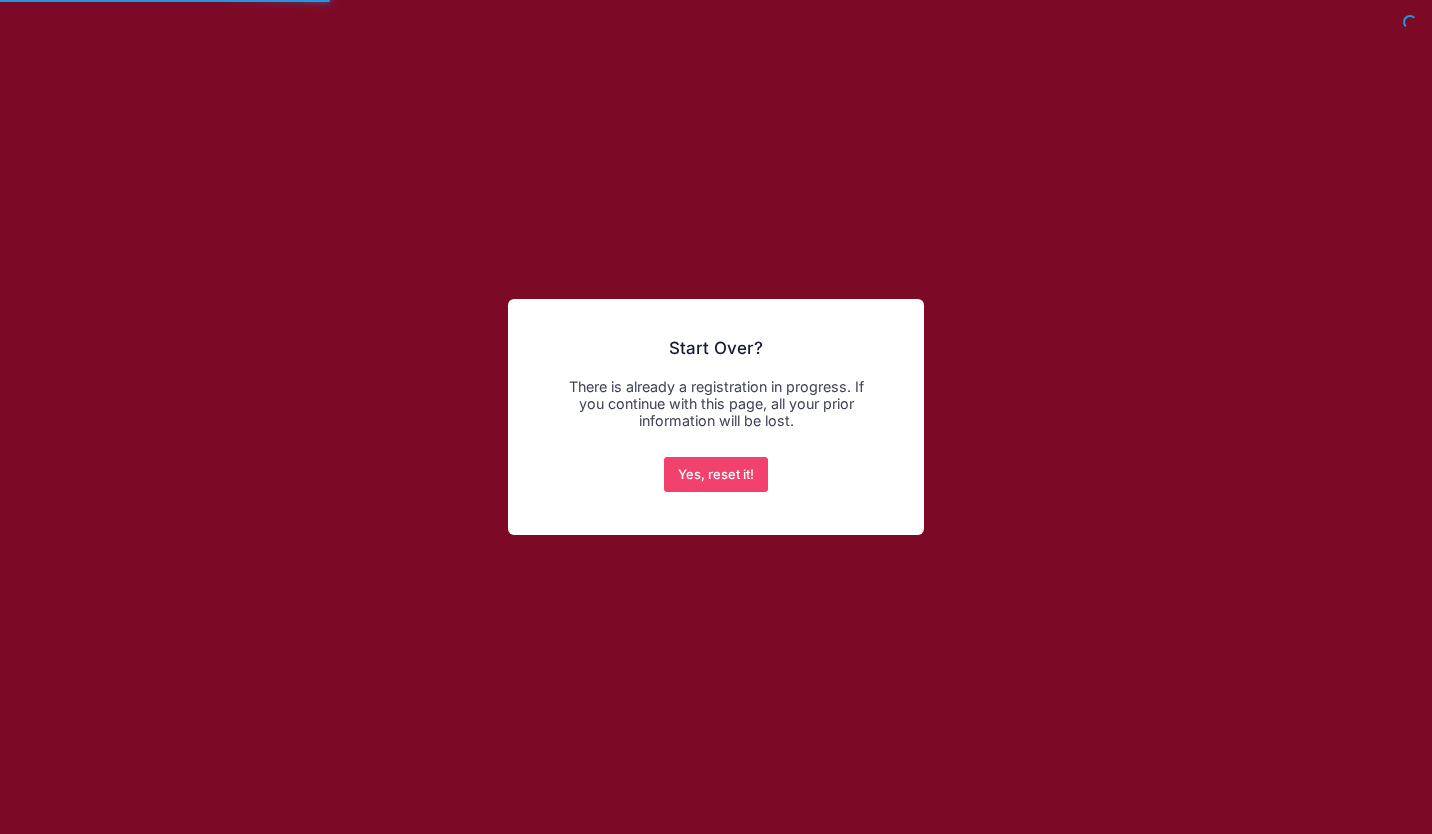 scroll, scrollTop: 0, scrollLeft: 0, axis: both 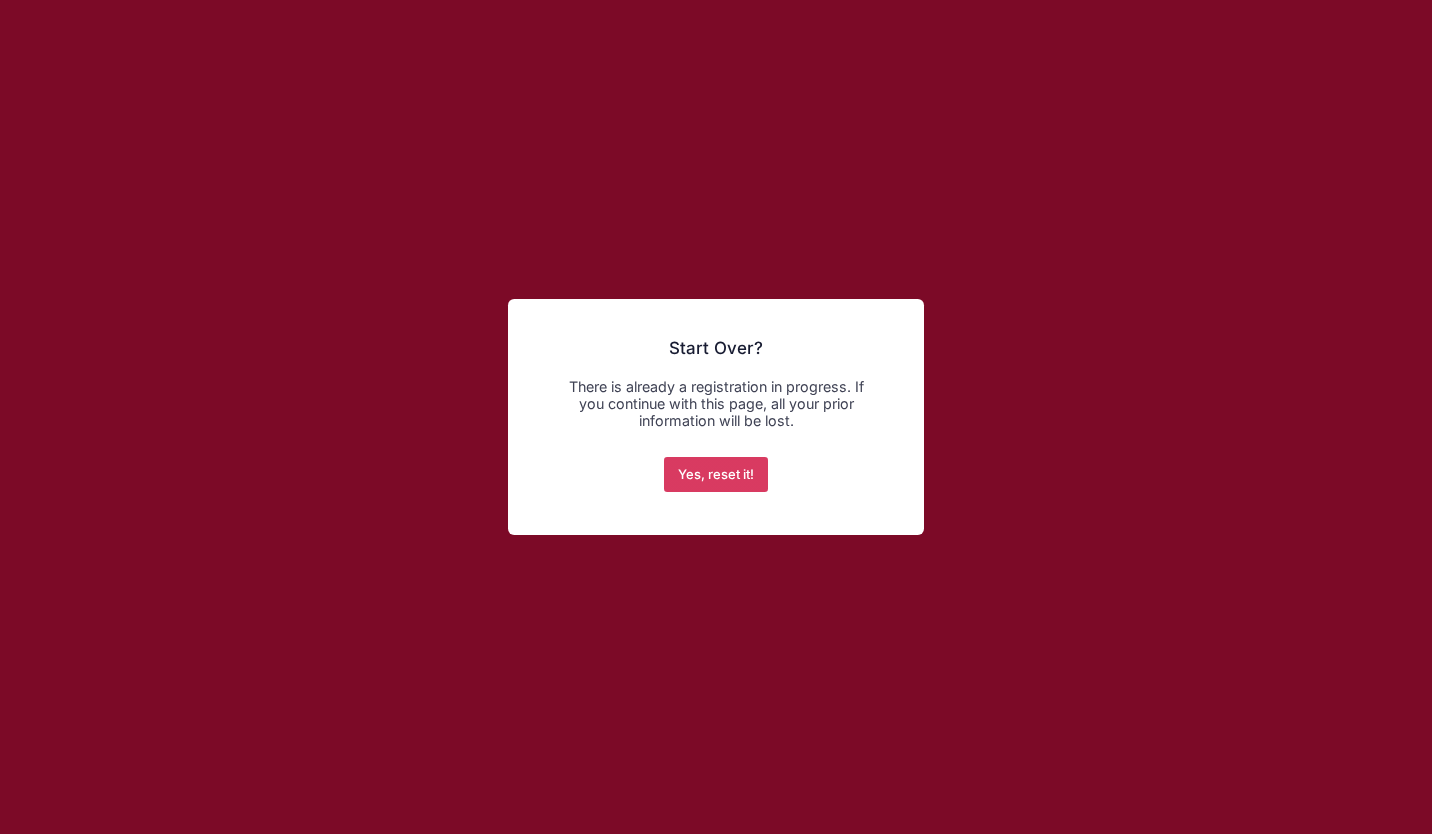 click on "Yes, reset it!" at bounding box center [716, 475] 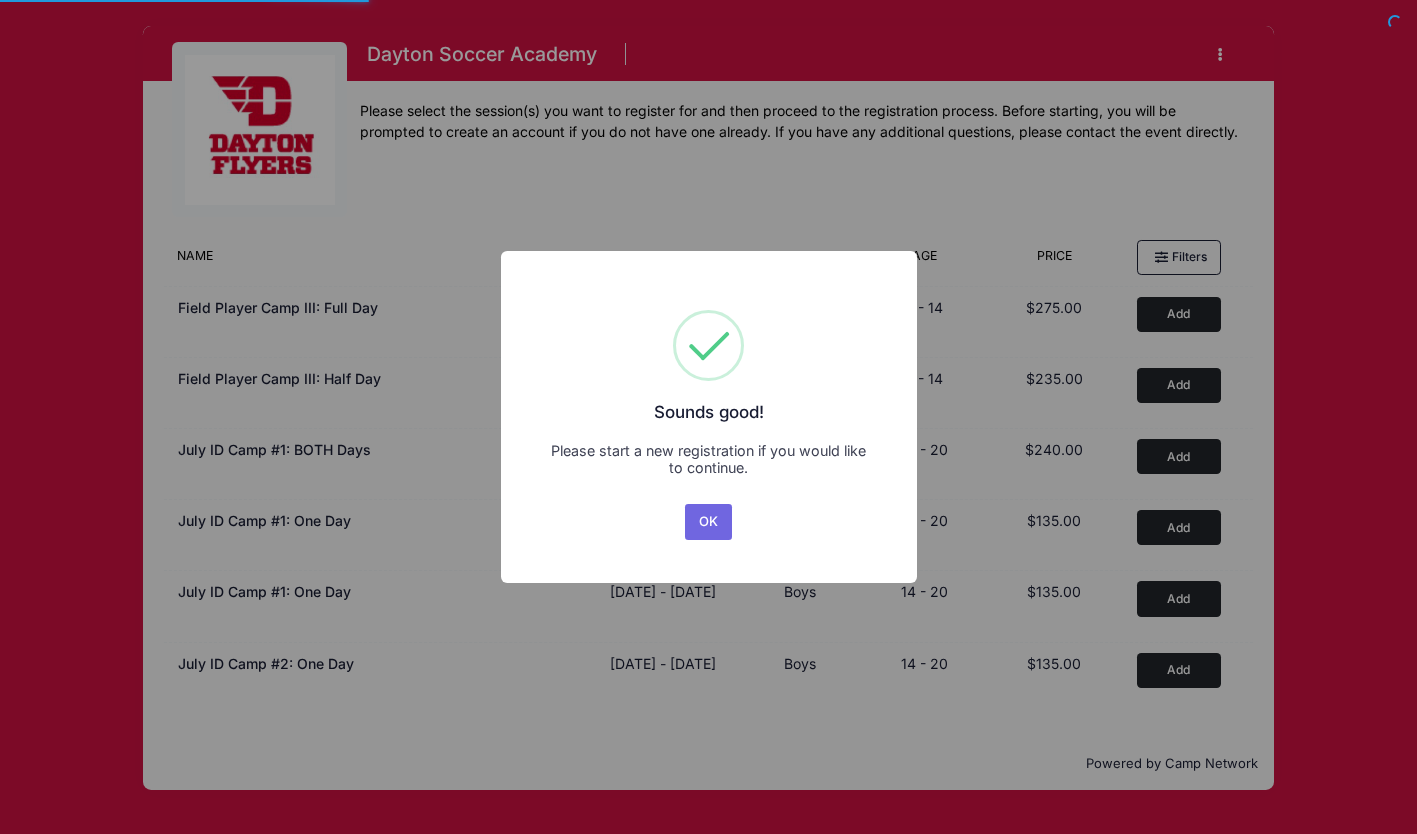 scroll, scrollTop: 0, scrollLeft: 0, axis: both 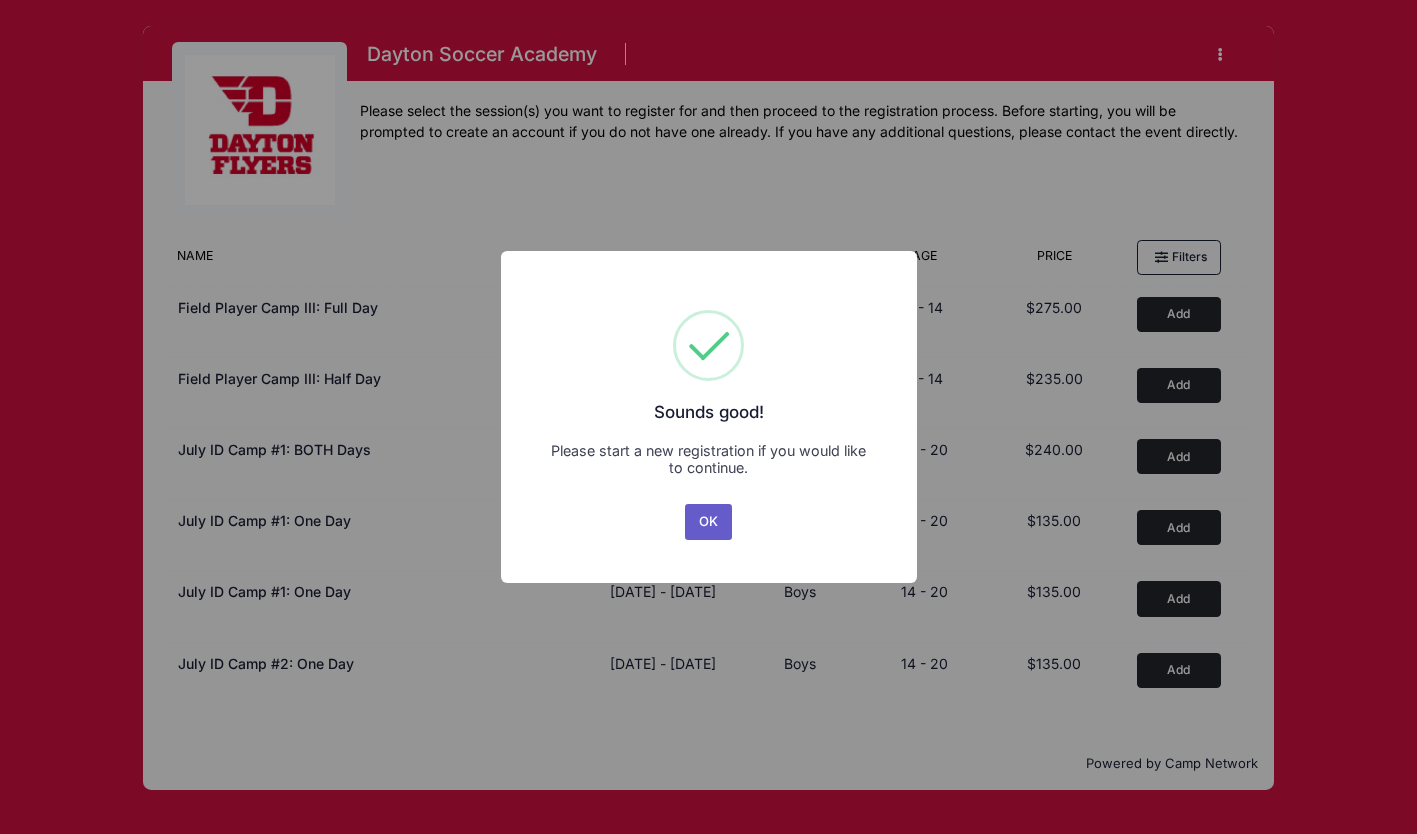 click on "OK" at bounding box center [709, 522] 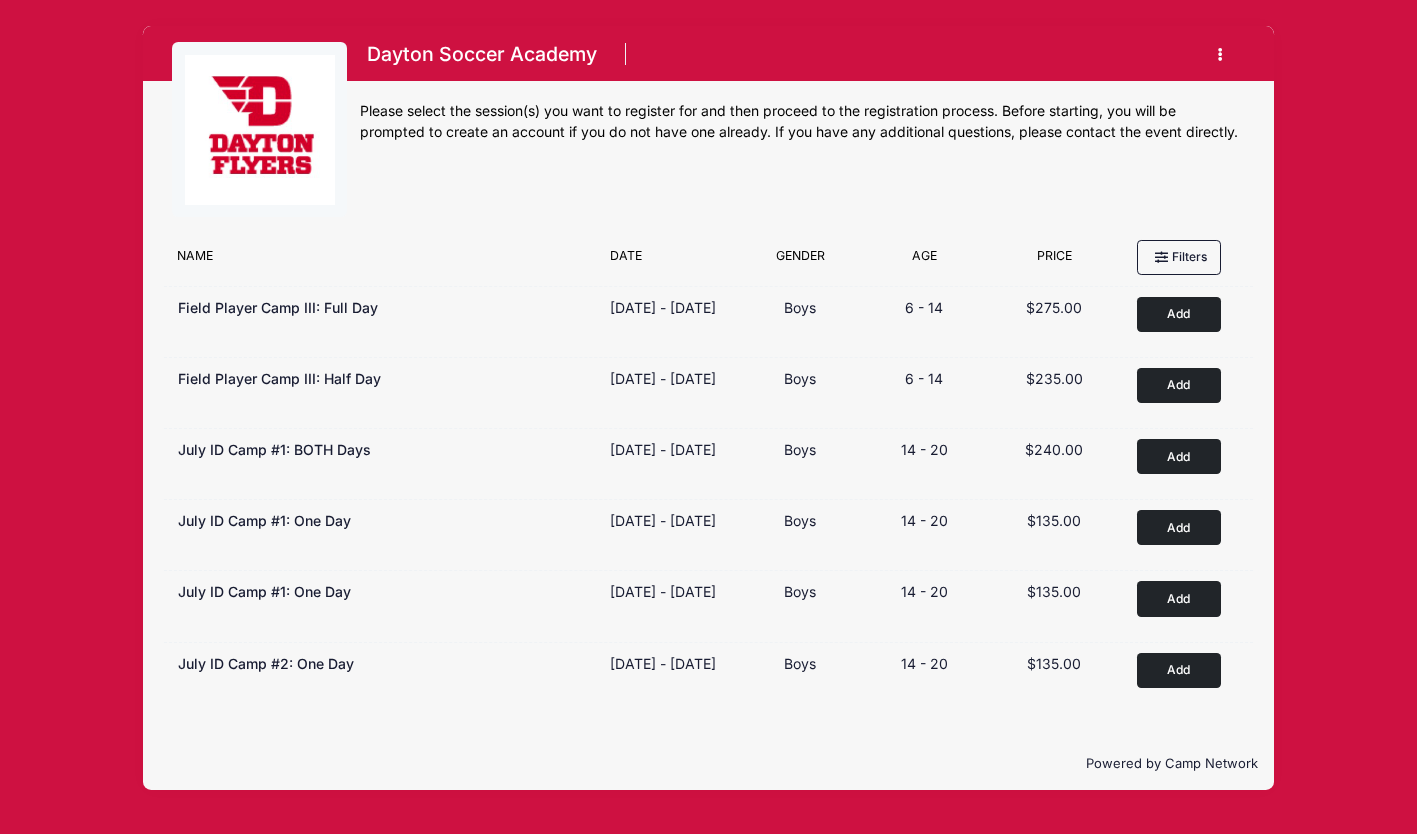 scroll, scrollTop: 22, scrollLeft: 0, axis: vertical 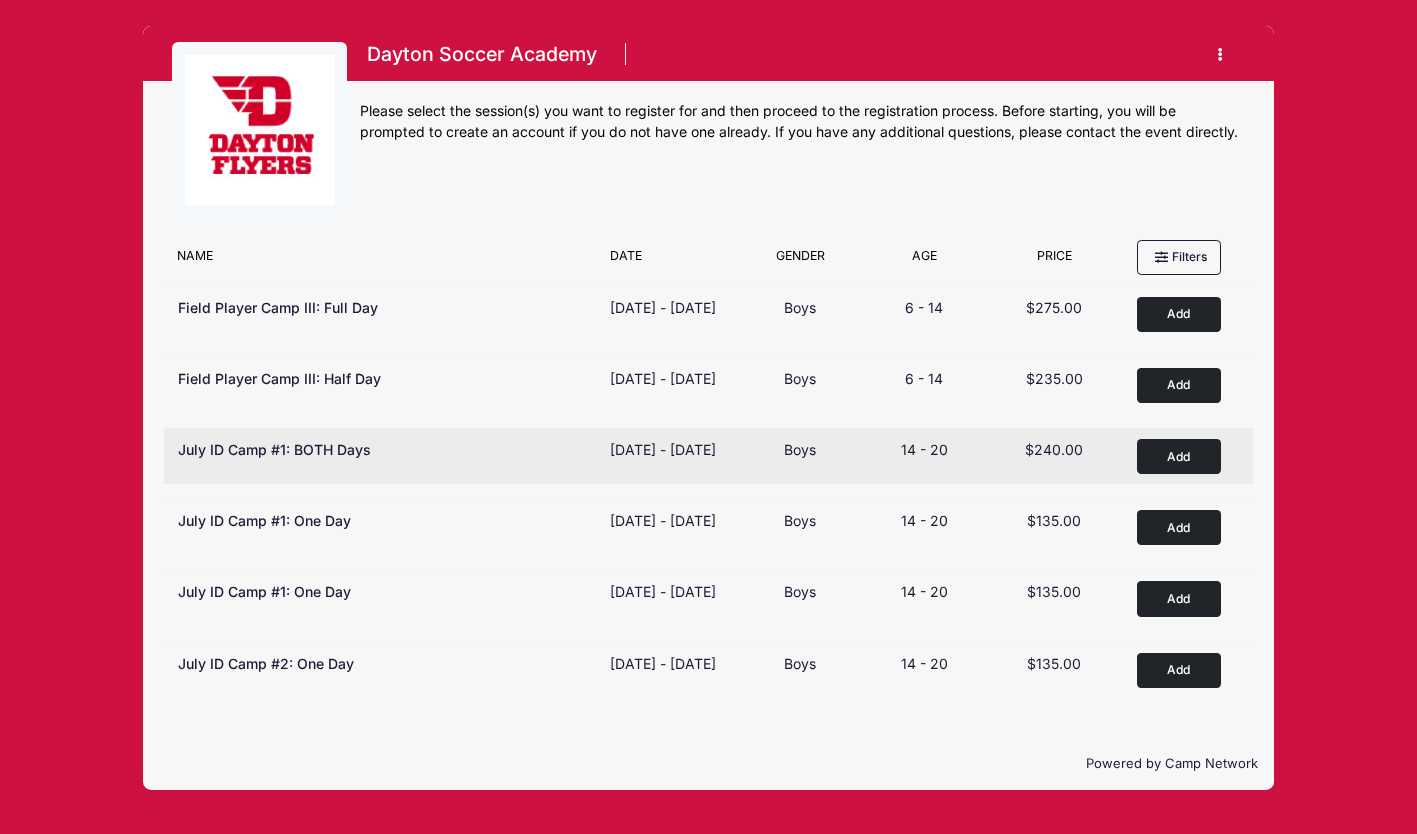 click on "Add" at bounding box center (1179, 456) 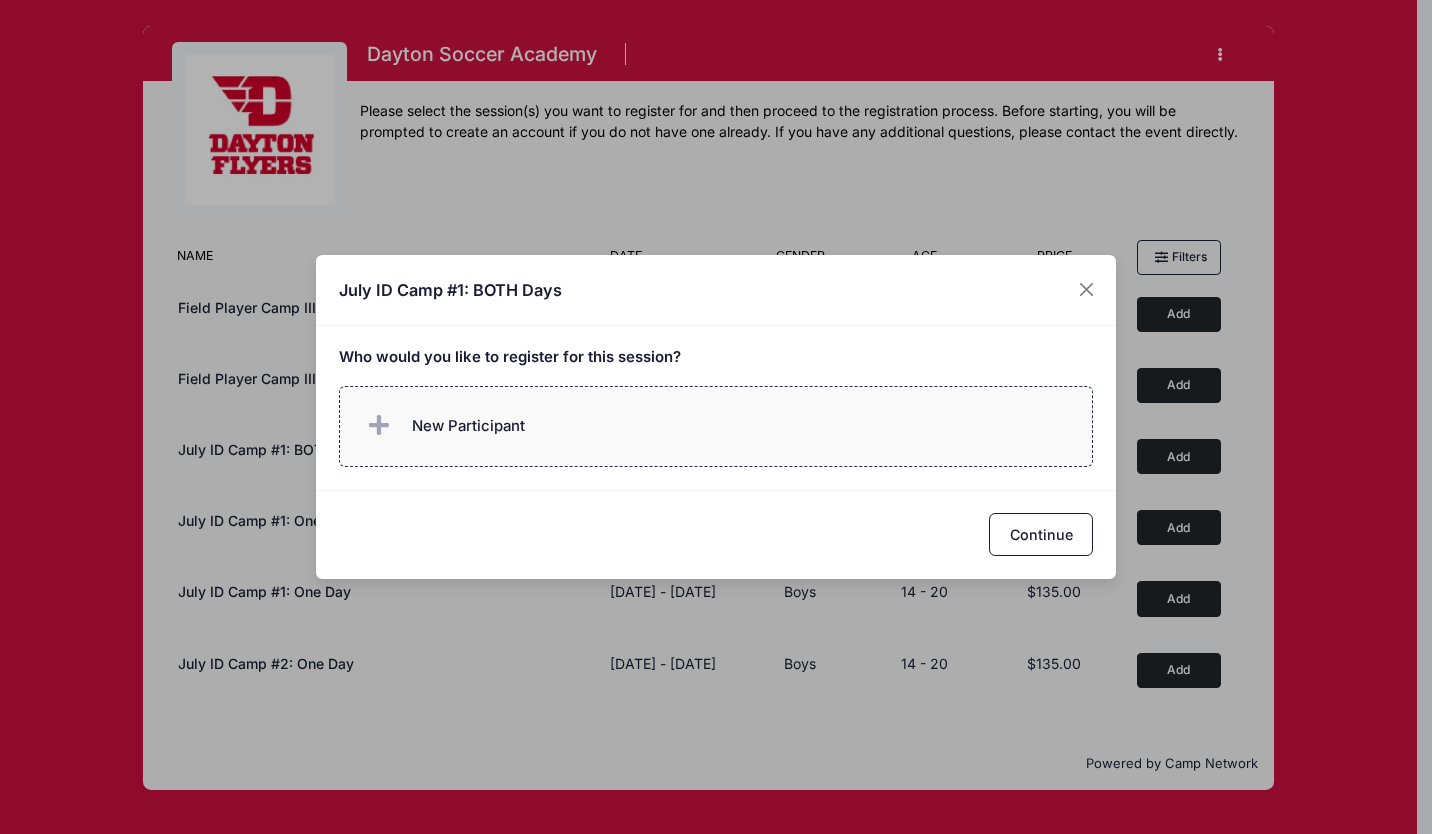click on "New Participant" at bounding box center [716, 426] 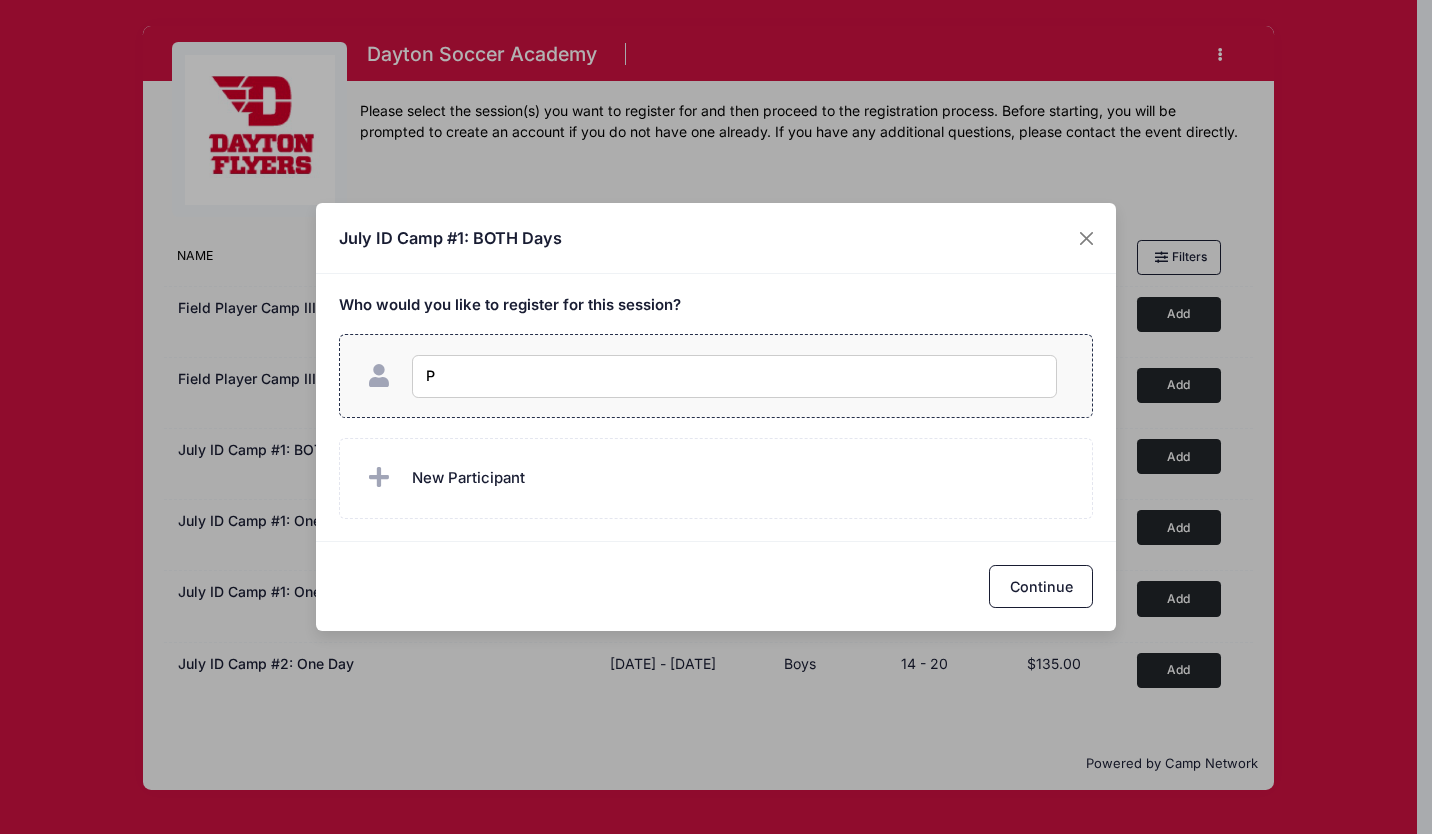 type on "Pedro Maamud" 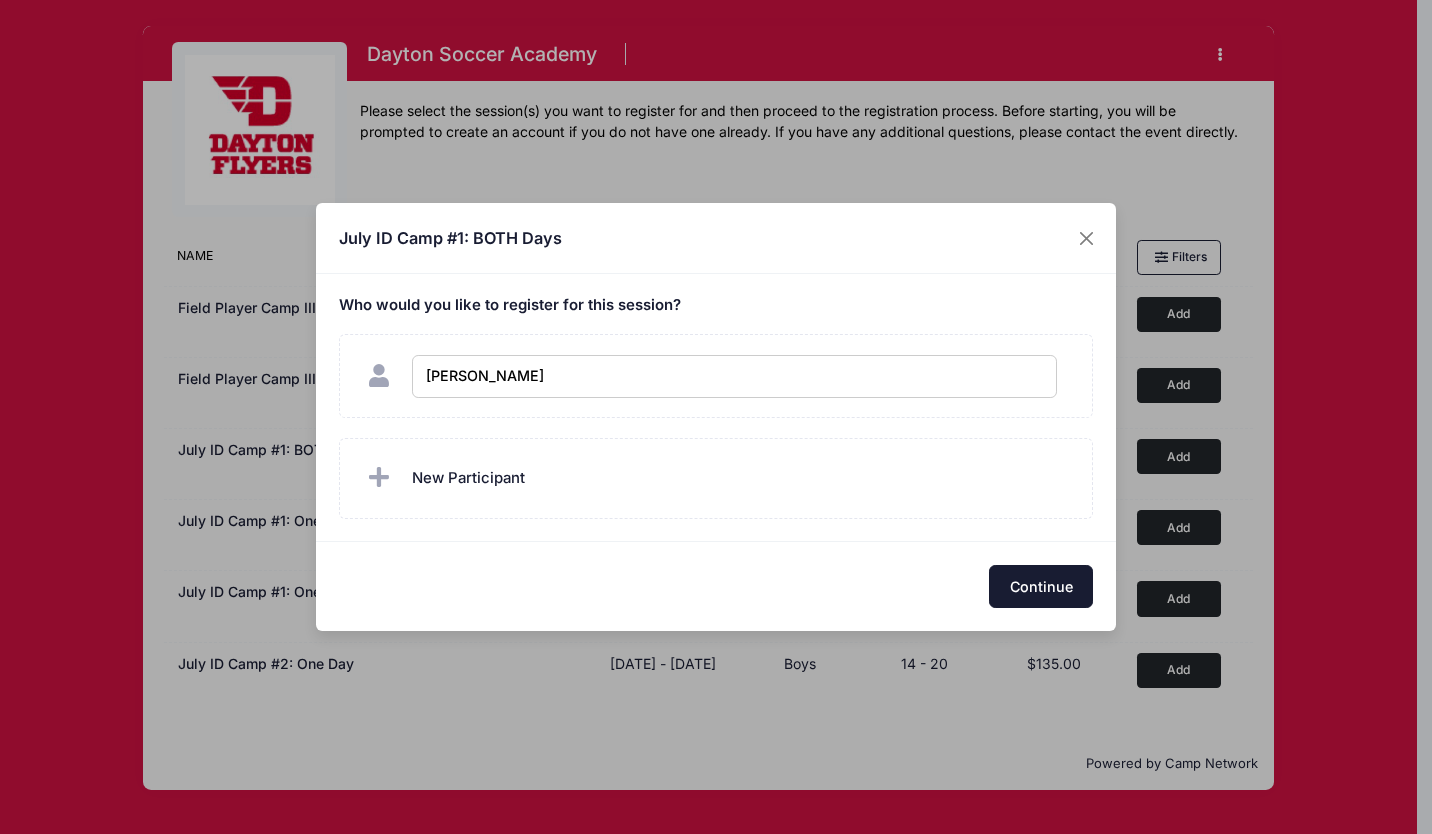 checkbox on "true" 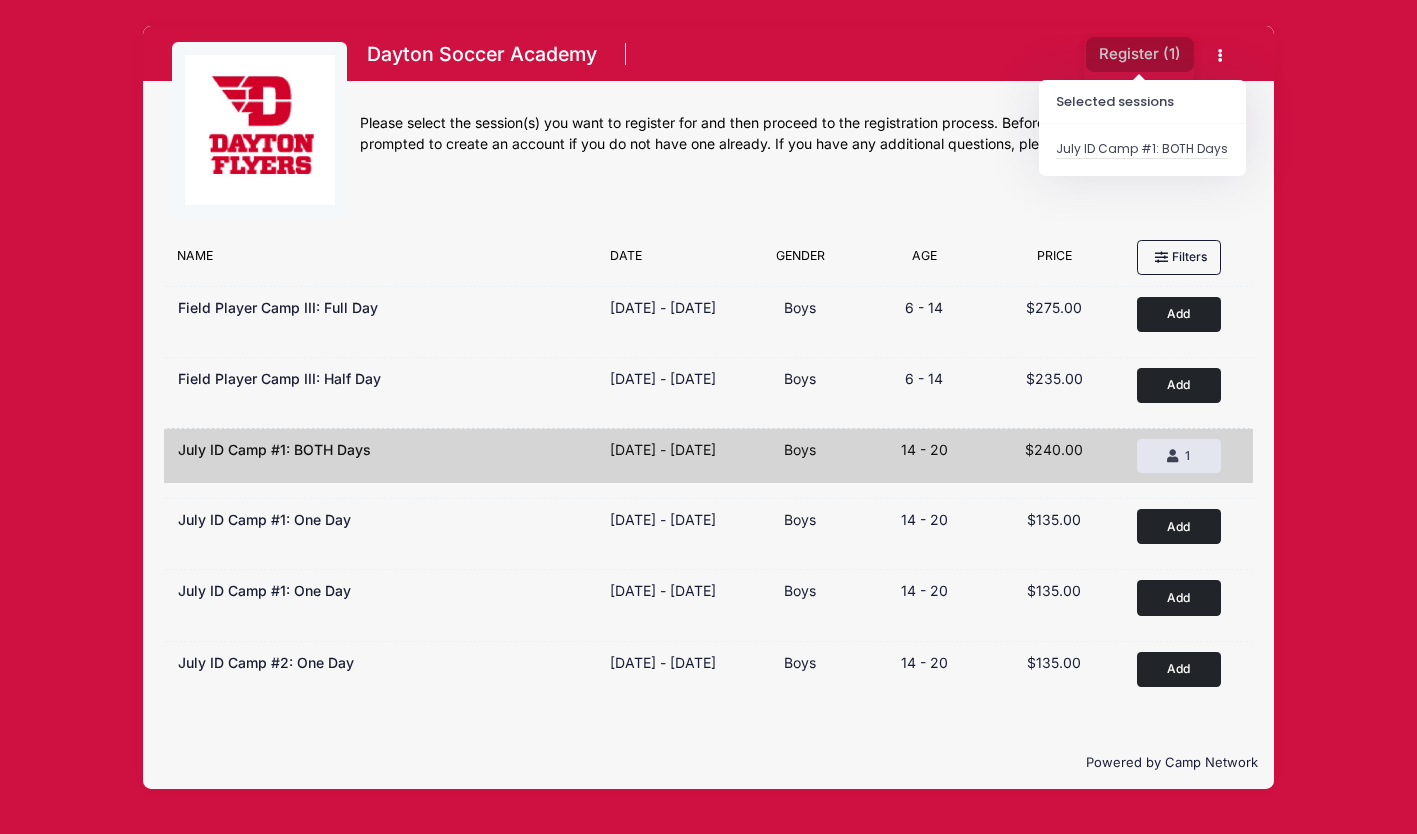 click on "Register ( 1 )" at bounding box center [1140, 54] 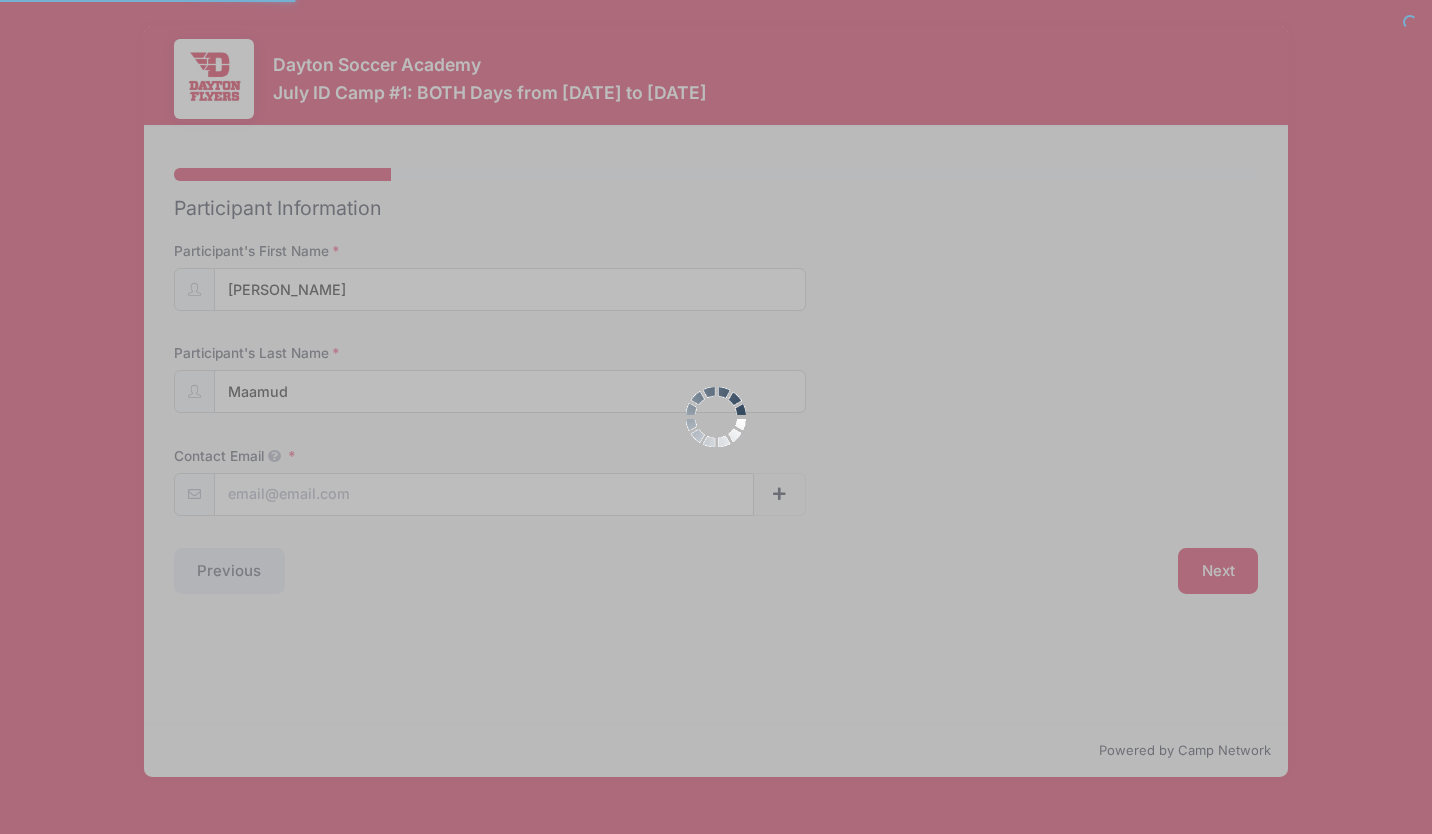 scroll, scrollTop: 0, scrollLeft: 0, axis: both 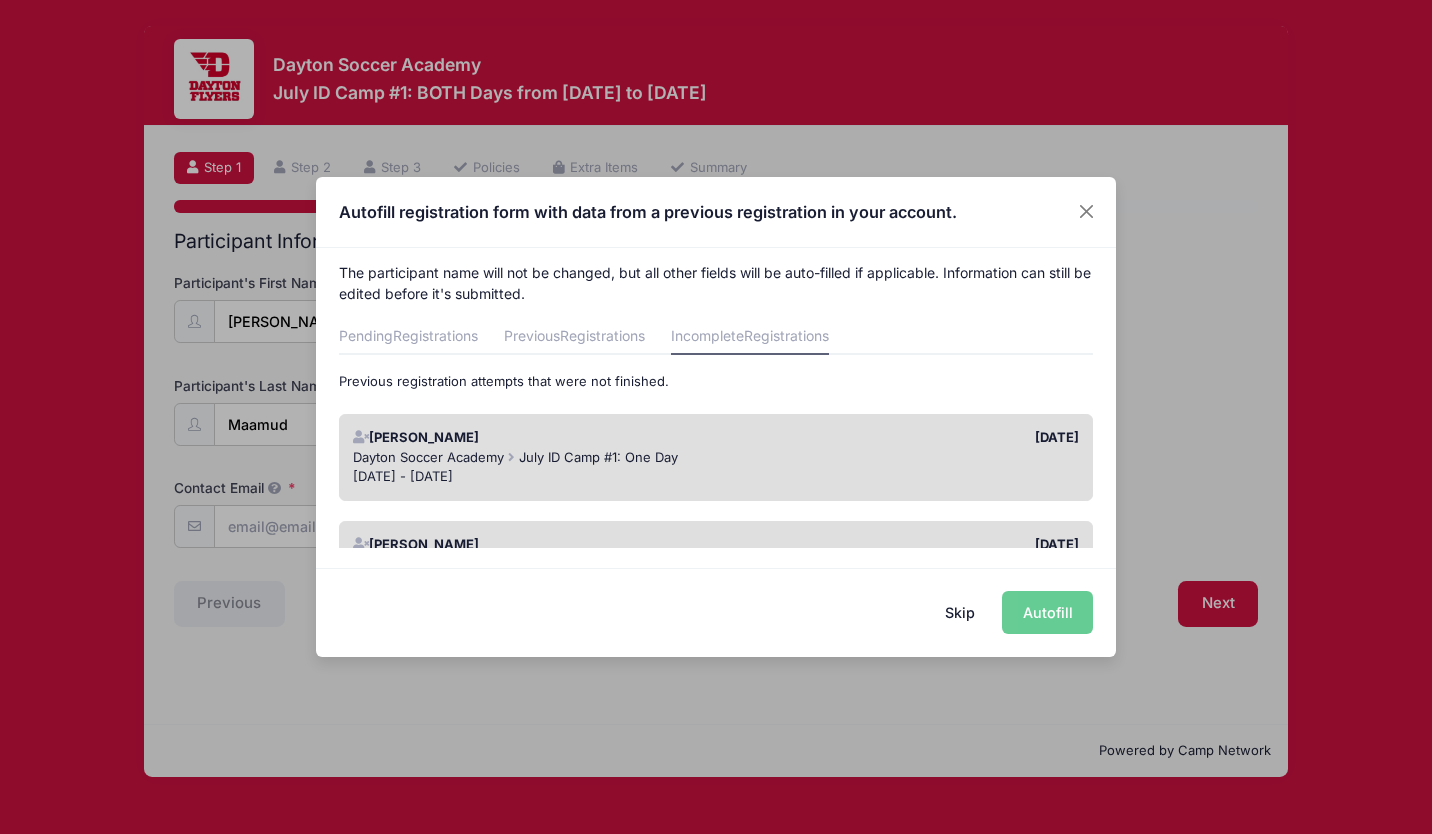 click on "Dayton Soccer Academy
July ID Camp #1: One Day" at bounding box center (716, 458) 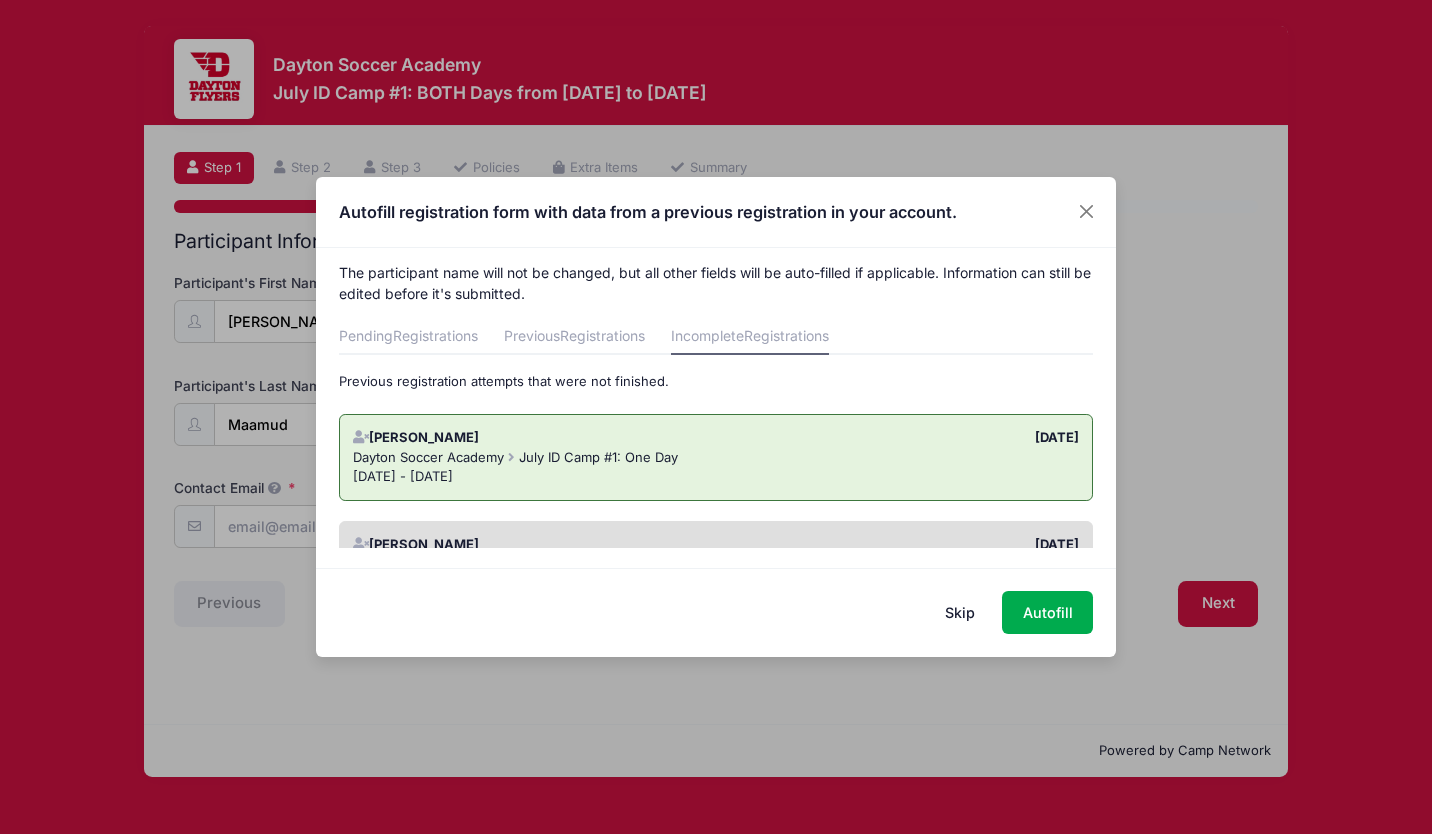 click on "Pedro Maamud
07/11/2025
Dayton Soccer Academy
July ID Camp #1: One Day
Jul 19 - Jul 19, 2025" at bounding box center (716, 457) 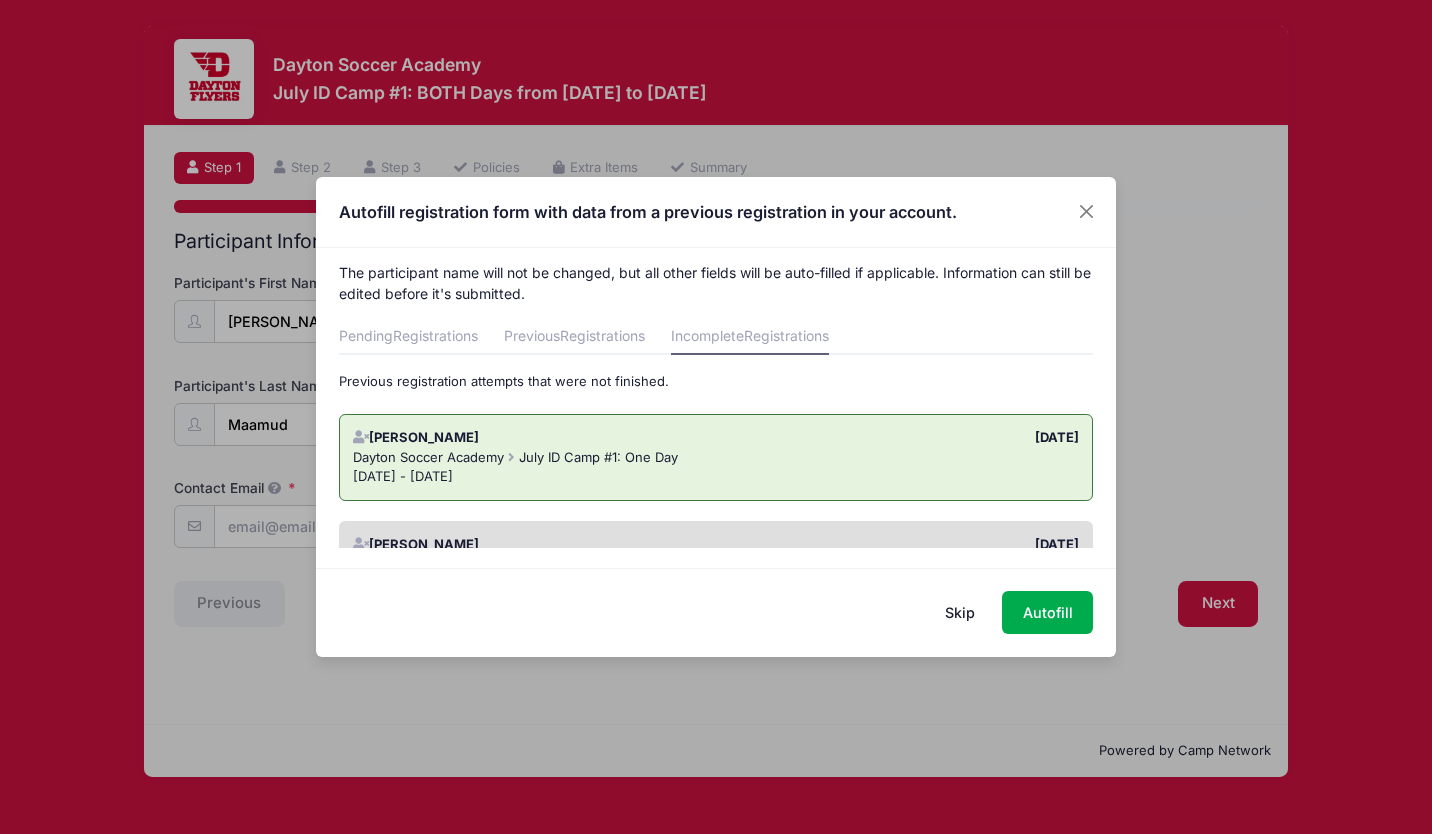 drag, startPoint x: 621, startPoint y: 463, endPoint x: 573, endPoint y: 583, distance: 129.24396 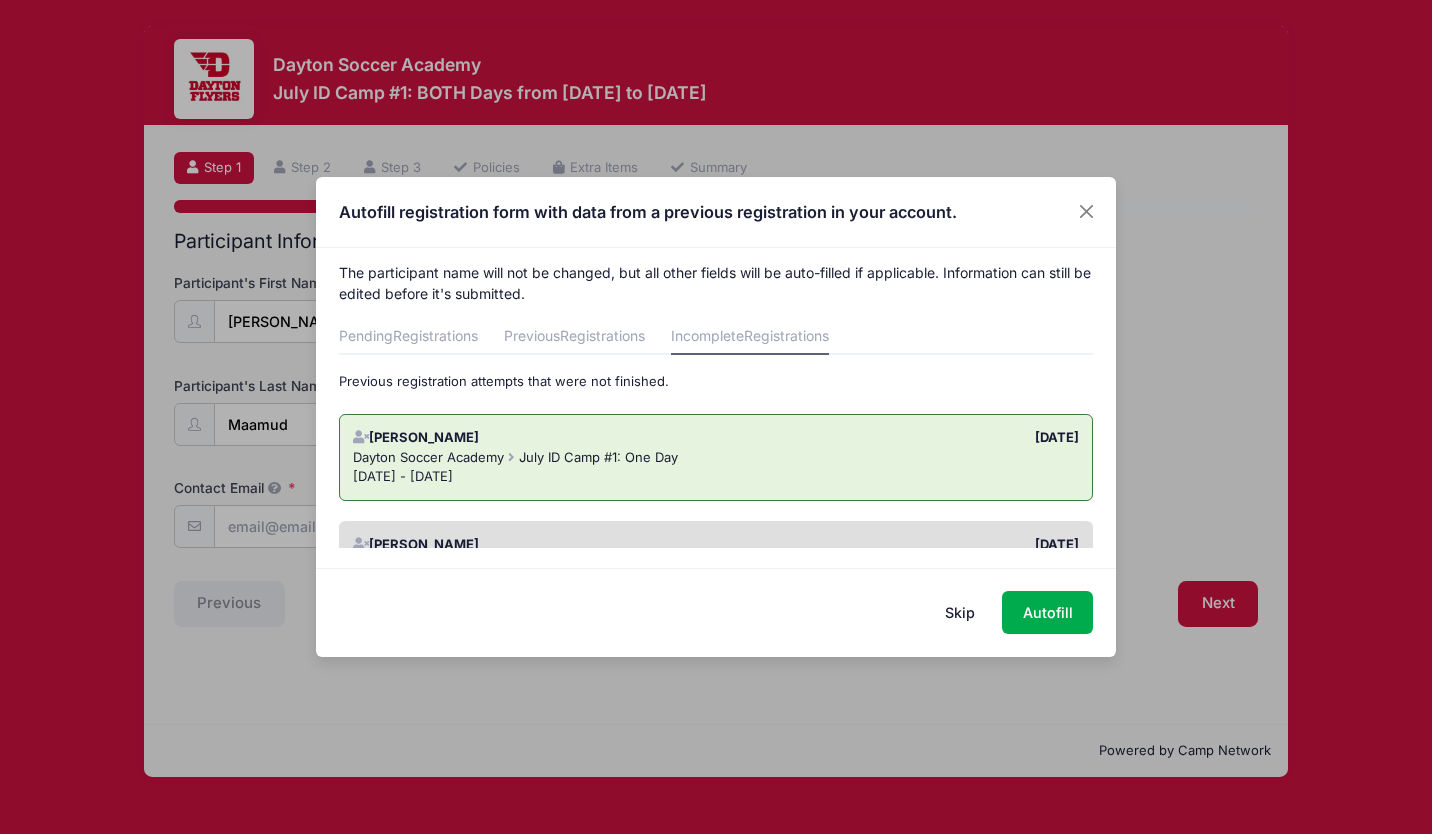 click on "Skip
Autofill" at bounding box center (716, 612) 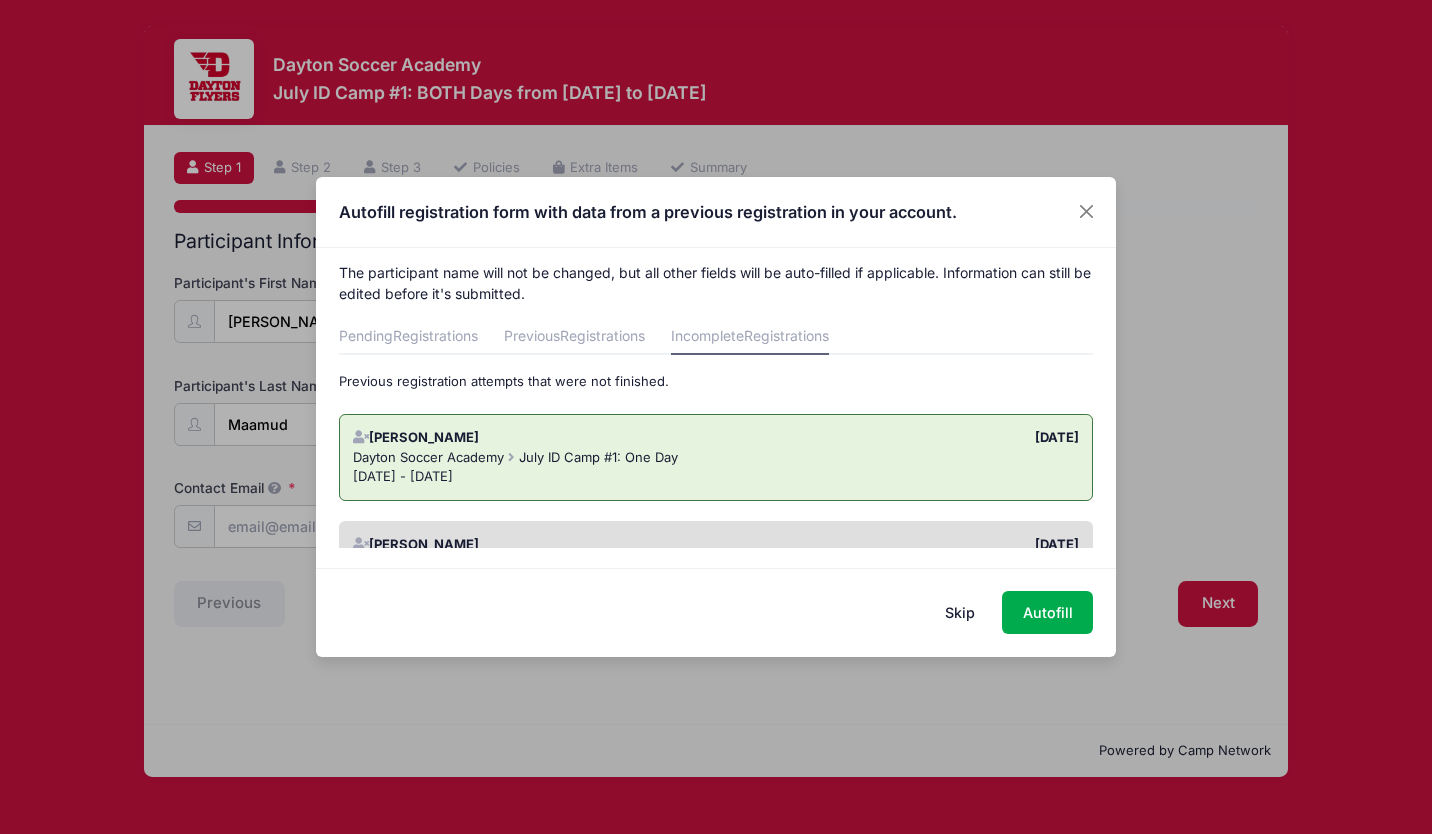 click on "Skip" at bounding box center [960, 612] 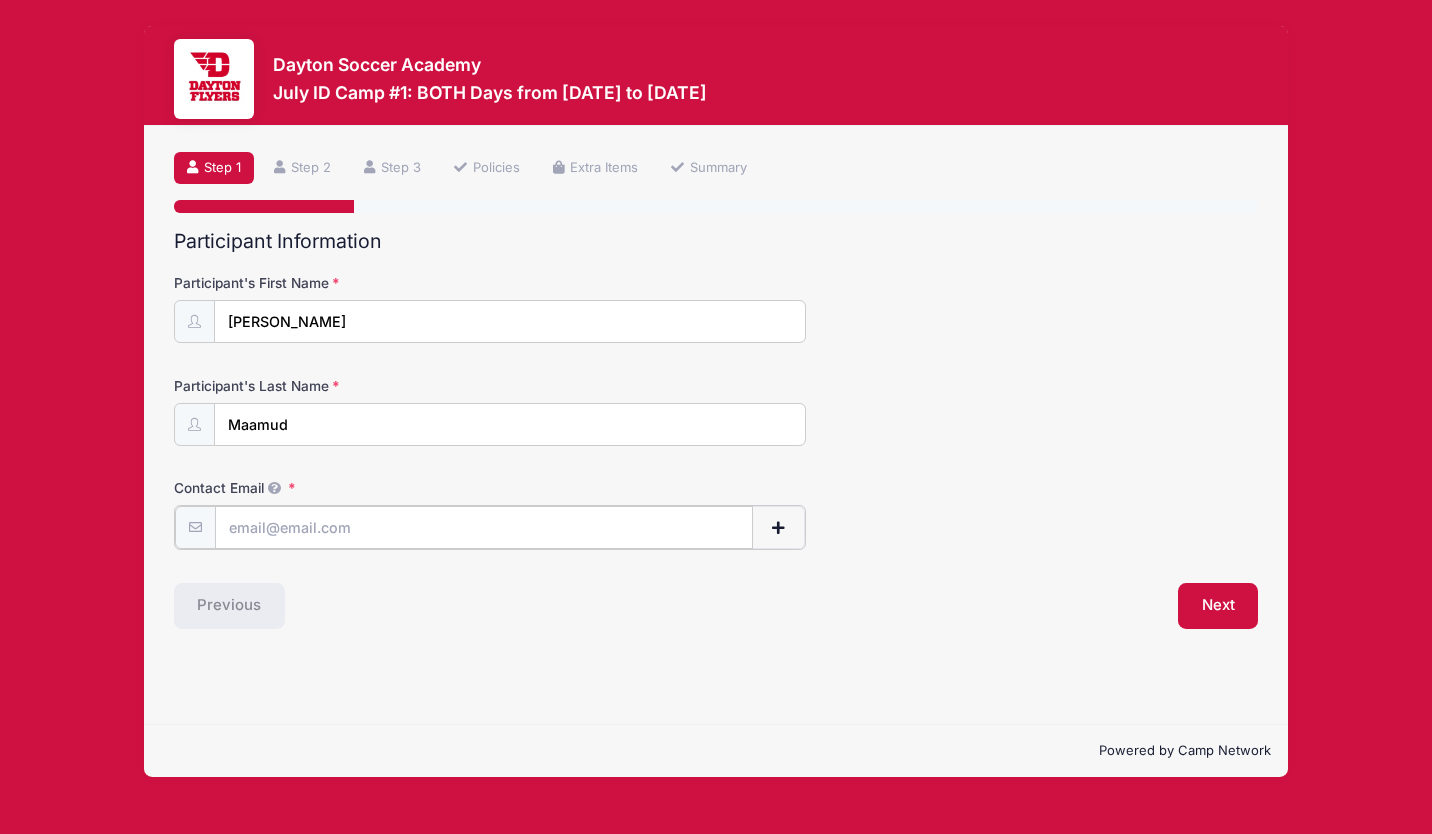 click on "Contact Email" at bounding box center (484, 527) 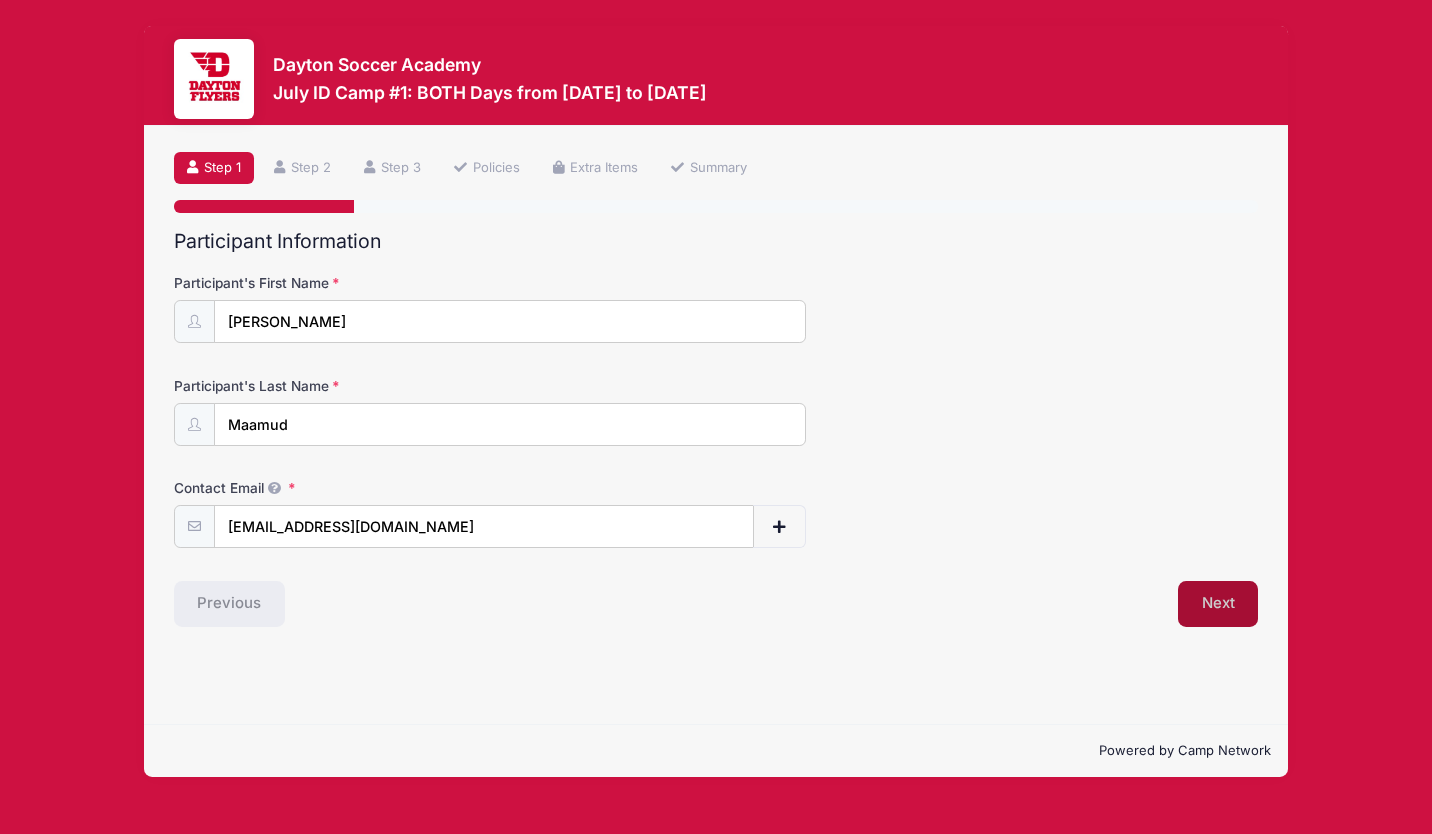click on "Next" at bounding box center (1218, 604) 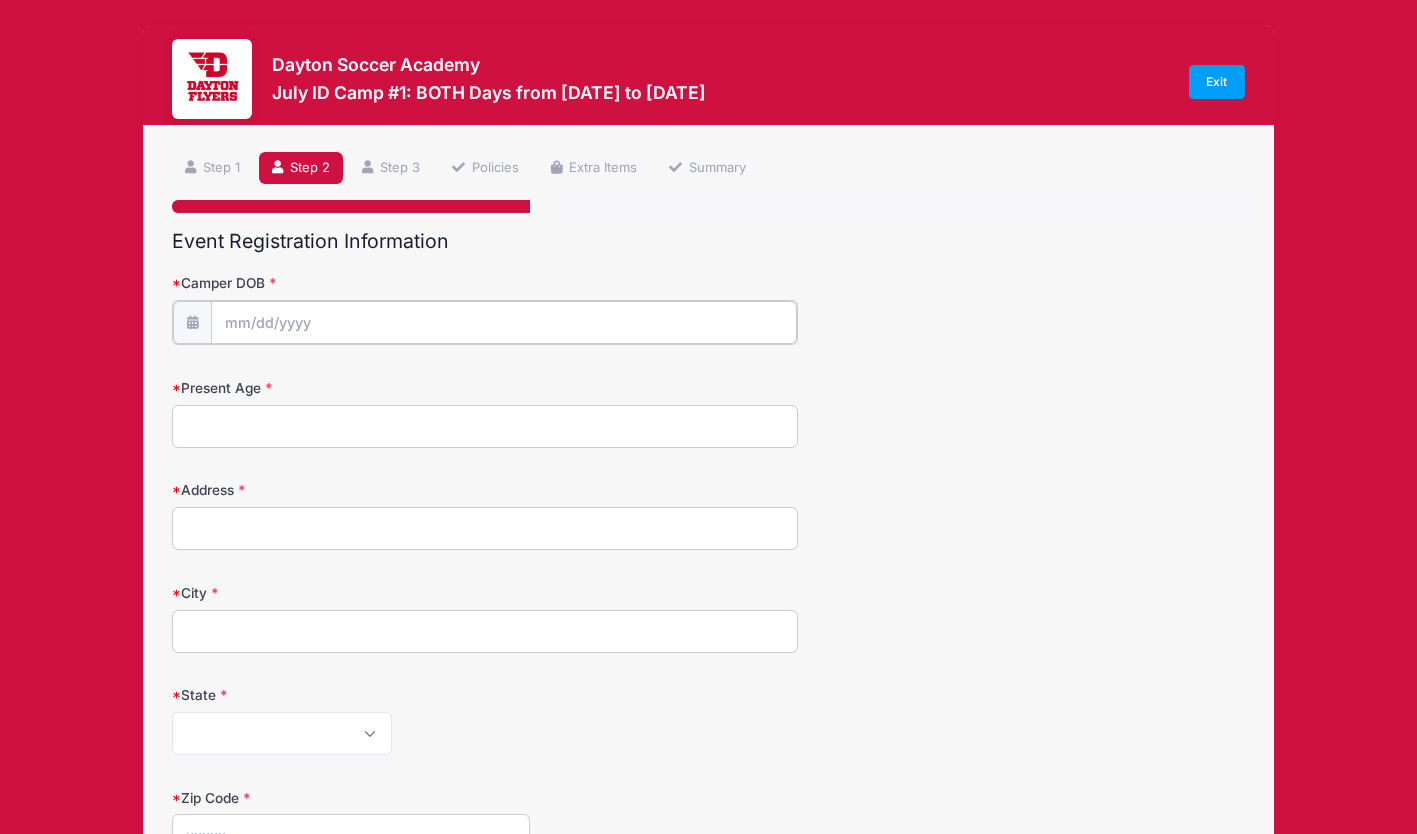 click on "Camper DOB" at bounding box center (504, 322) 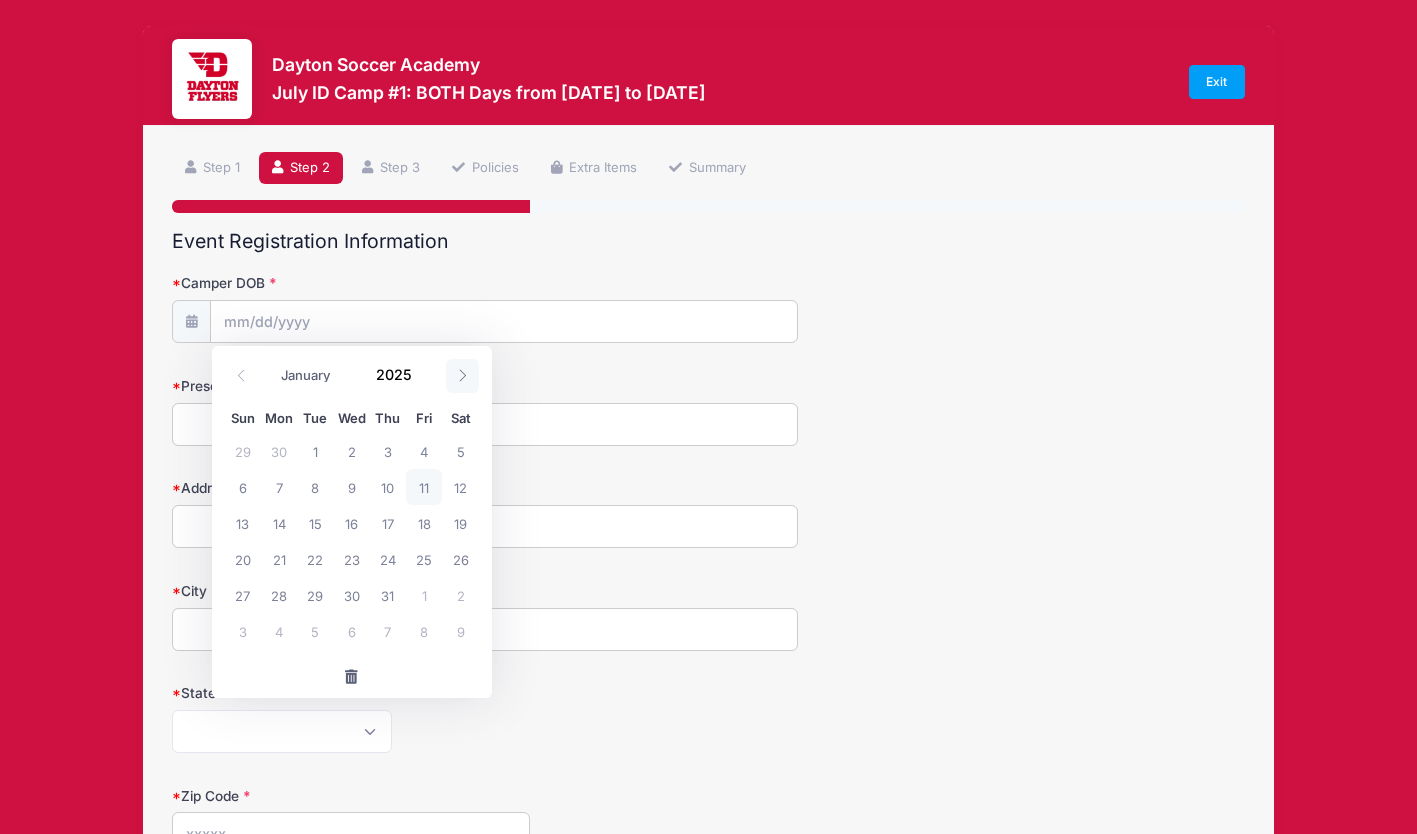 click 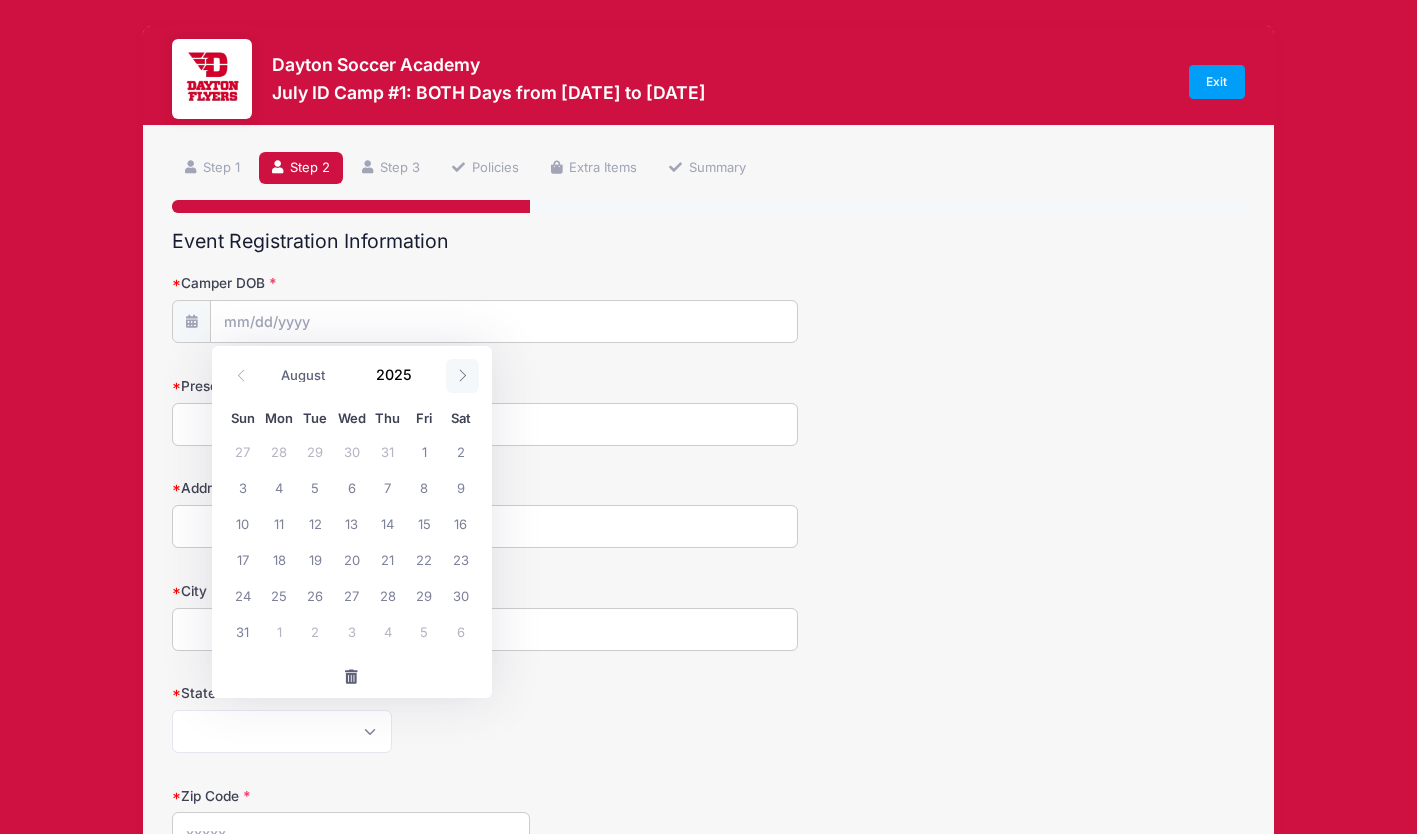 click 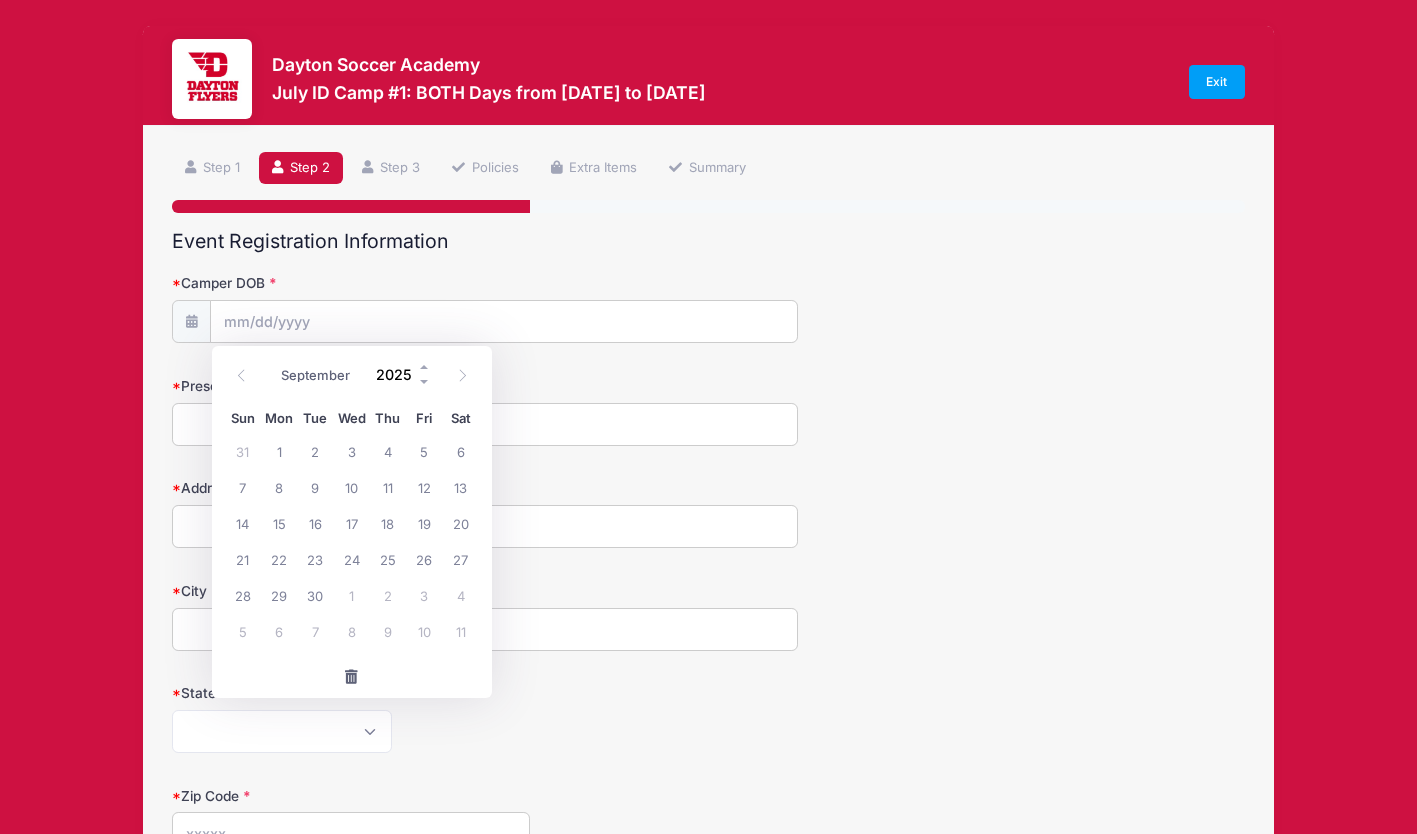drag, startPoint x: 459, startPoint y: 371, endPoint x: 405, endPoint y: 382, distance: 55.108982 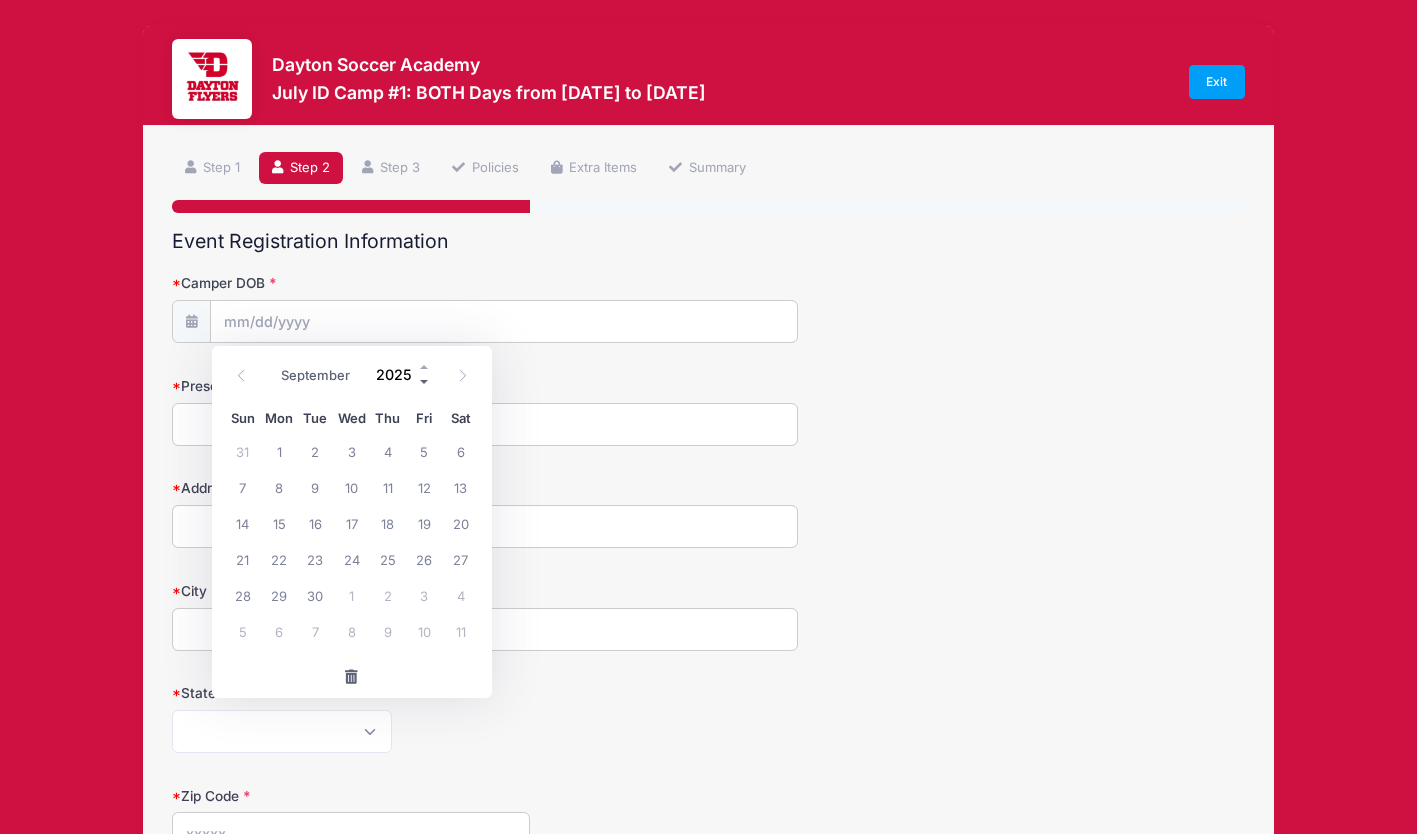 click at bounding box center (425, 382) 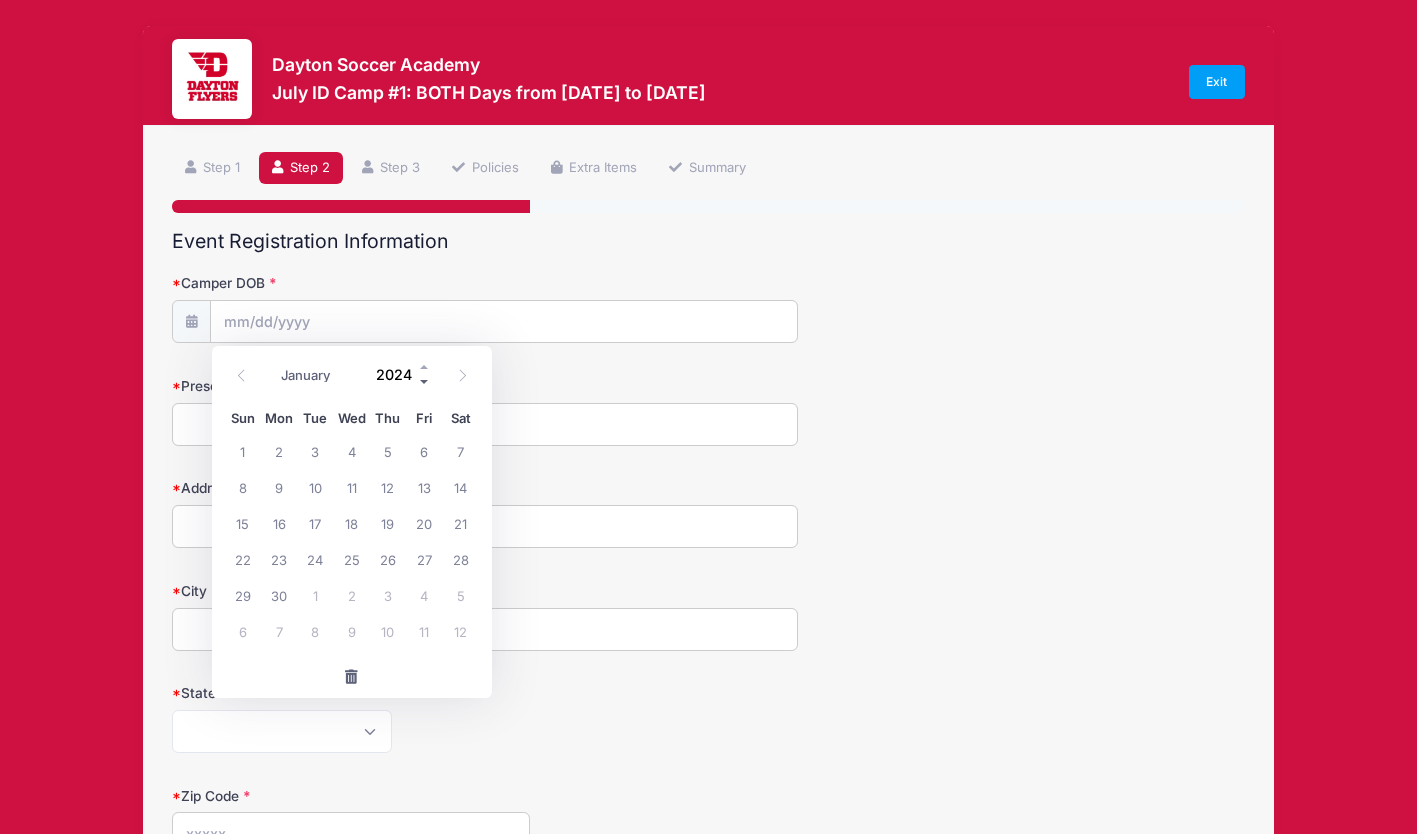 click at bounding box center [425, 382] 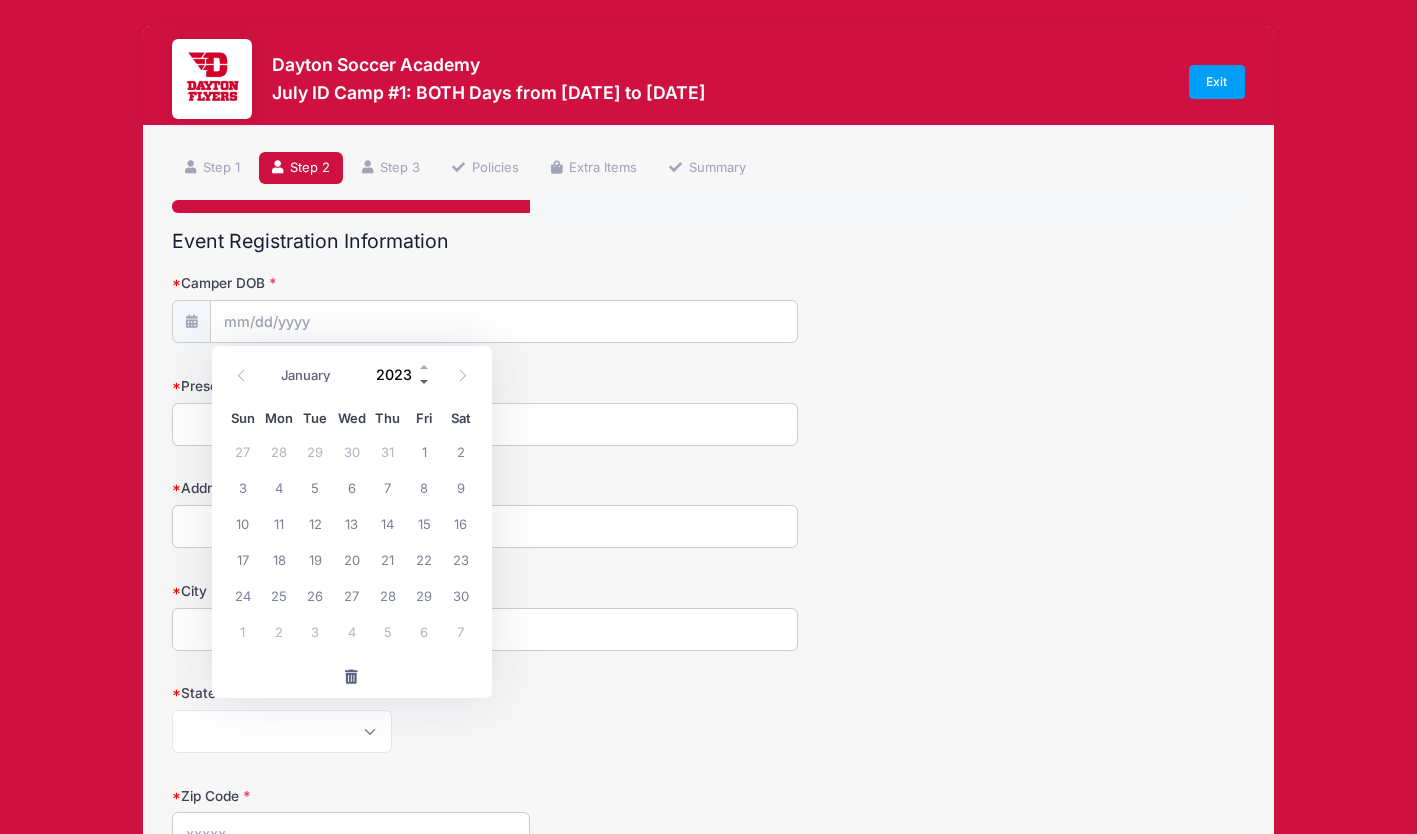 click at bounding box center (425, 382) 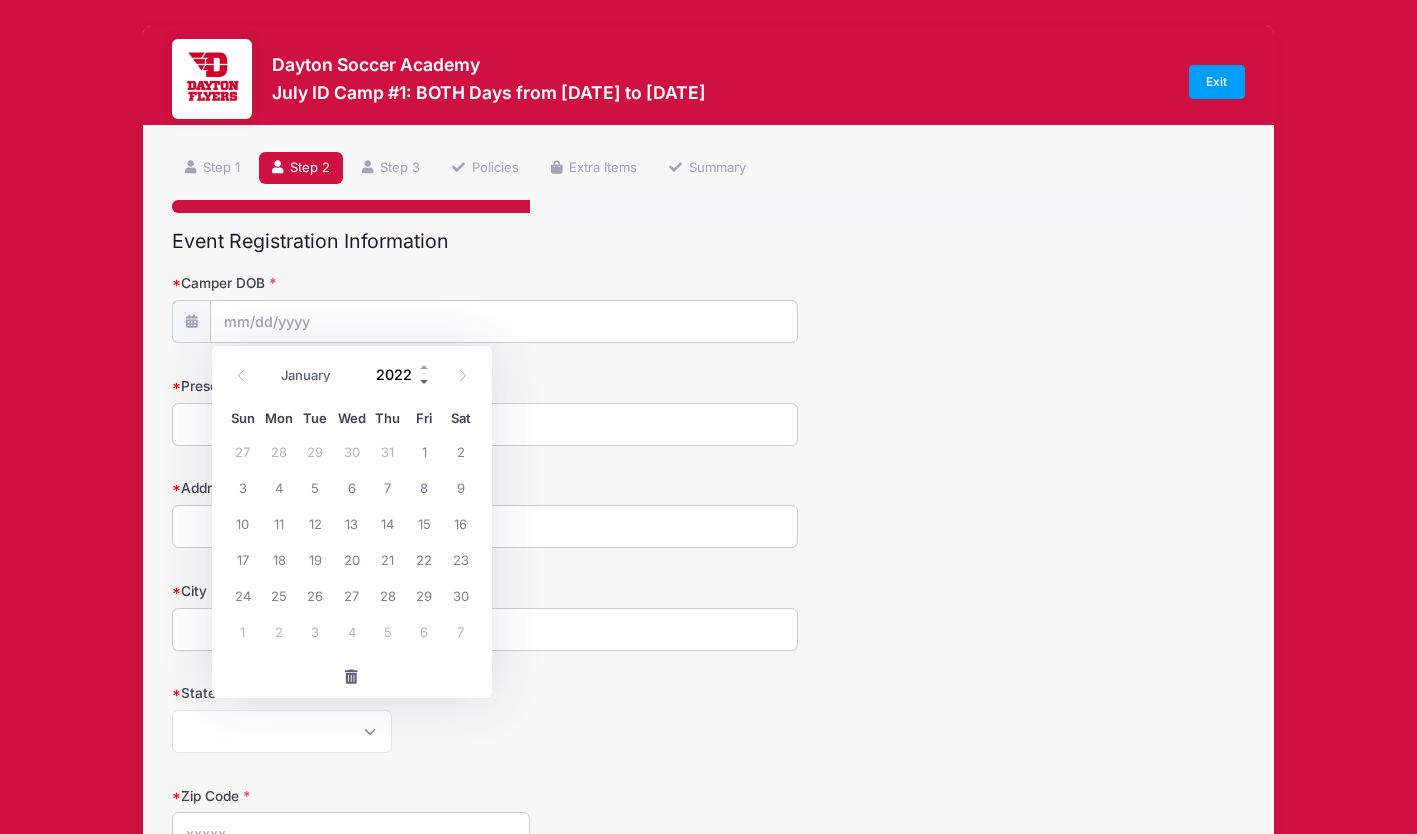 click at bounding box center (425, 382) 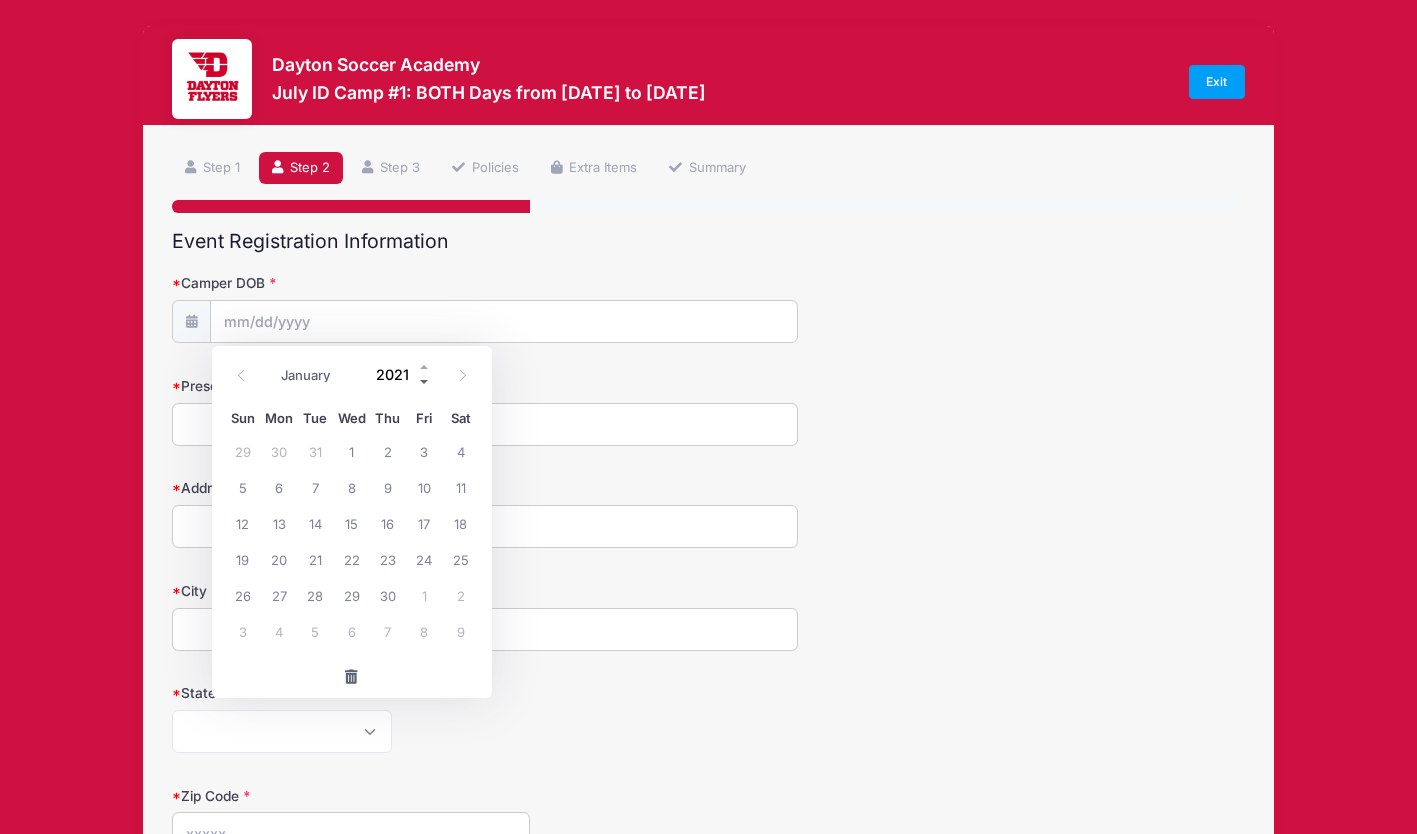 click at bounding box center (425, 382) 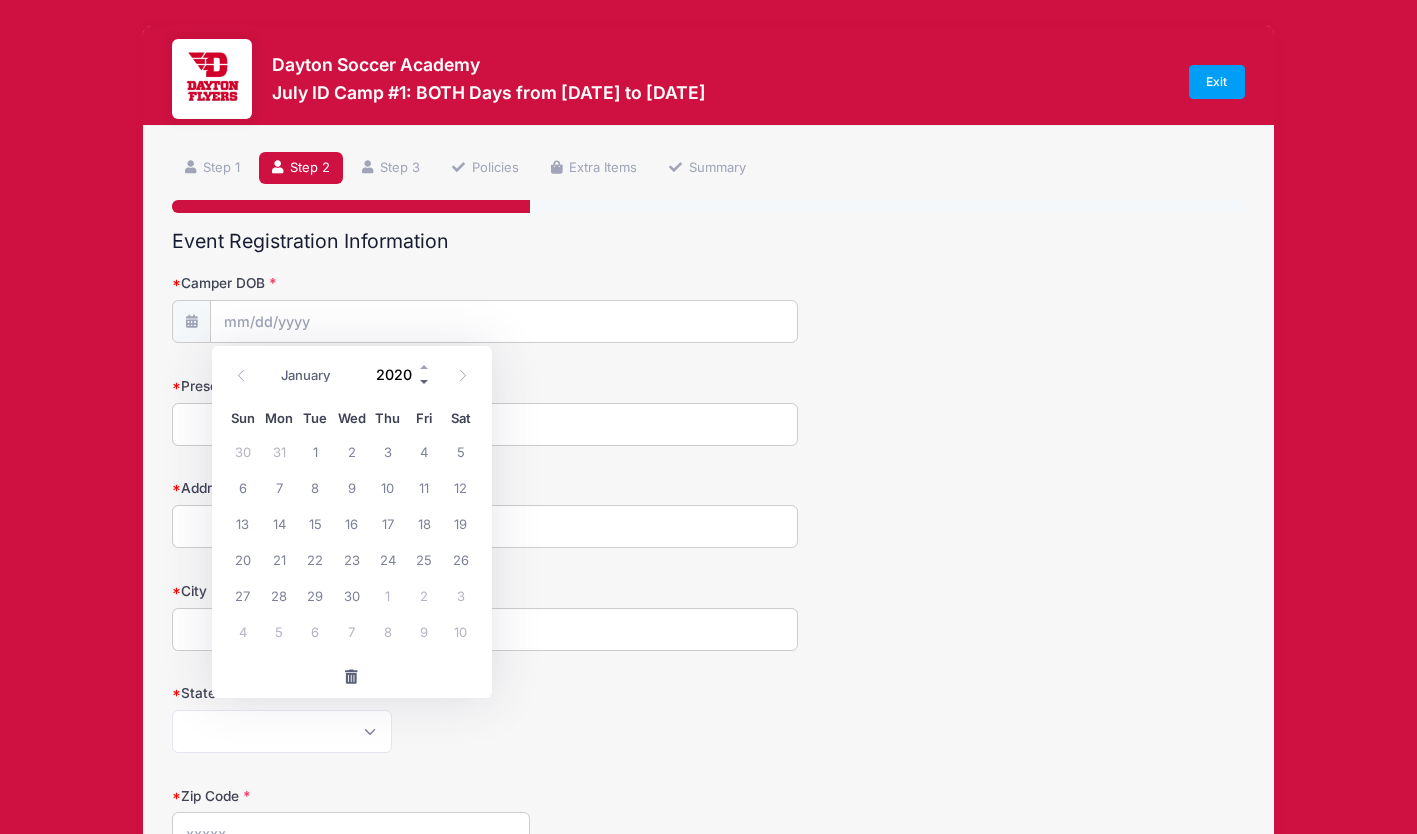click at bounding box center (425, 382) 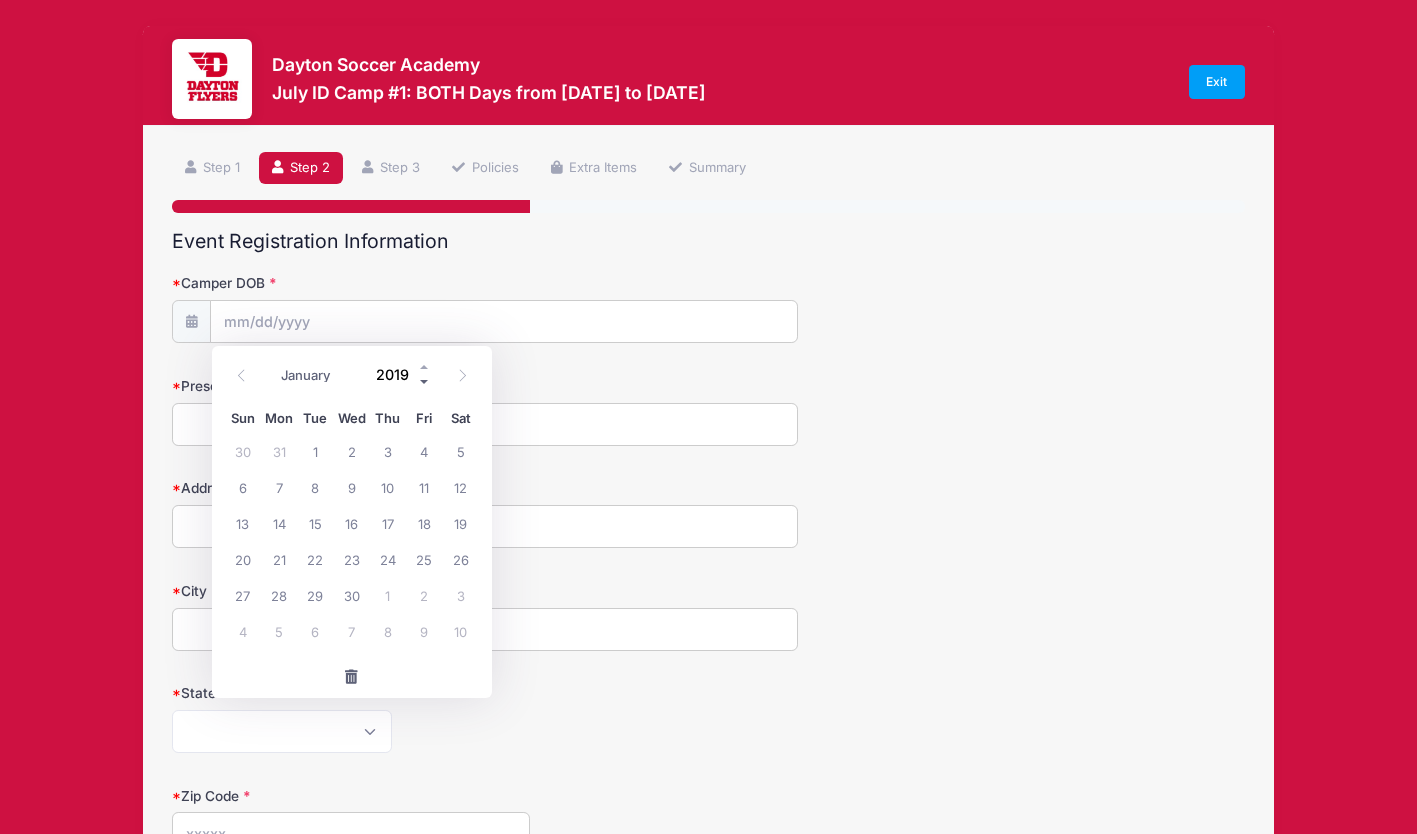 click at bounding box center (425, 382) 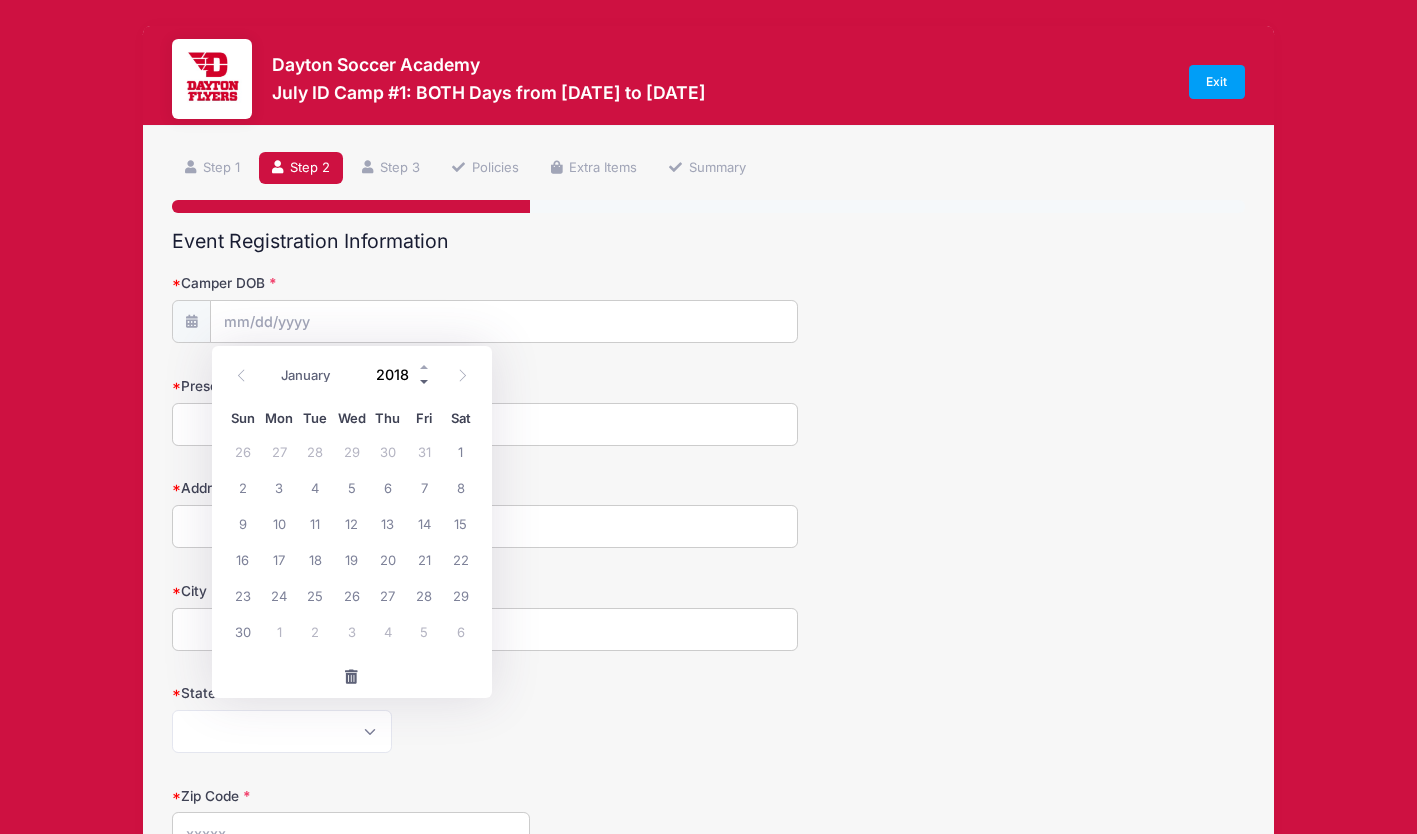 click at bounding box center [425, 382] 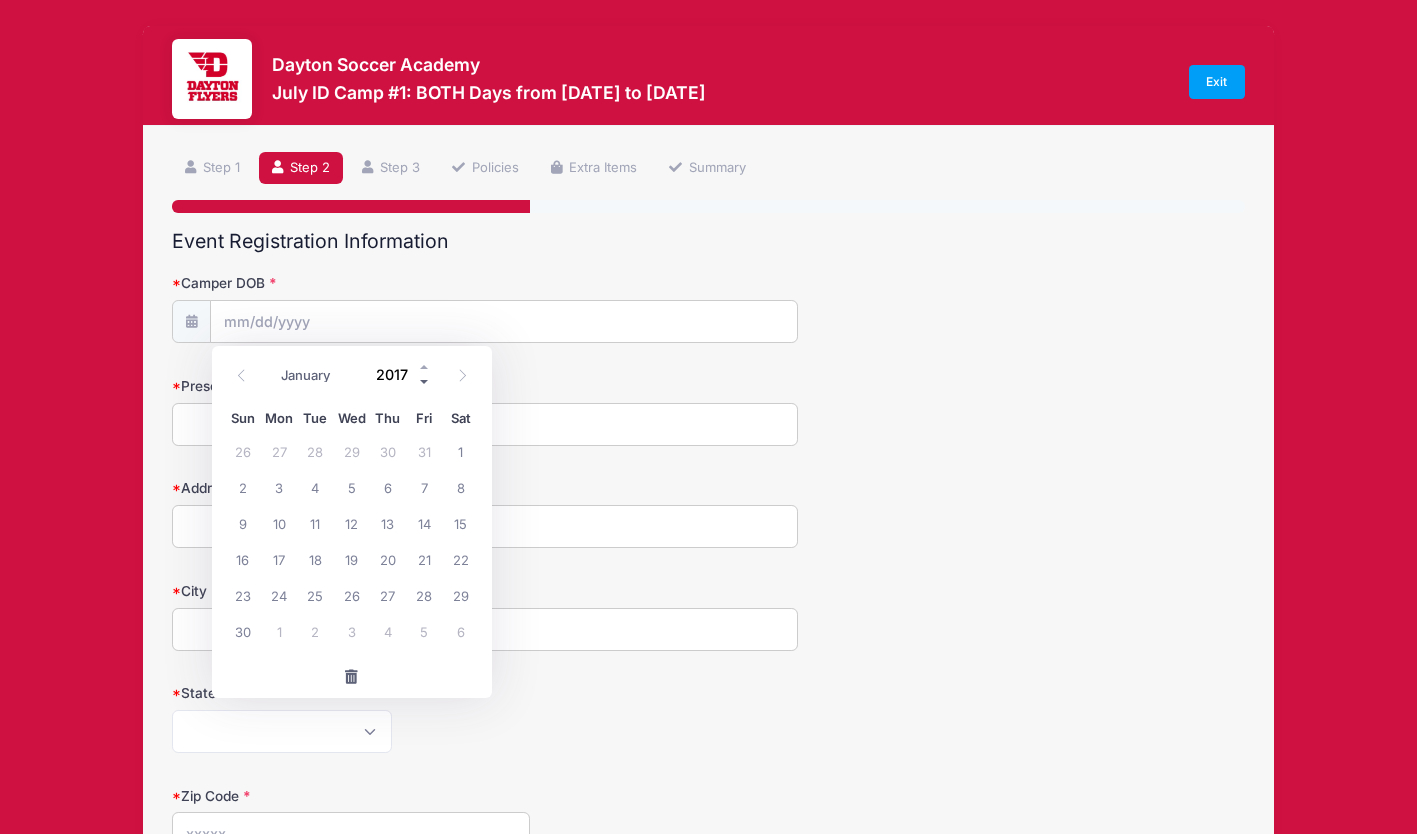 click at bounding box center [425, 382] 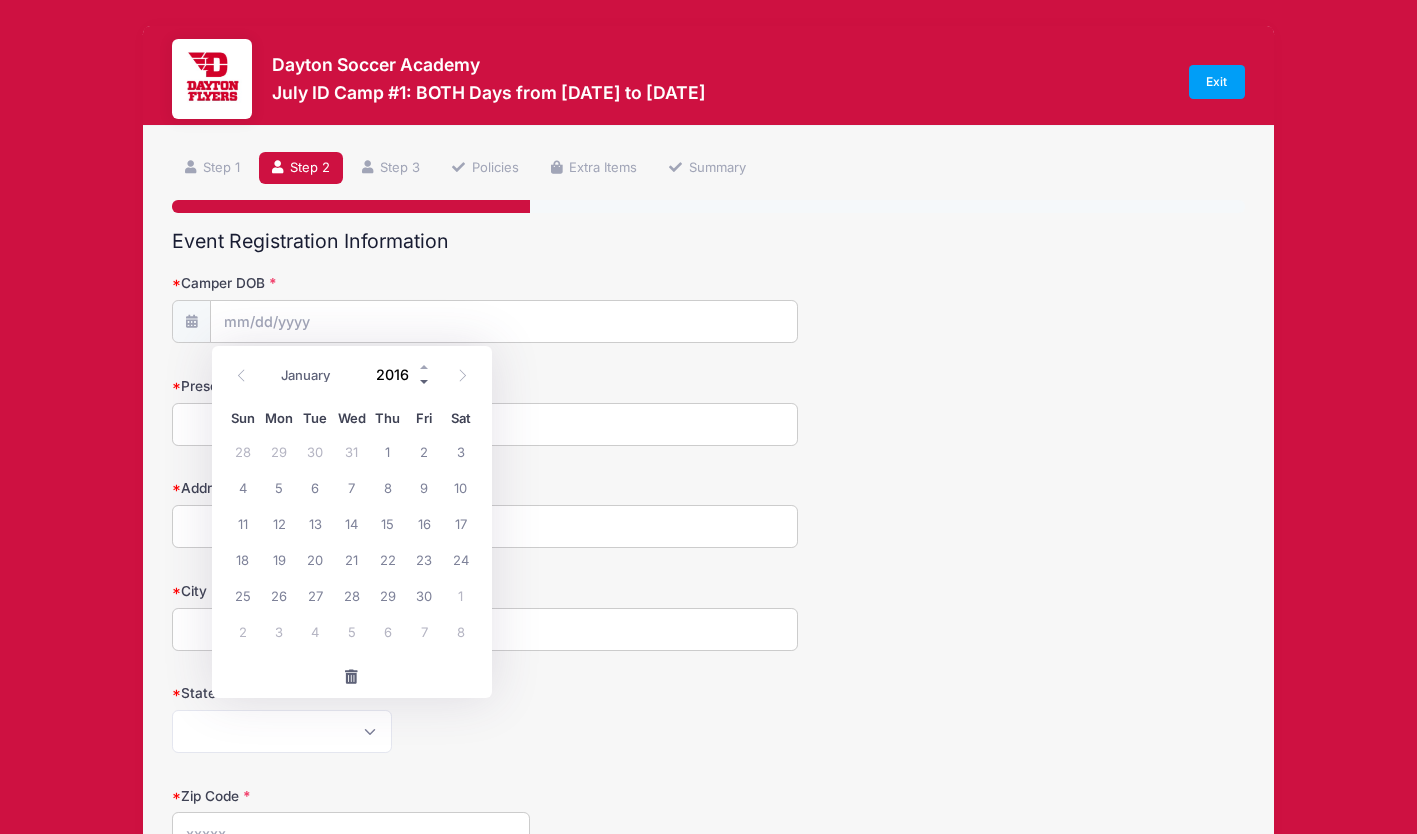 click at bounding box center [425, 382] 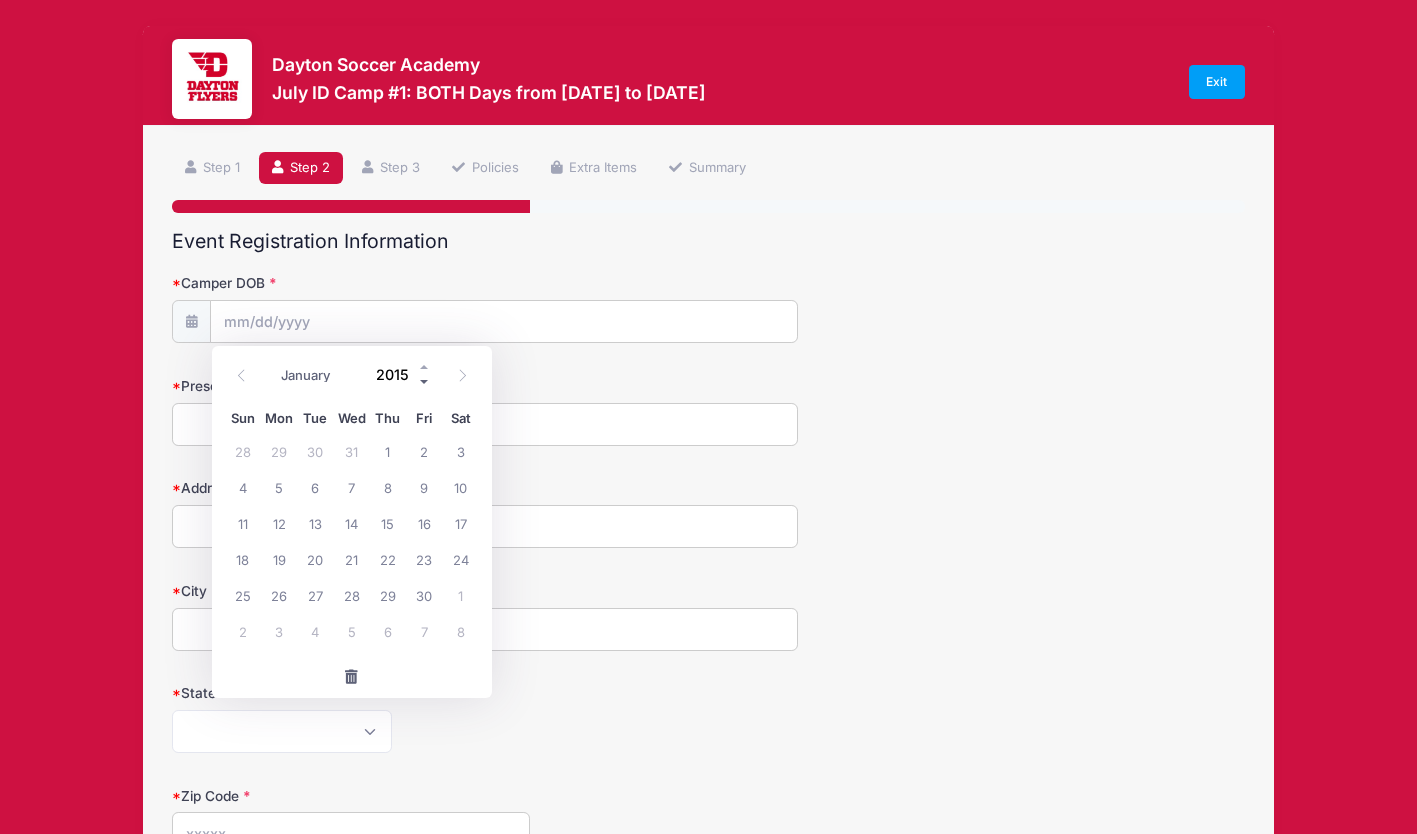 click at bounding box center [425, 382] 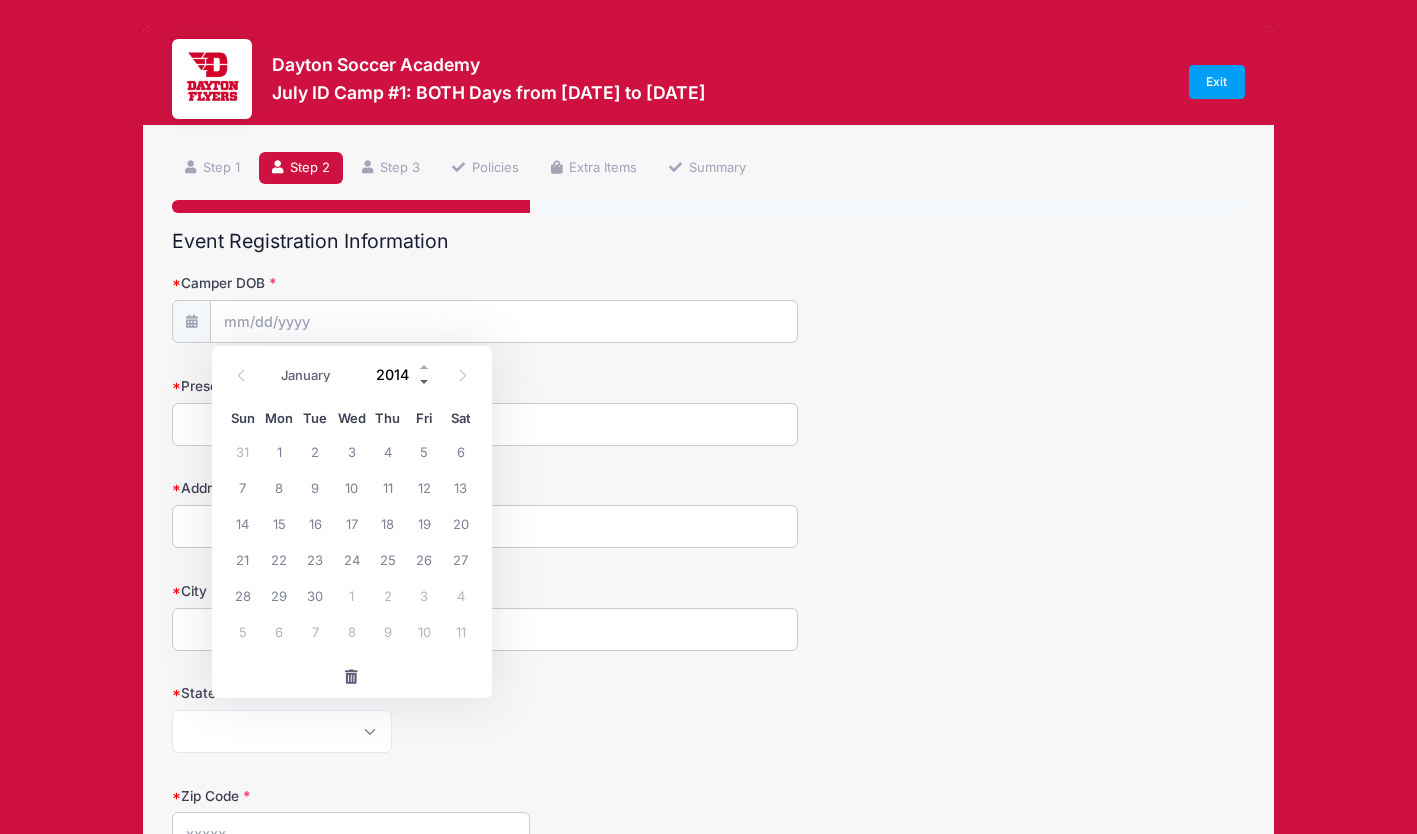 click at bounding box center [425, 382] 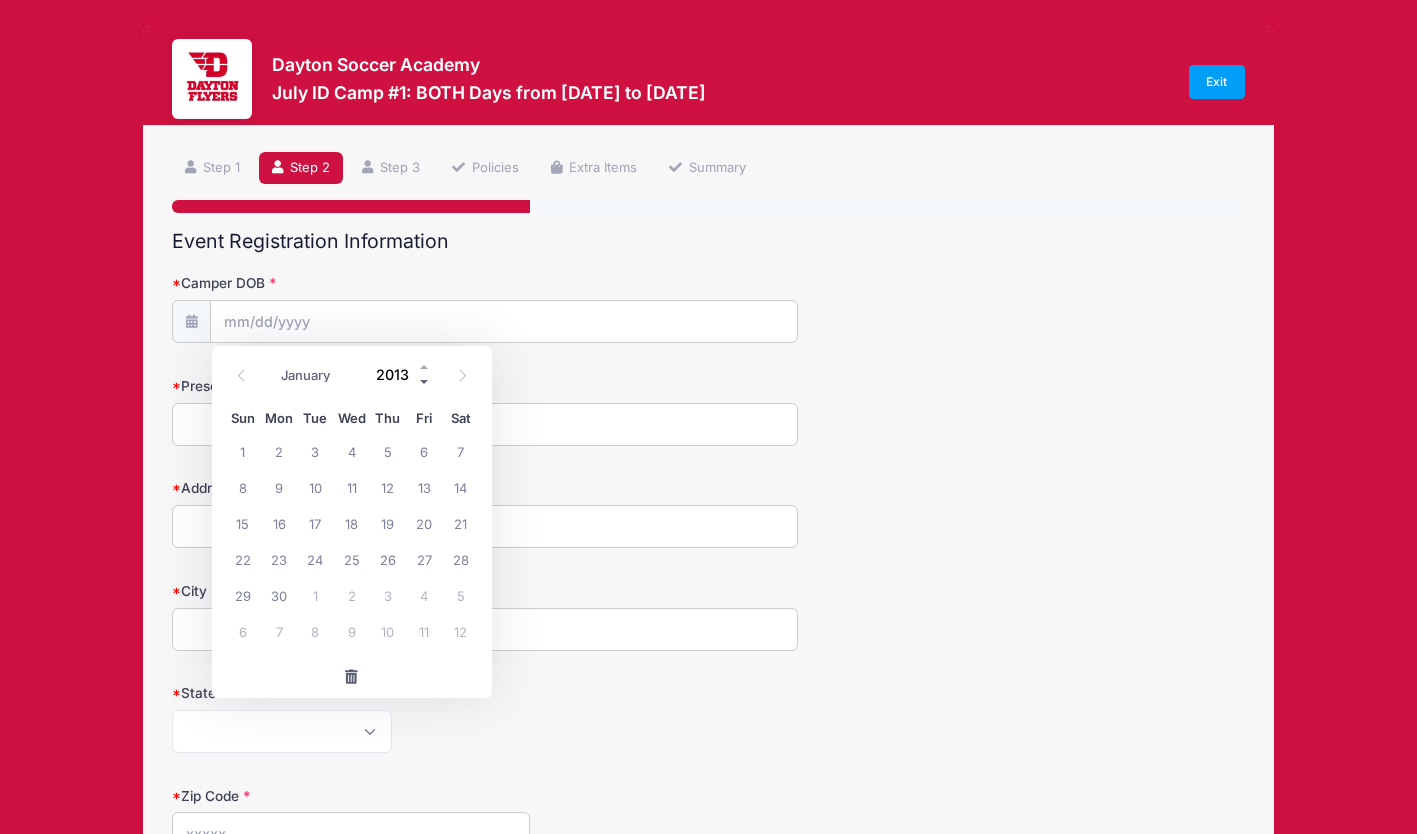 click at bounding box center [425, 382] 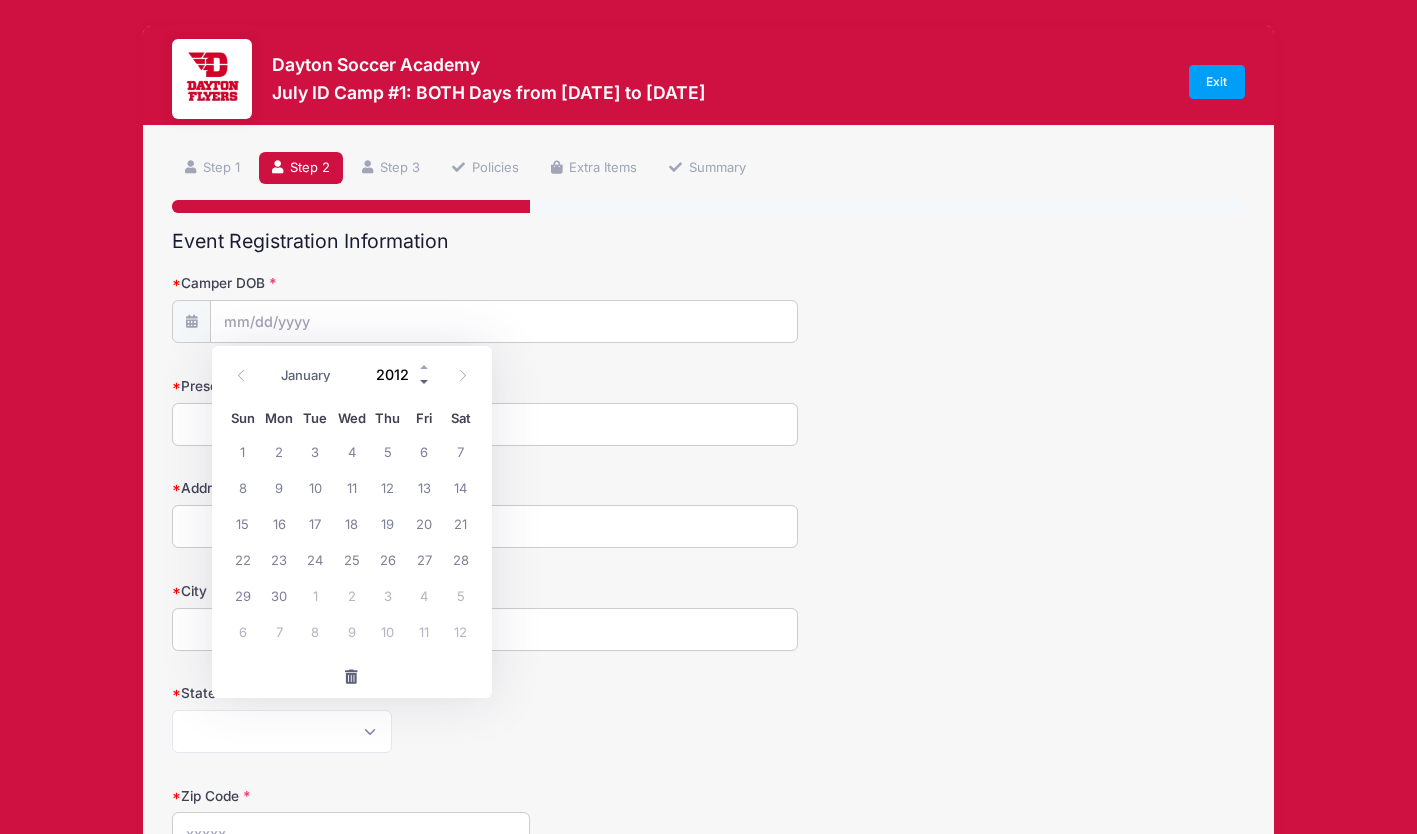 click at bounding box center [425, 382] 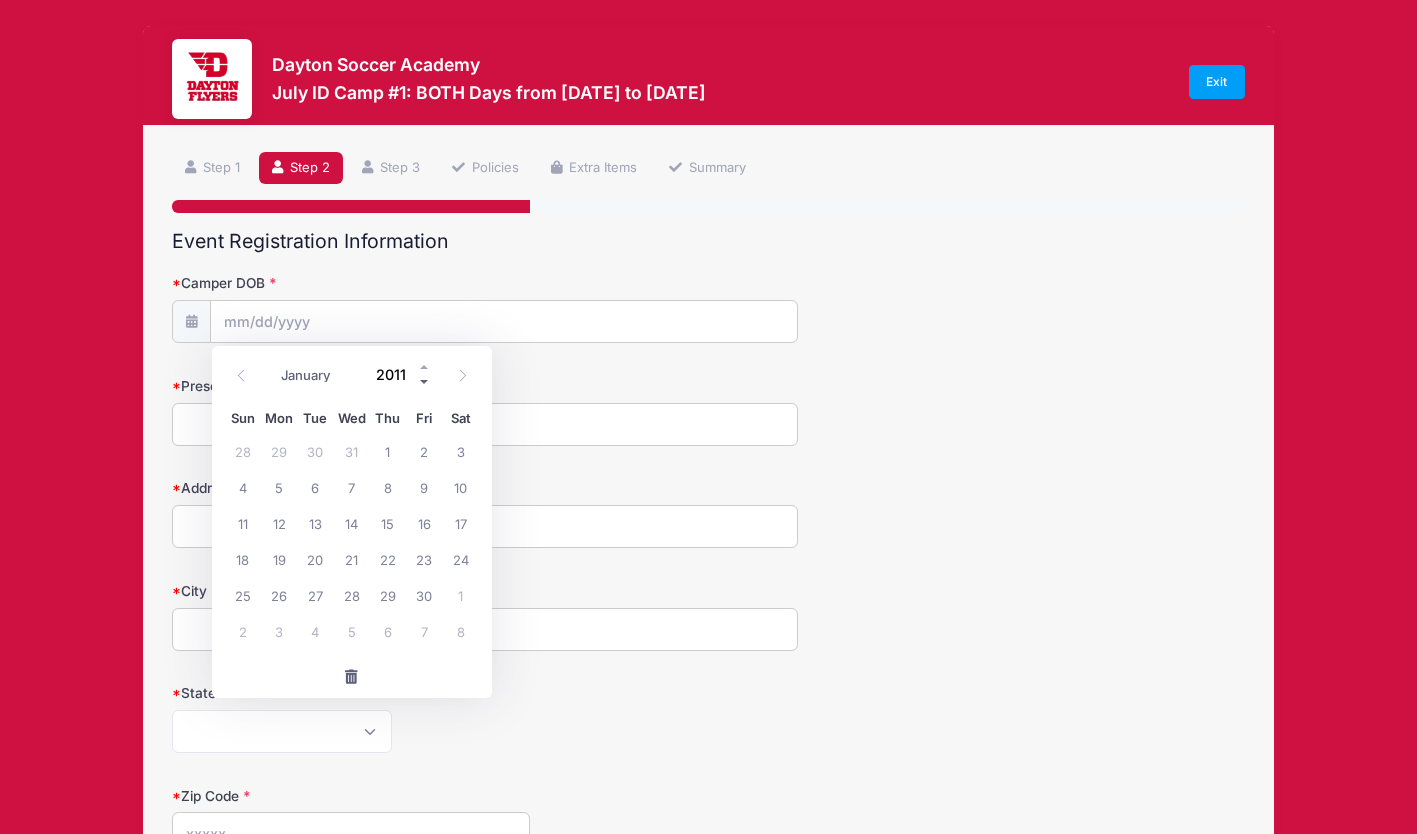 click at bounding box center (425, 382) 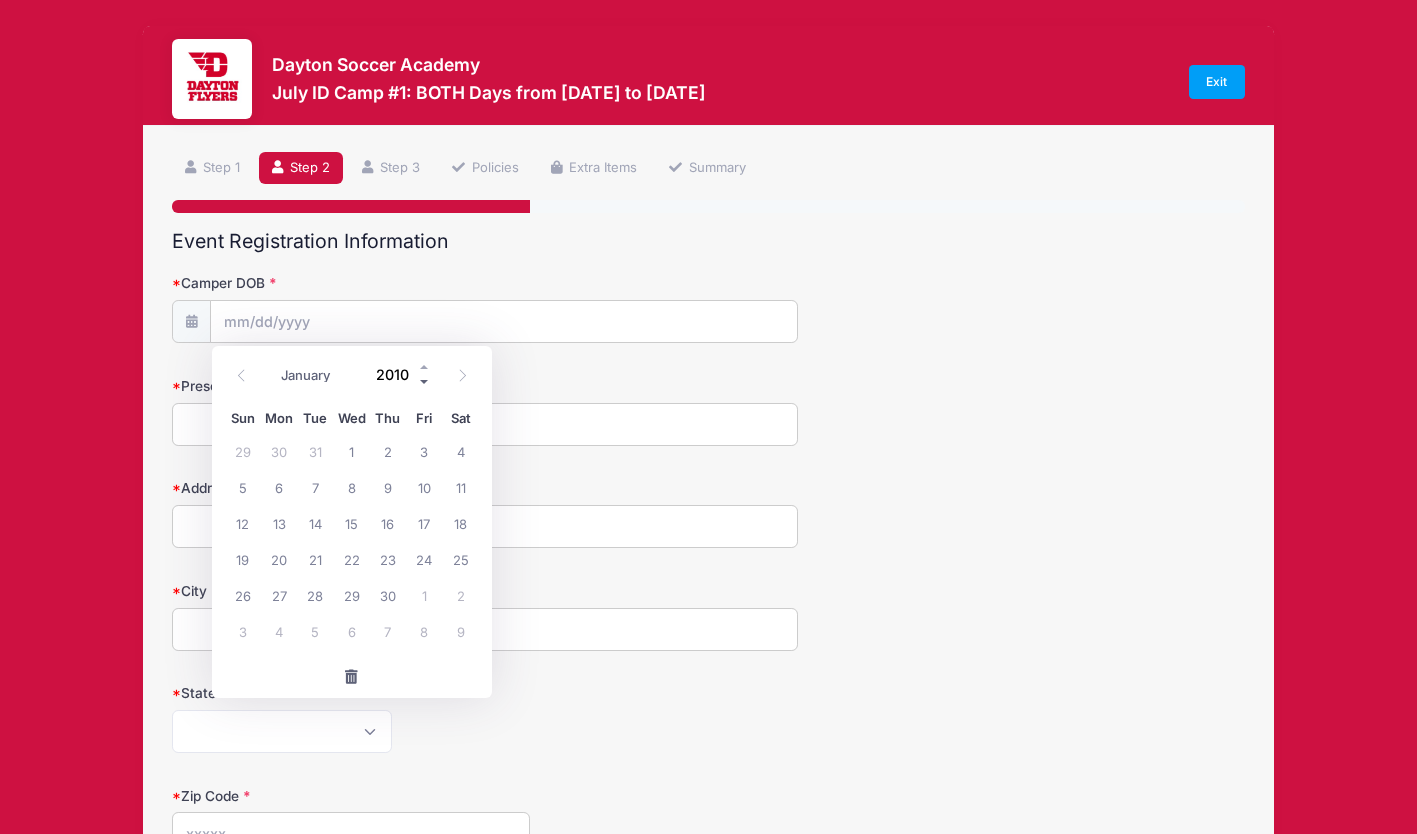 click at bounding box center [425, 382] 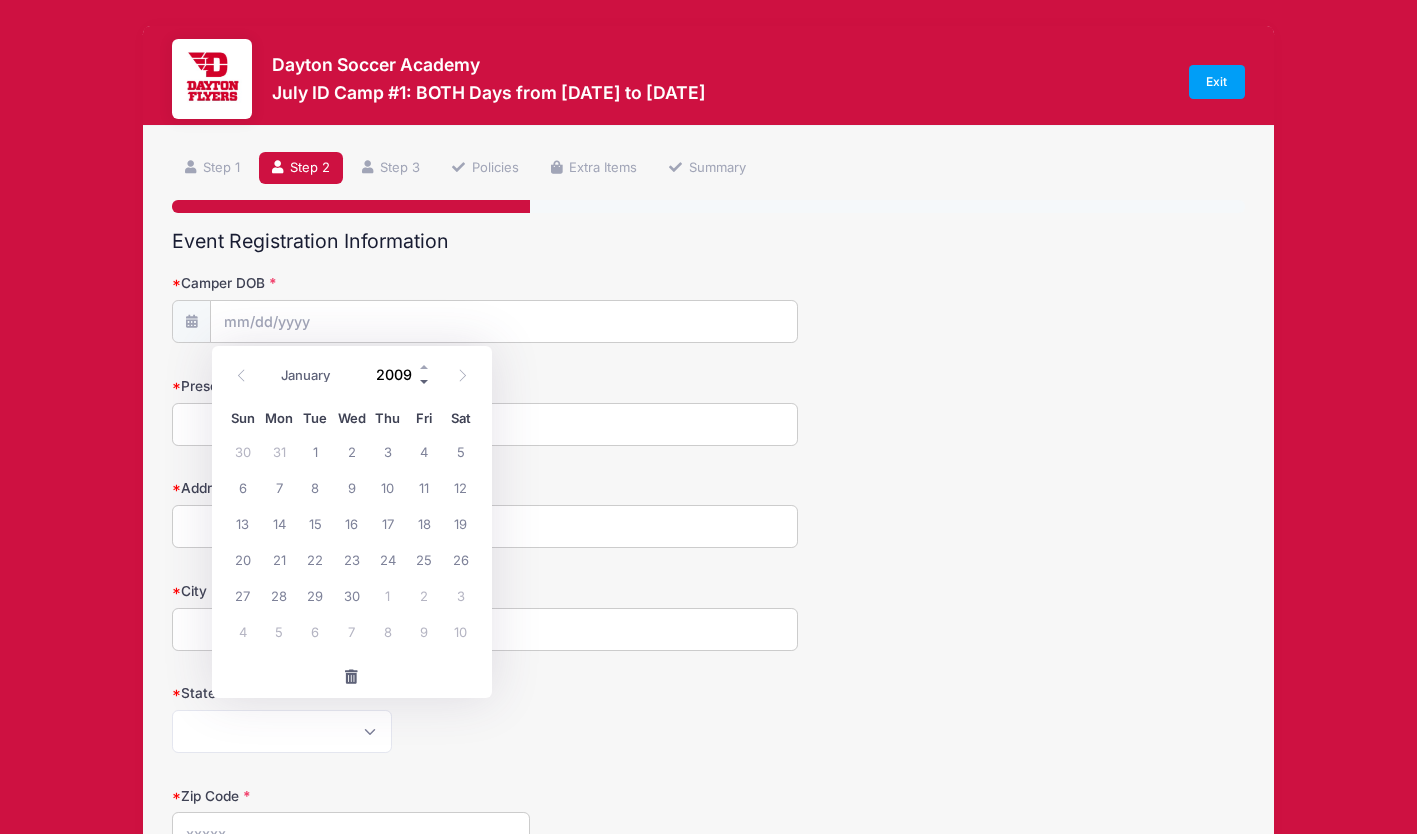 click at bounding box center [425, 382] 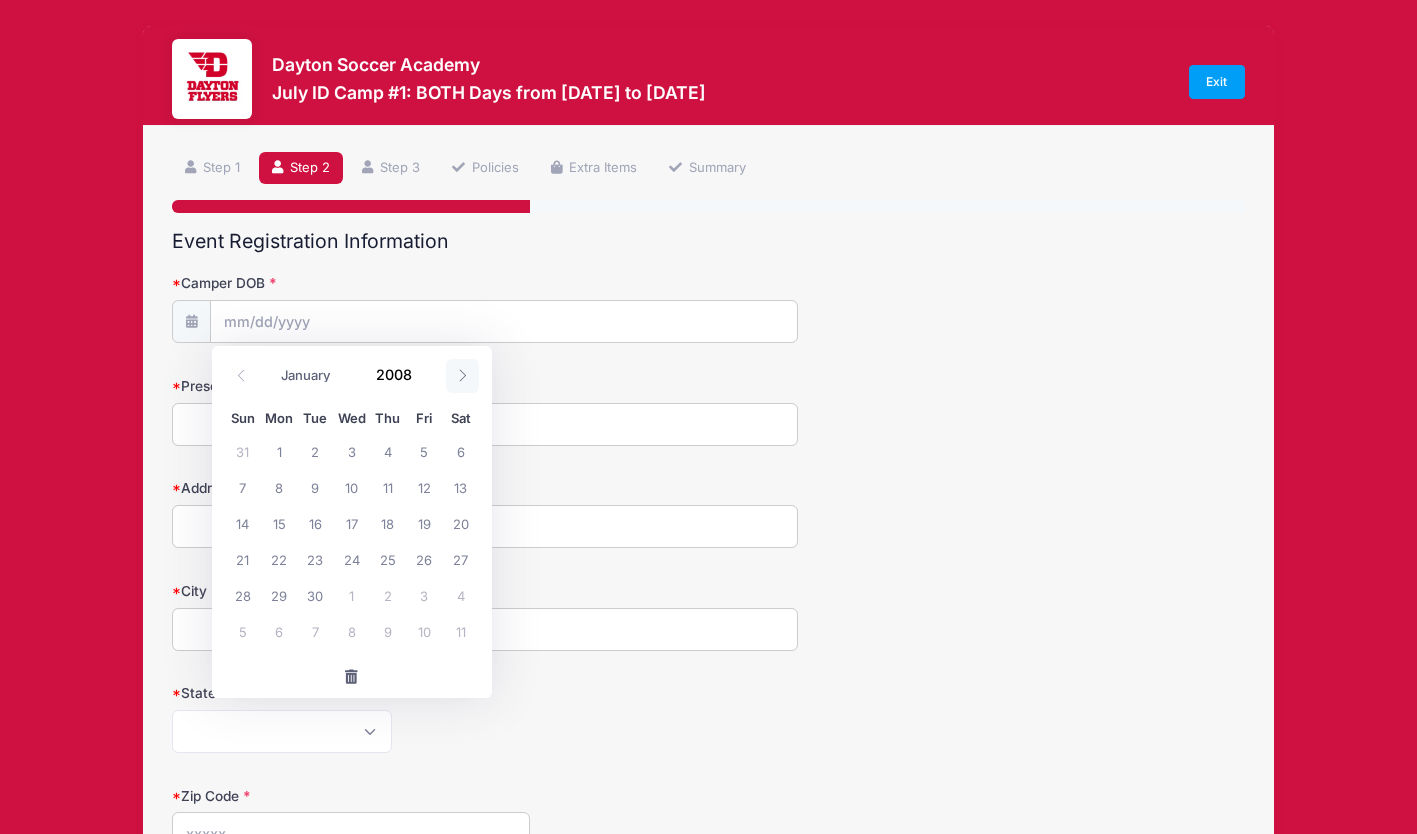click 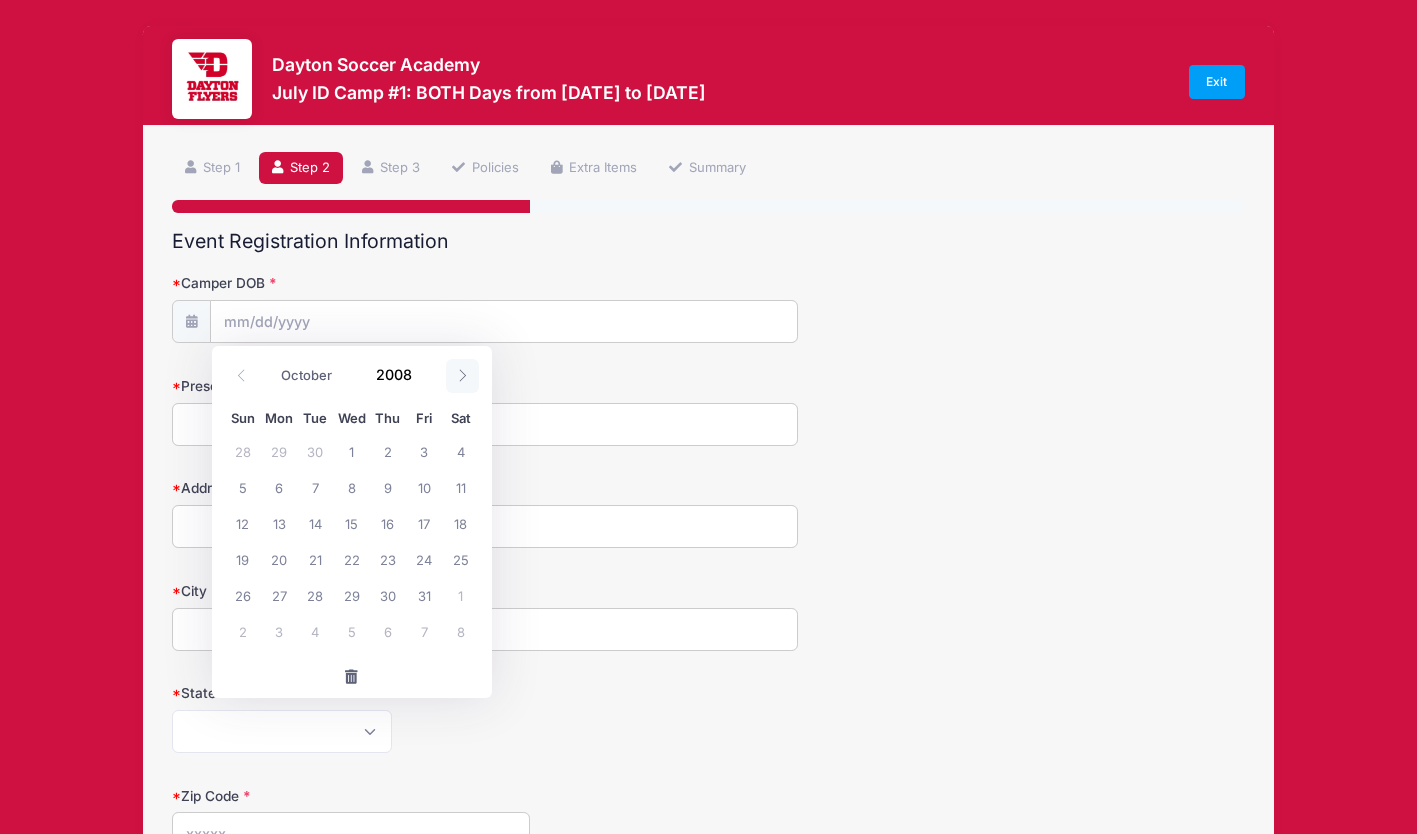 click 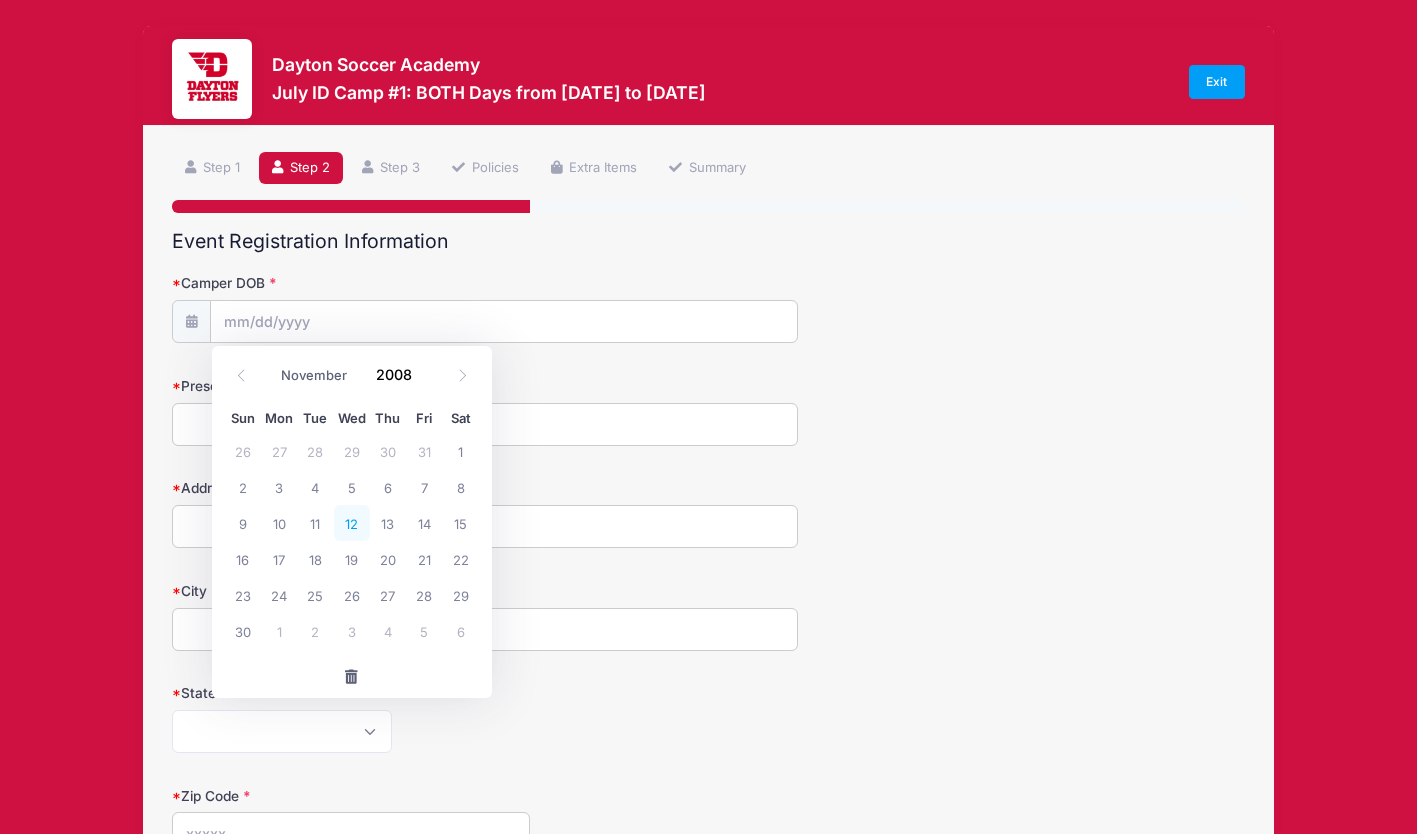 click on "12" at bounding box center (352, 523) 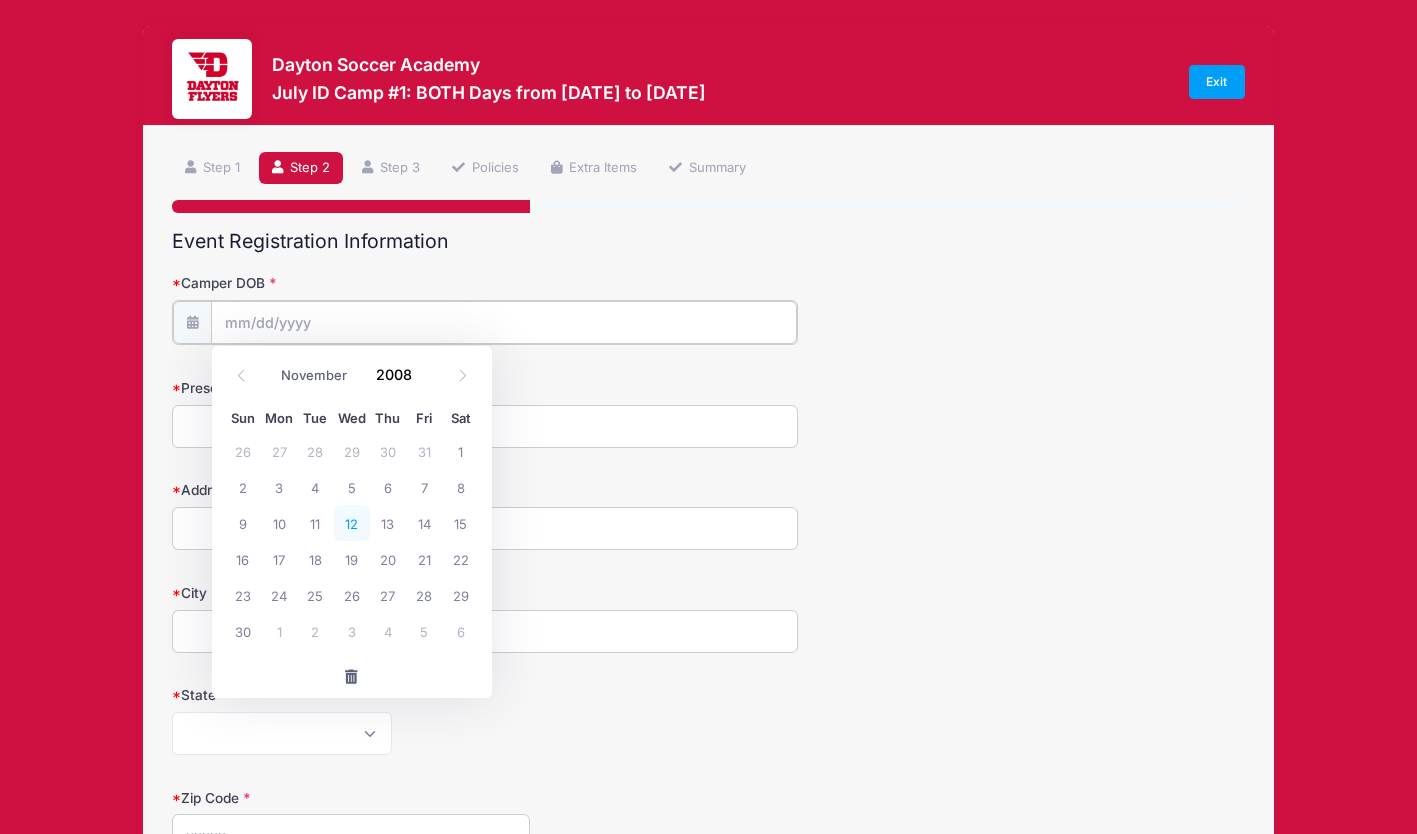 type on "11/12/2008" 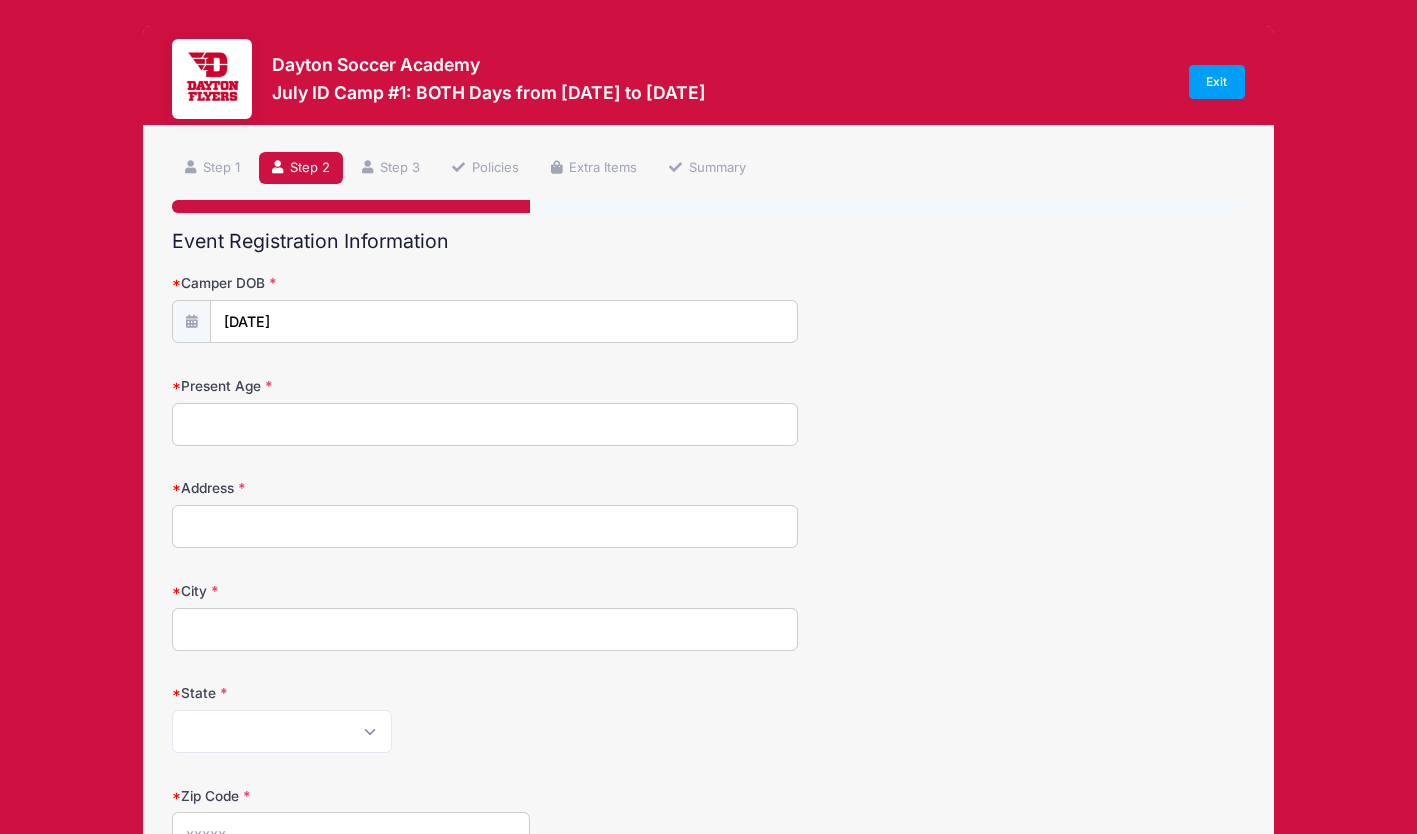 click on "Present Age" at bounding box center [485, 424] 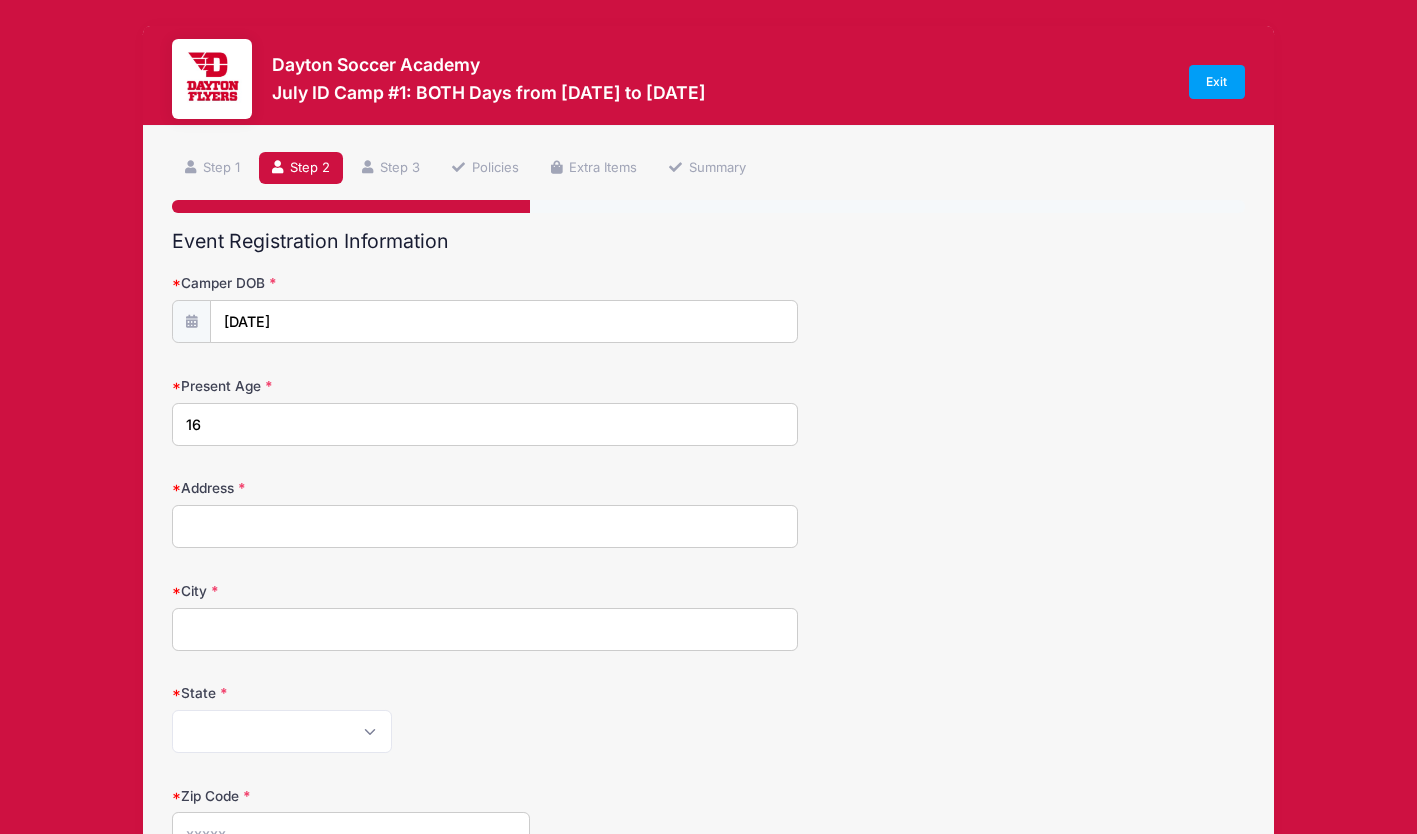 type on "6389 Albanese Circle" 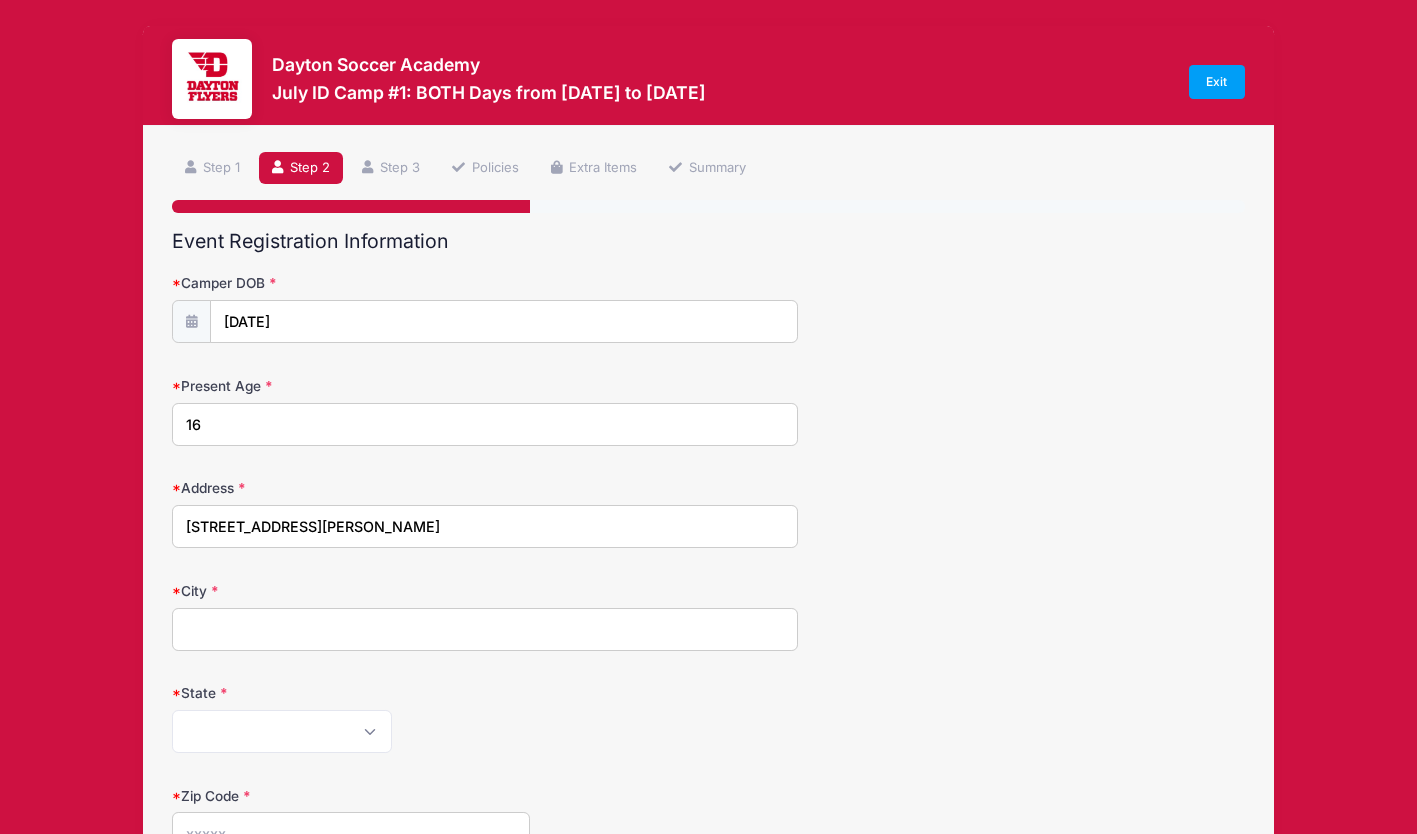 type on "Dublin" 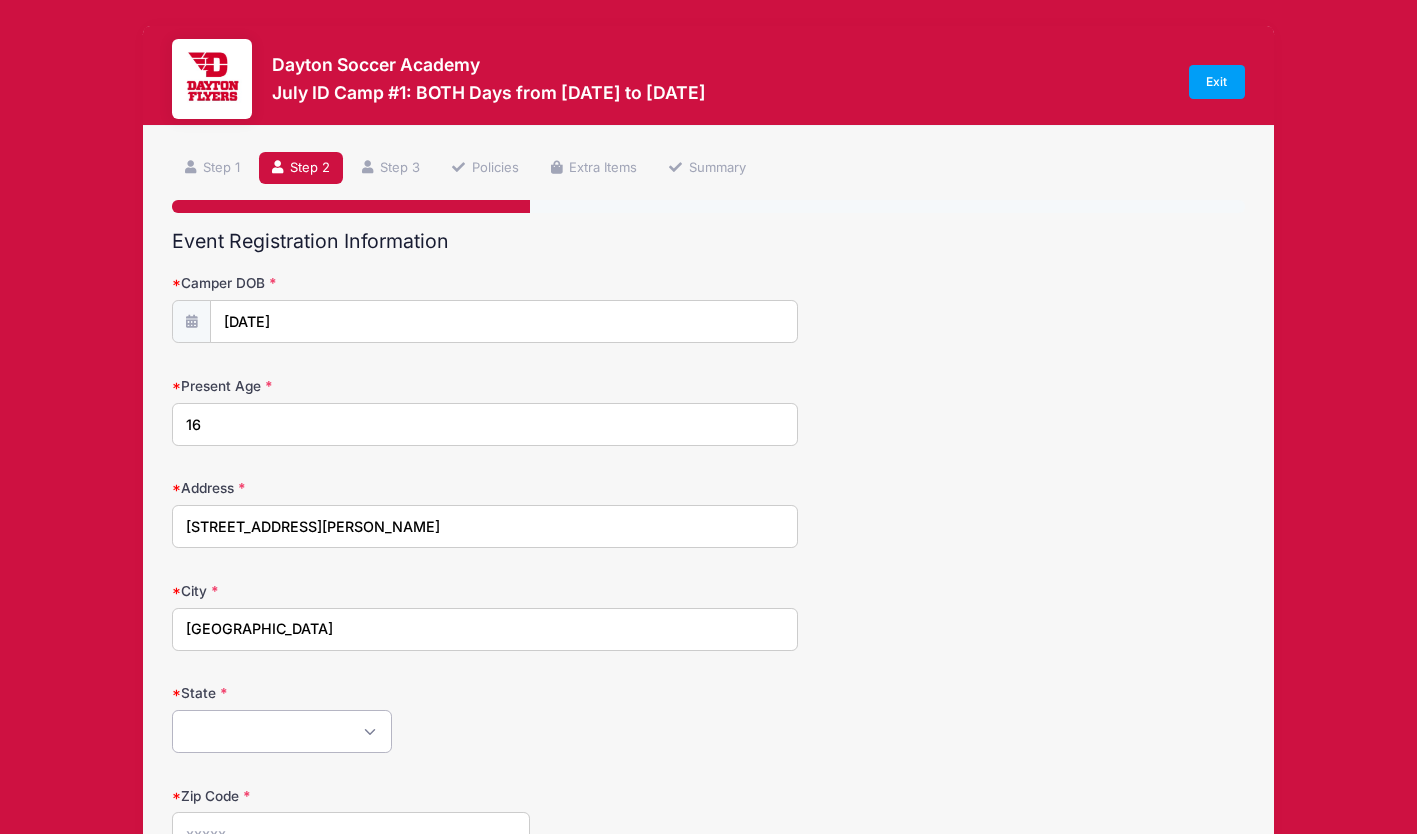 select on "OH" 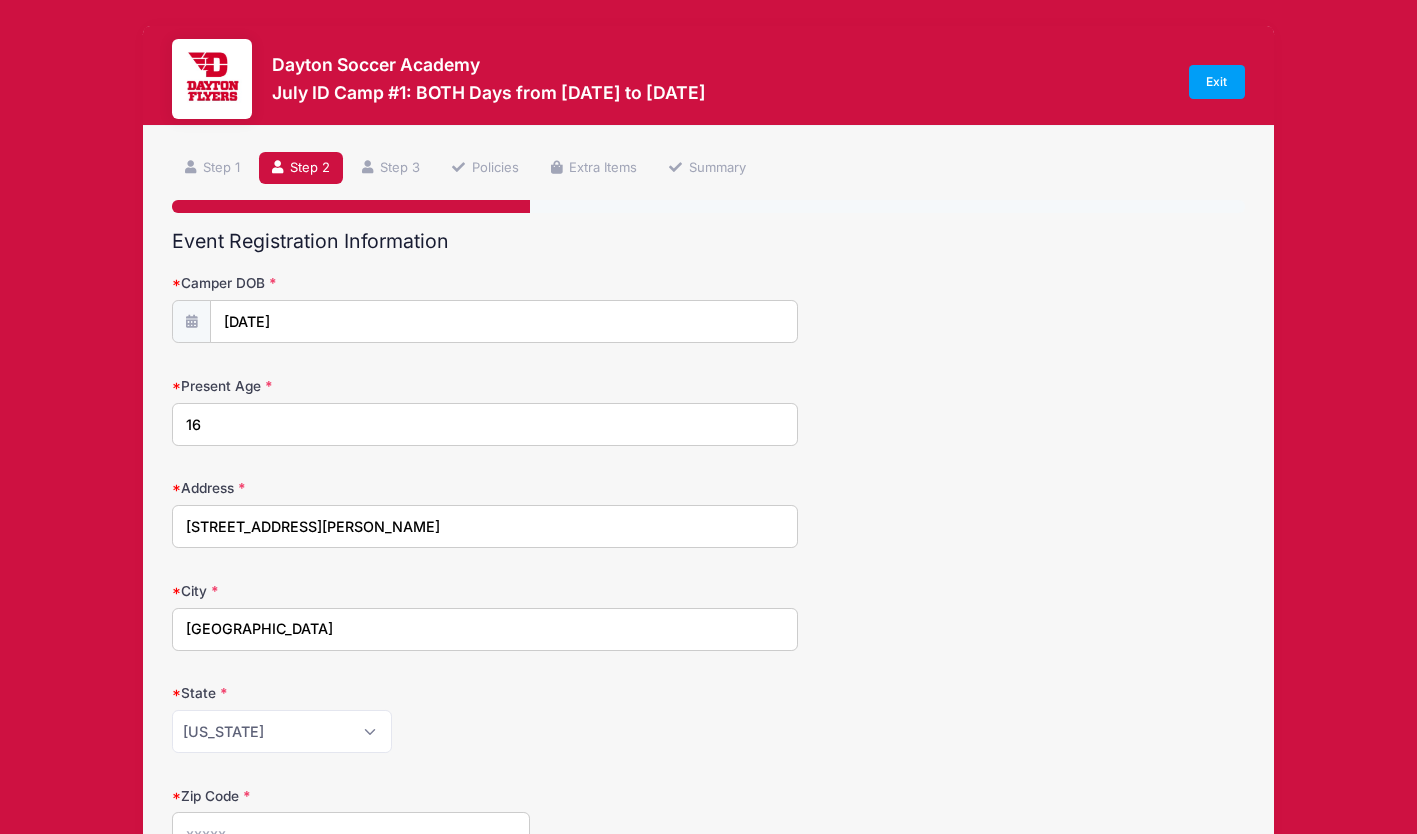 type on "43016" 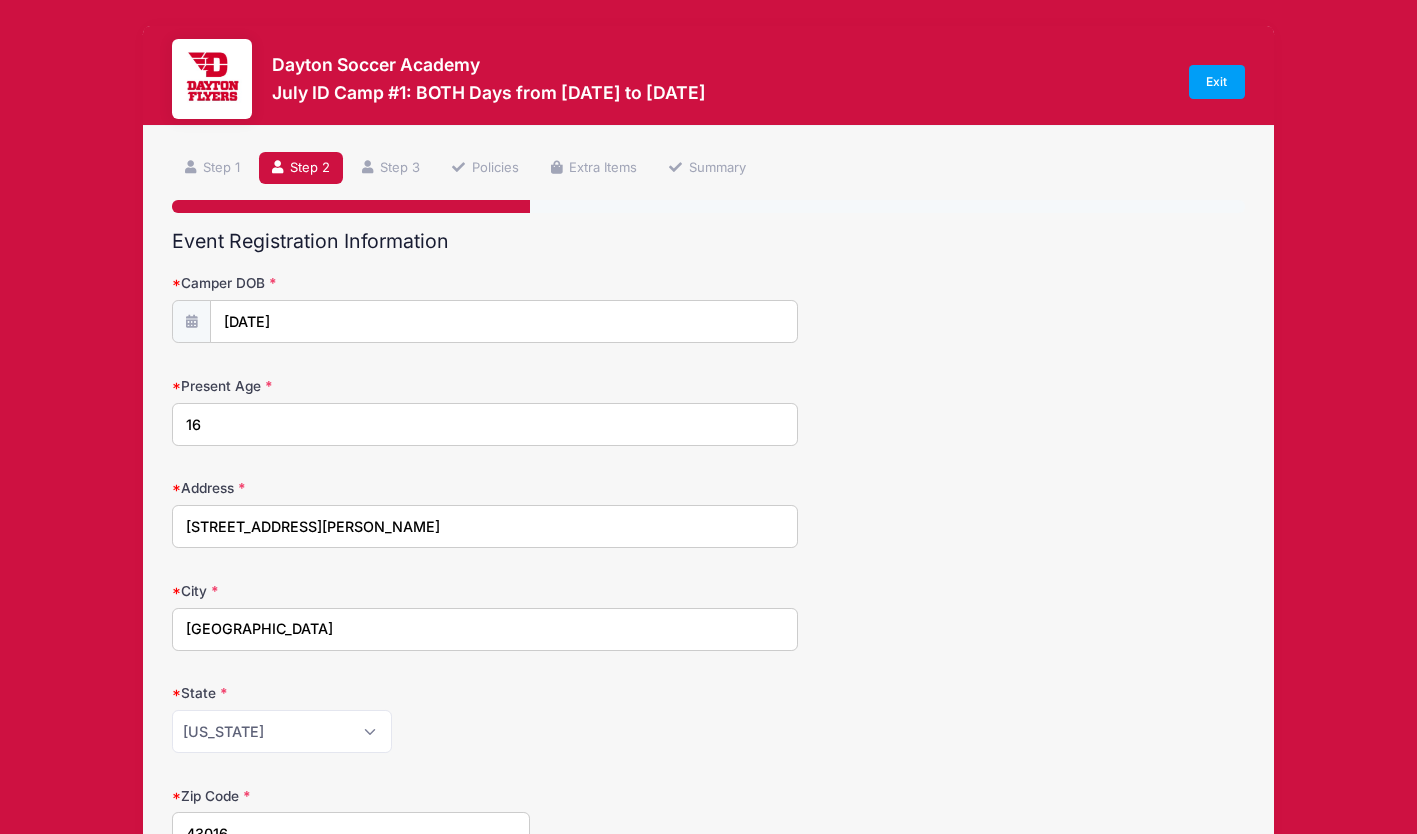 type on "(740) 957-4110" 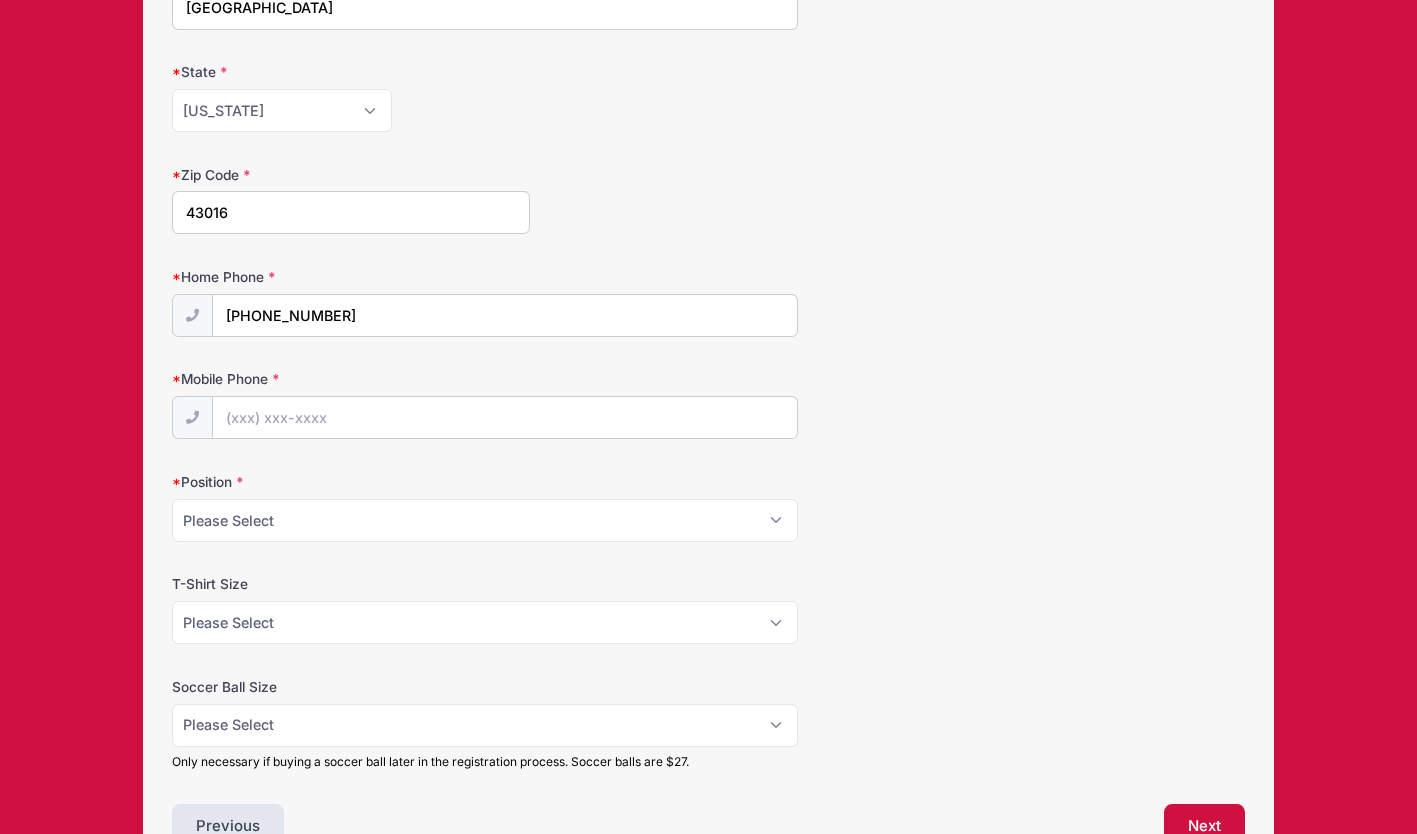 scroll, scrollTop: 624, scrollLeft: 0, axis: vertical 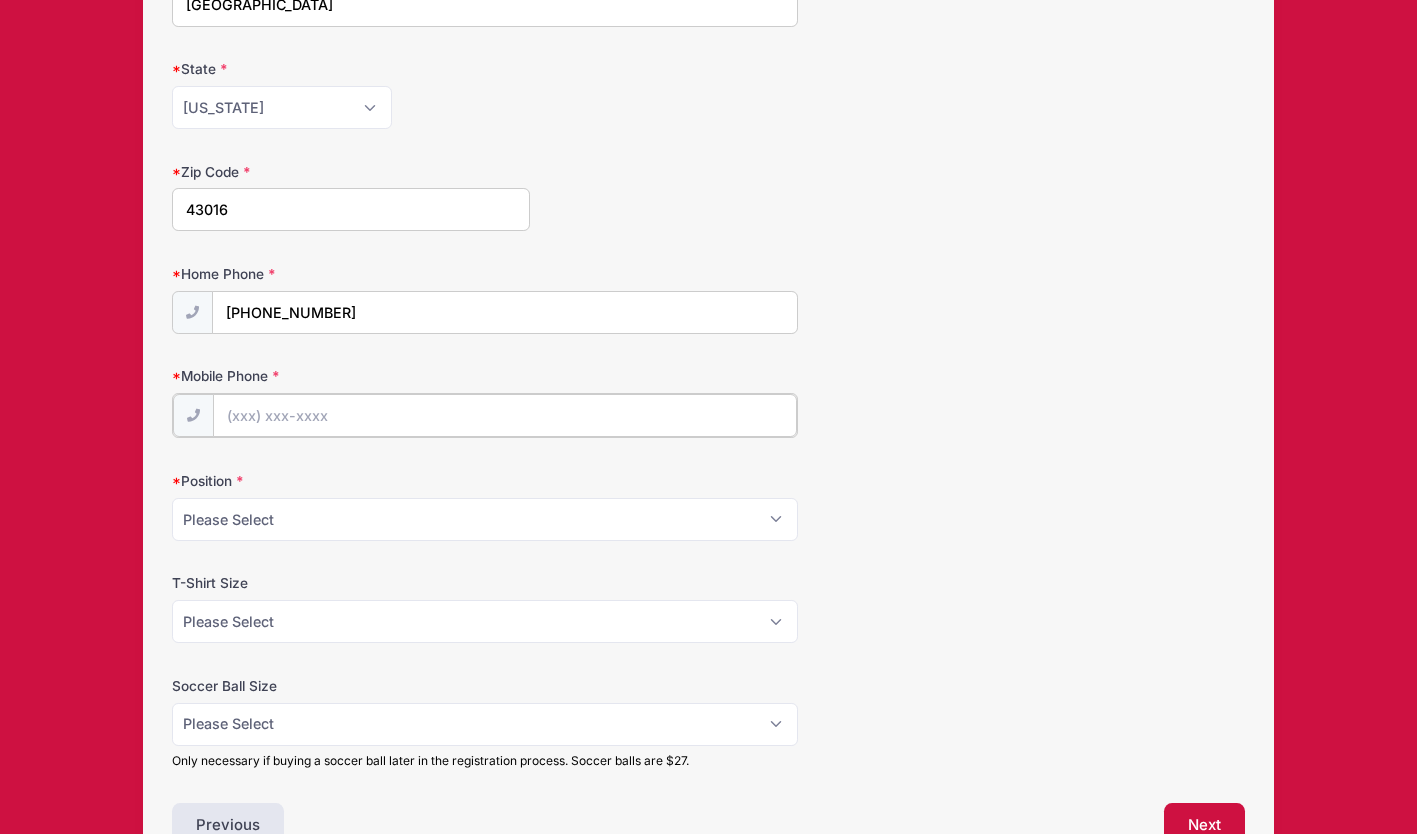 click on "Mobile Phone" at bounding box center (505, 415) 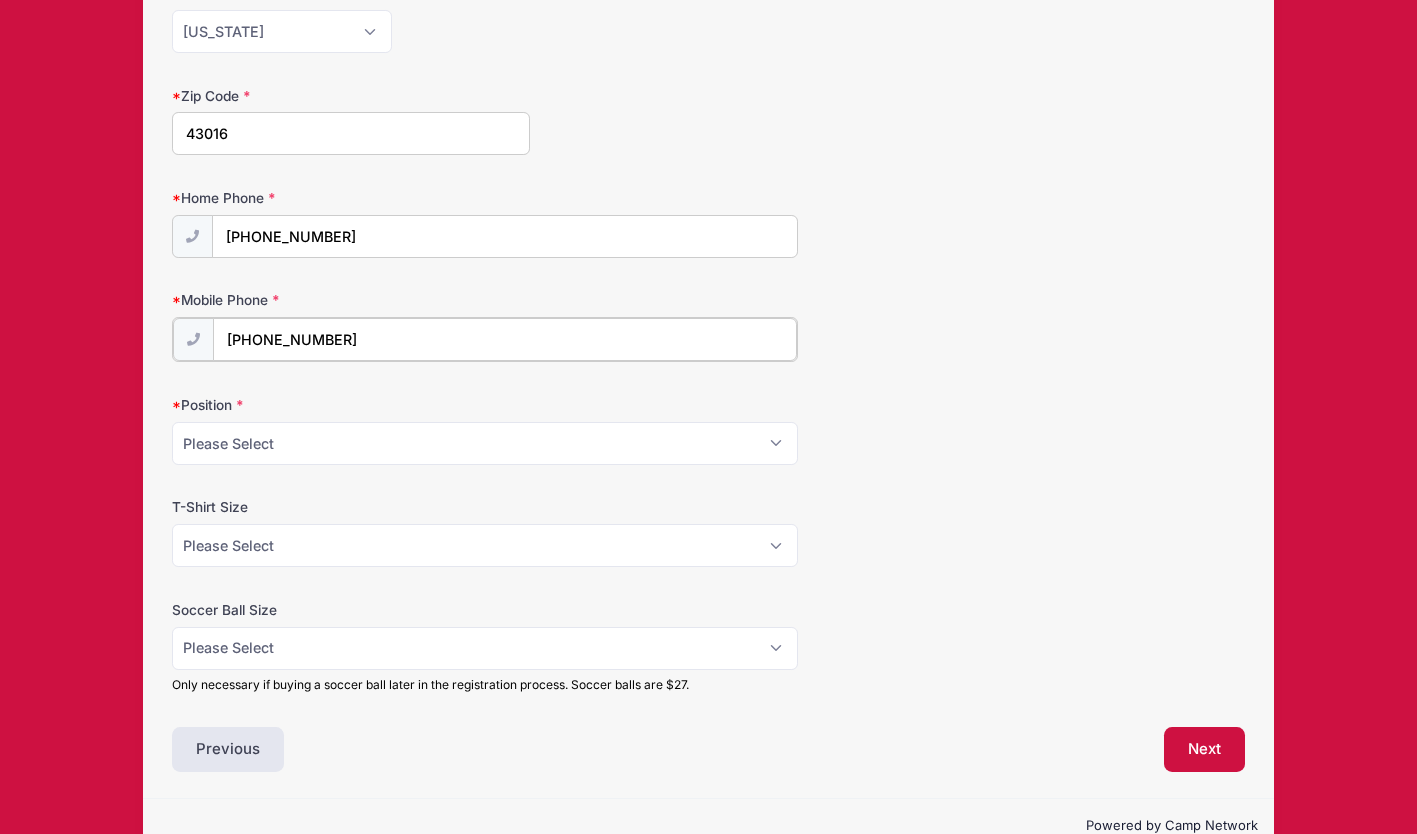 scroll, scrollTop: 743, scrollLeft: 0, axis: vertical 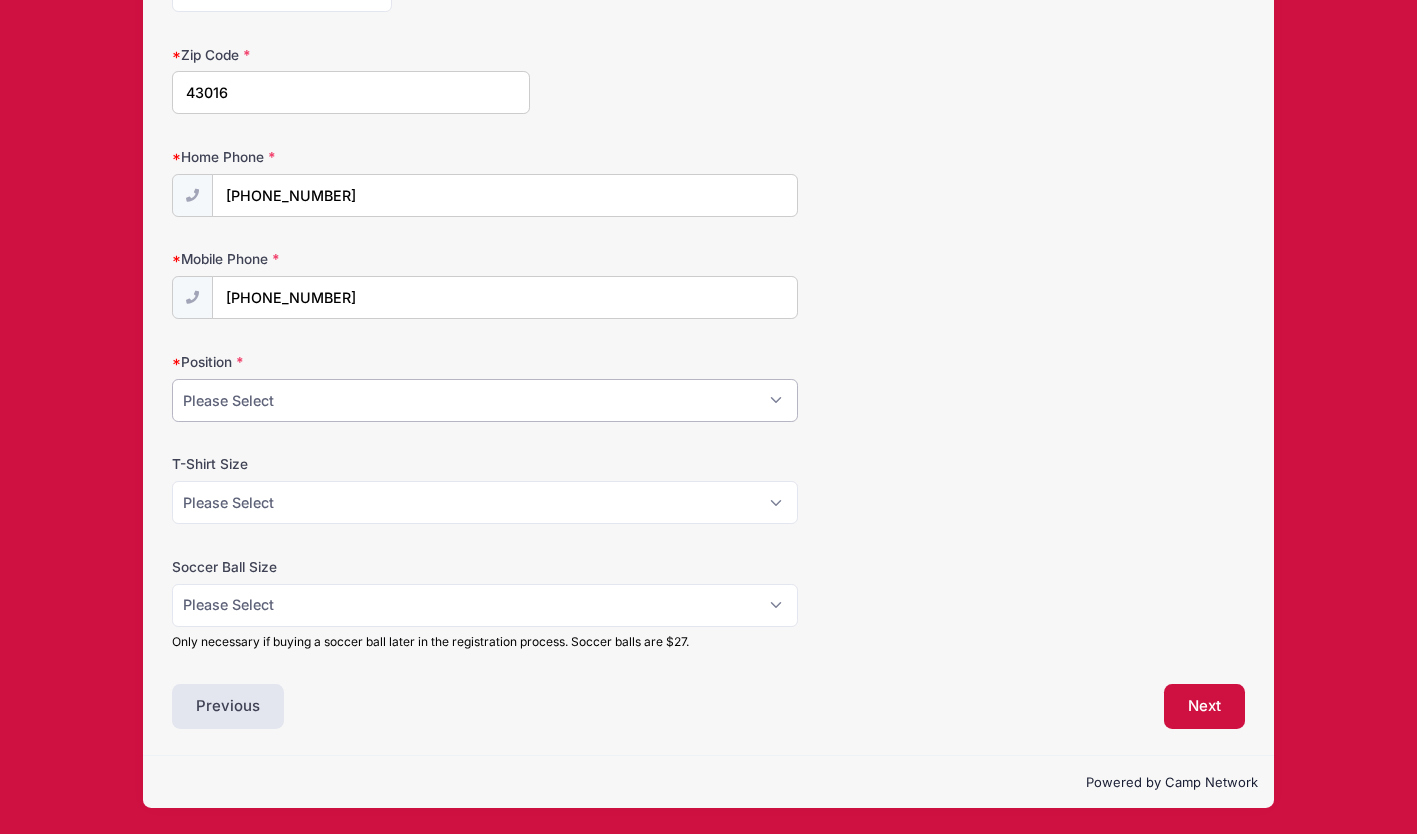 click on "Please Select Forward
Winger
Central Midfield
Right Back
Left Back
Center Back
Goal Keeper" at bounding box center (485, 400) 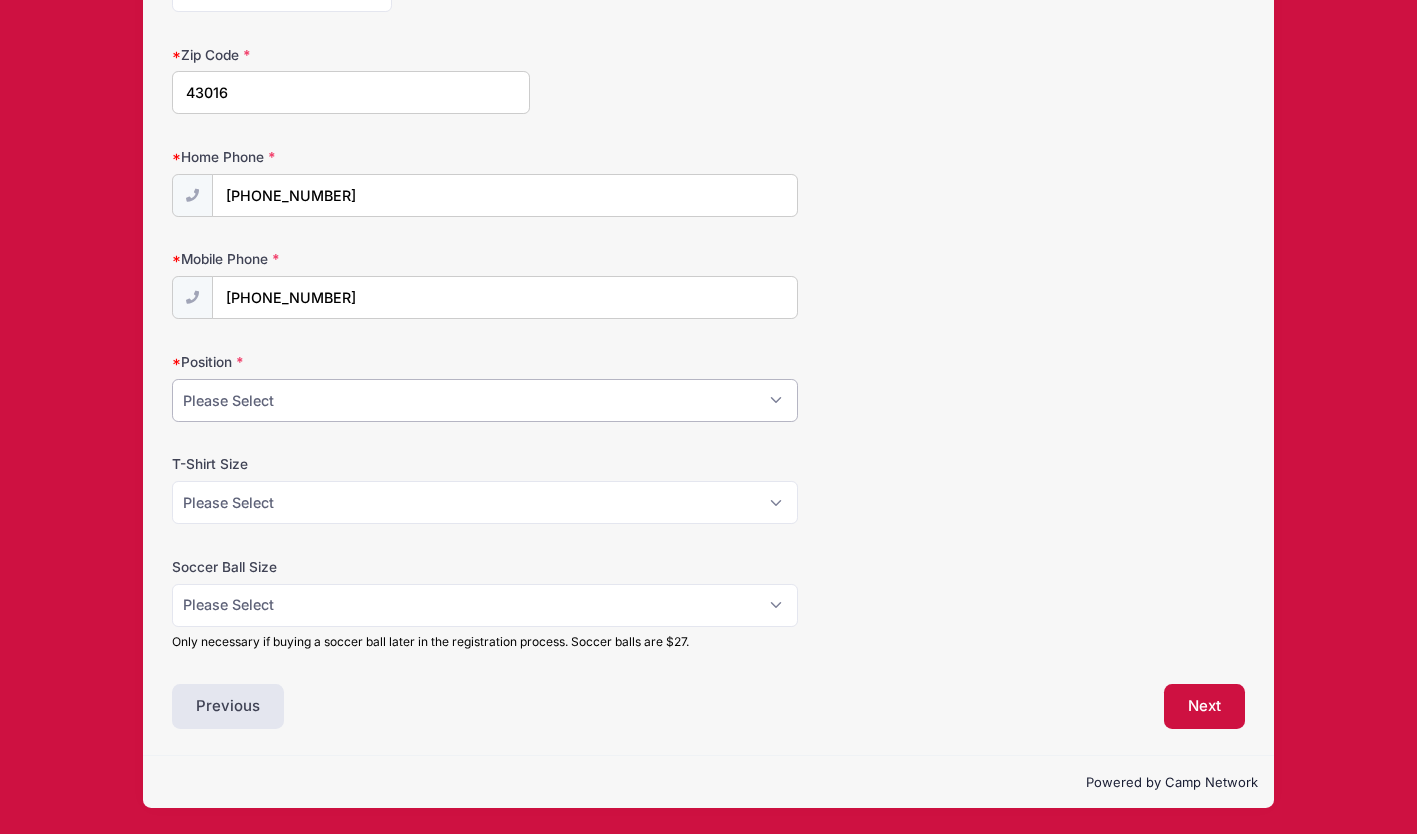 select on "Forward" 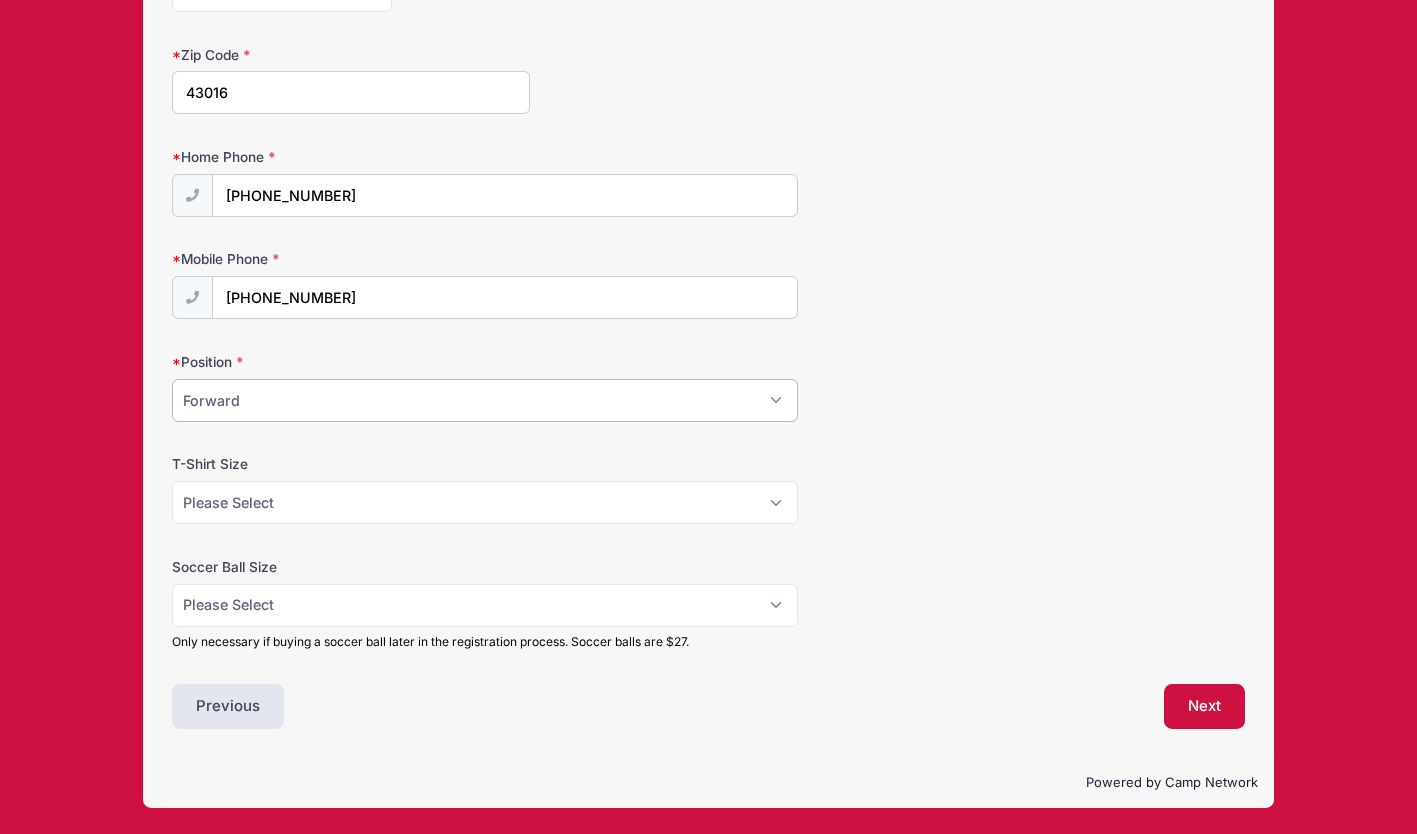 click on "Please Select Forward
Winger
Central Midfield
Right Back
Left Back
Center Back
Goal Keeper" at bounding box center (485, 400) 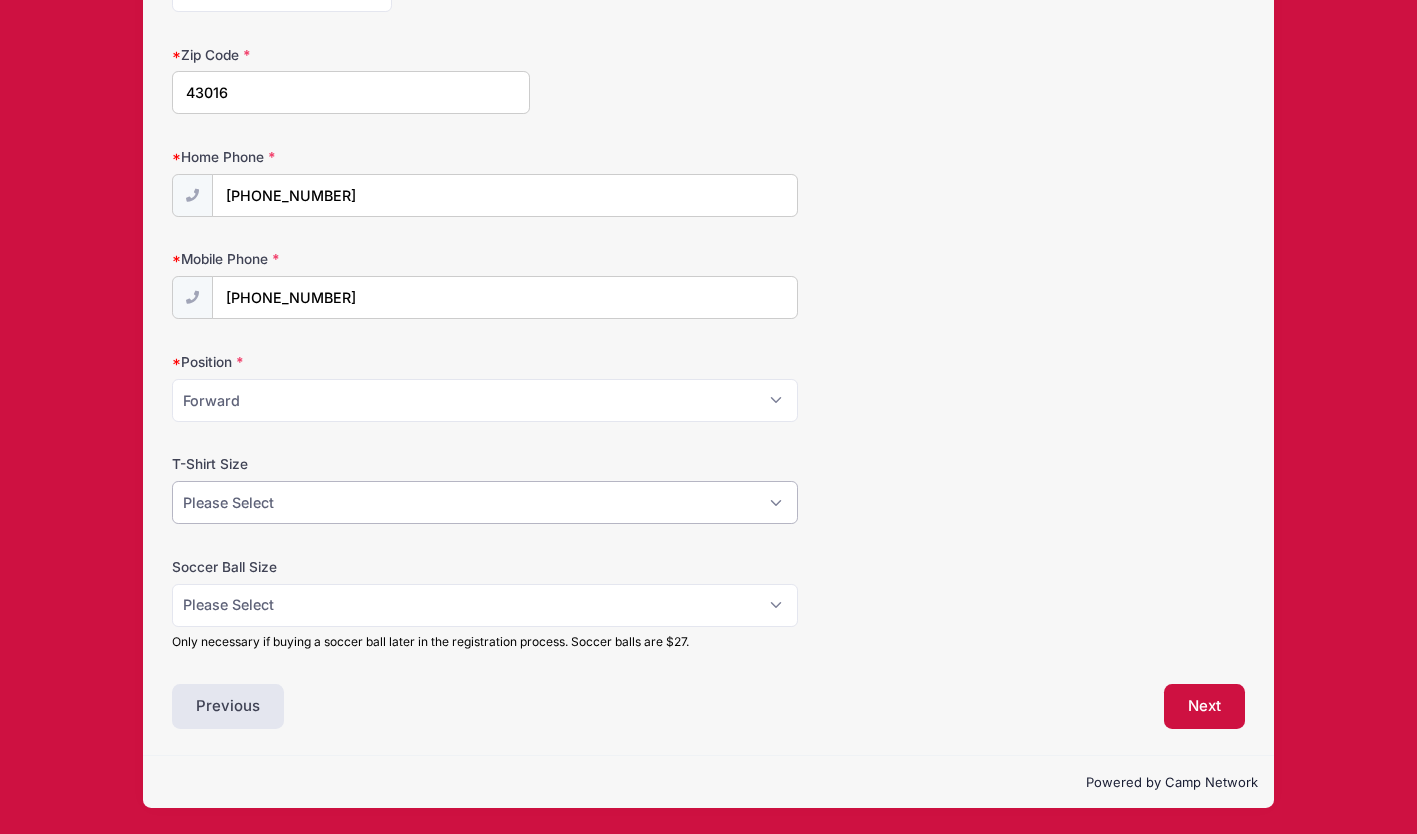 click on "Please Select Youth Small
Youth Medium
Youth Large
Adult Small
Adult Medium
Adult Large
Adult XL" at bounding box center (485, 502) 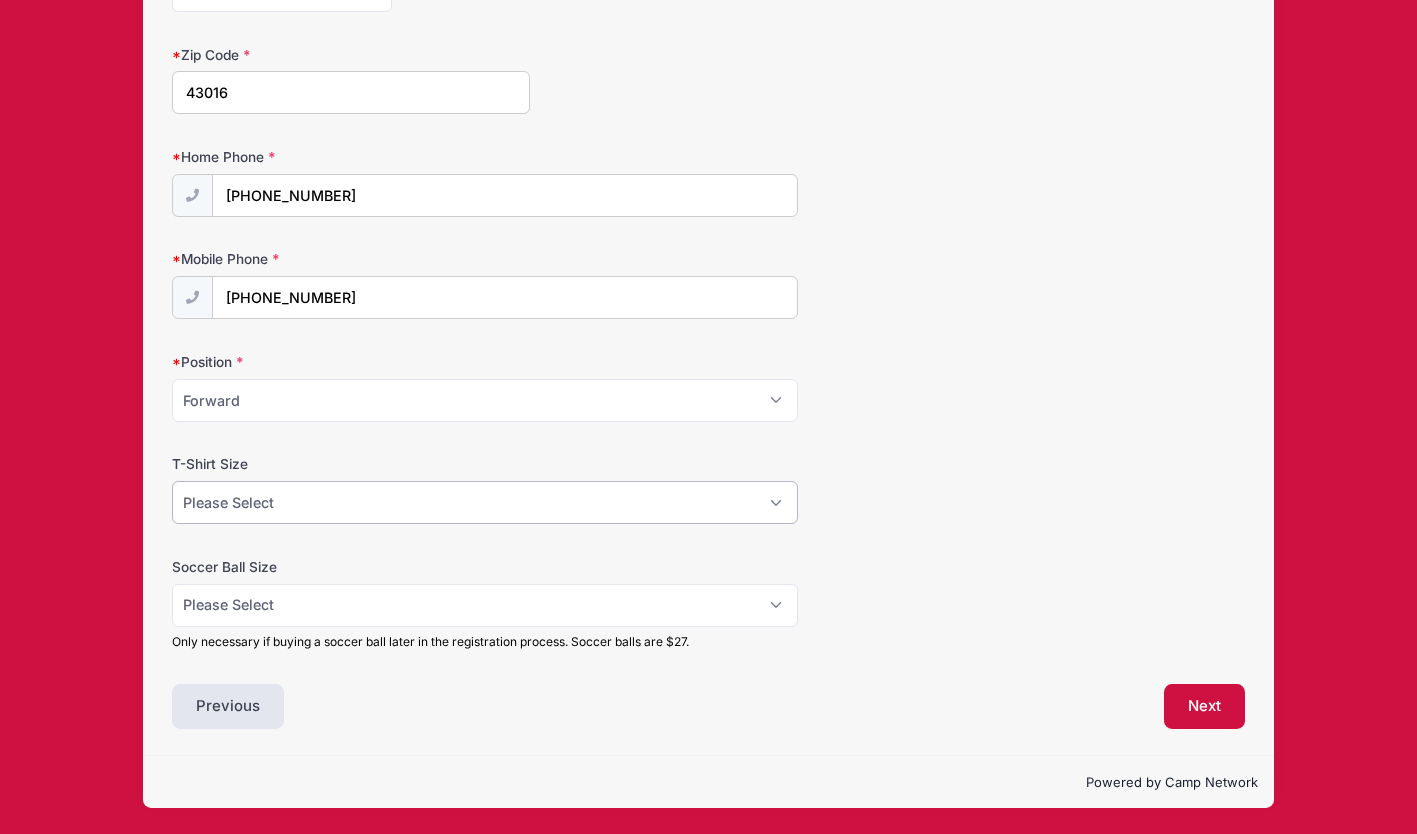 select on "Adult Large" 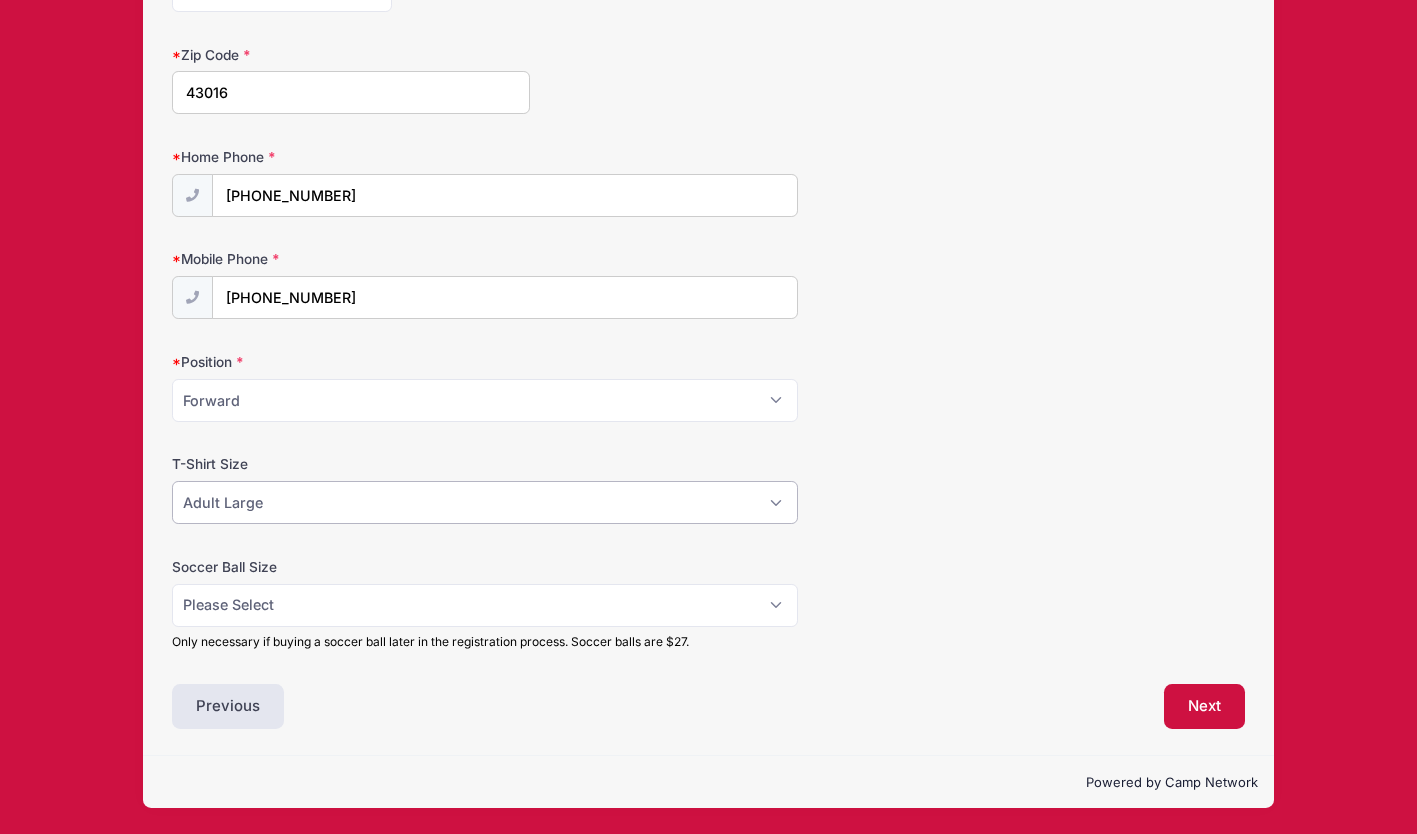 click on "Please Select Youth Small
Youth Medium
Youth Large
Adult Small
Adult Medium
Adult Large
Adult XL" at bounding box center [485, 502] 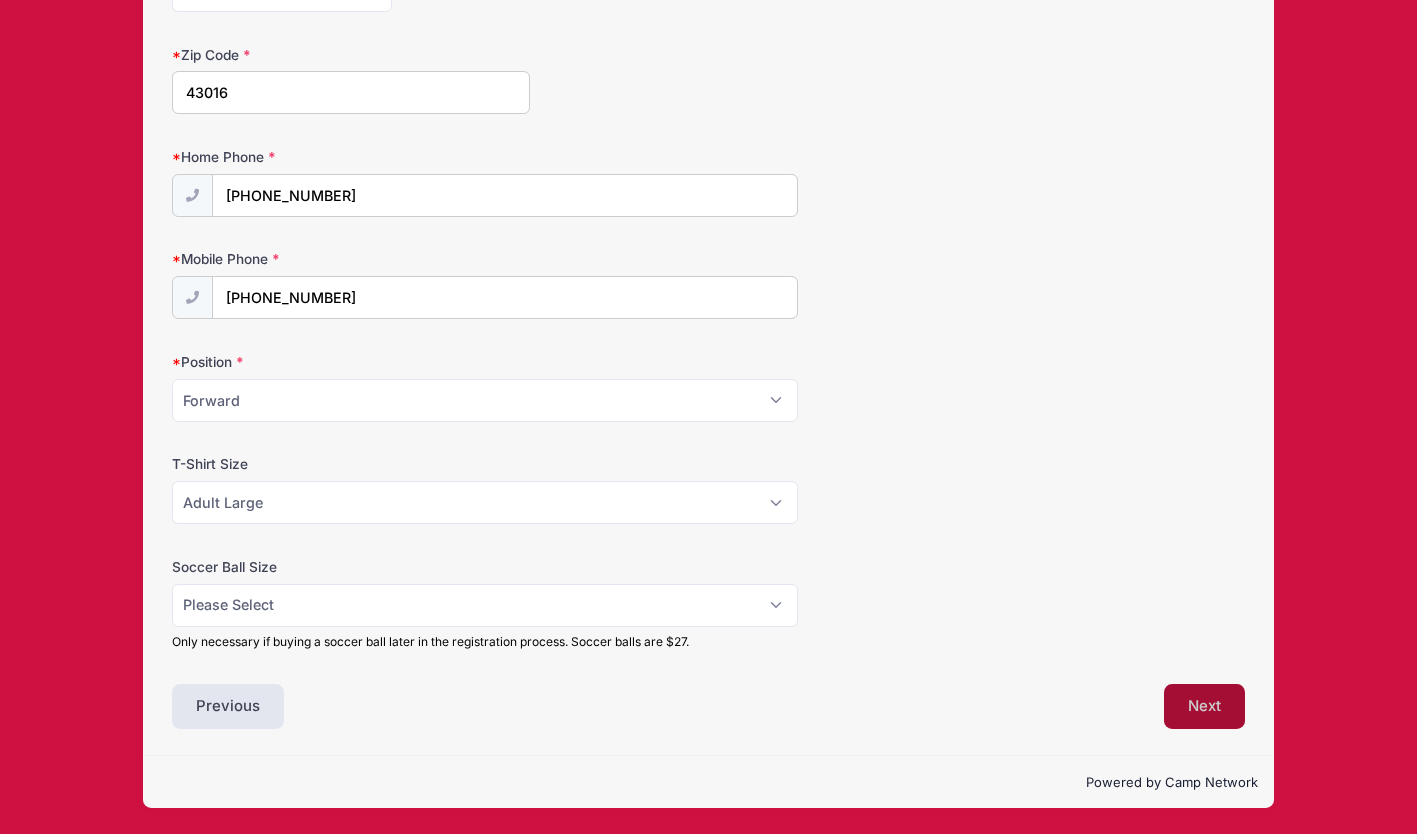 click on "Next" at bounding box center [1204, 707] 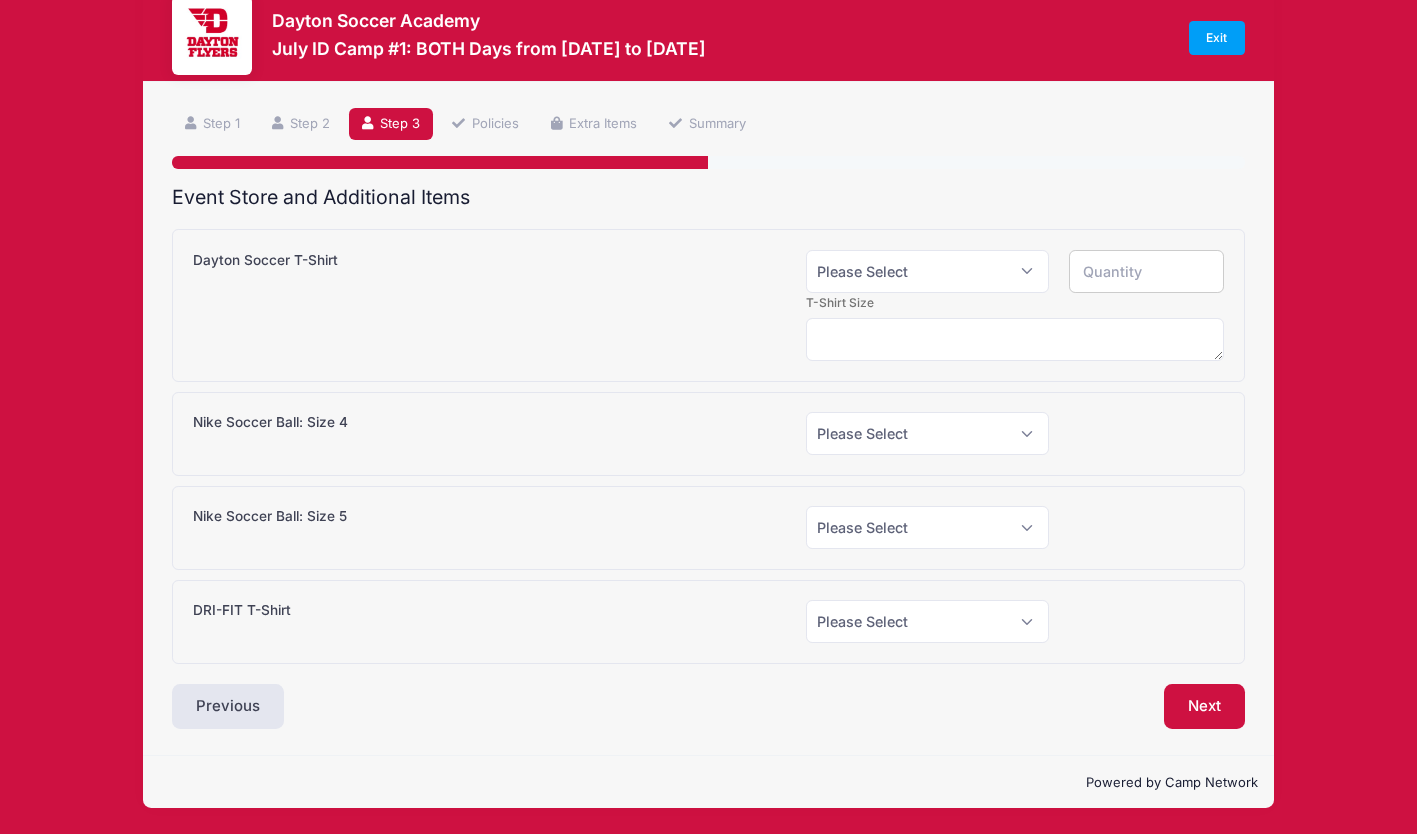 scroll, scrollTop: 4, scrollLeft: 0, axis: vertical 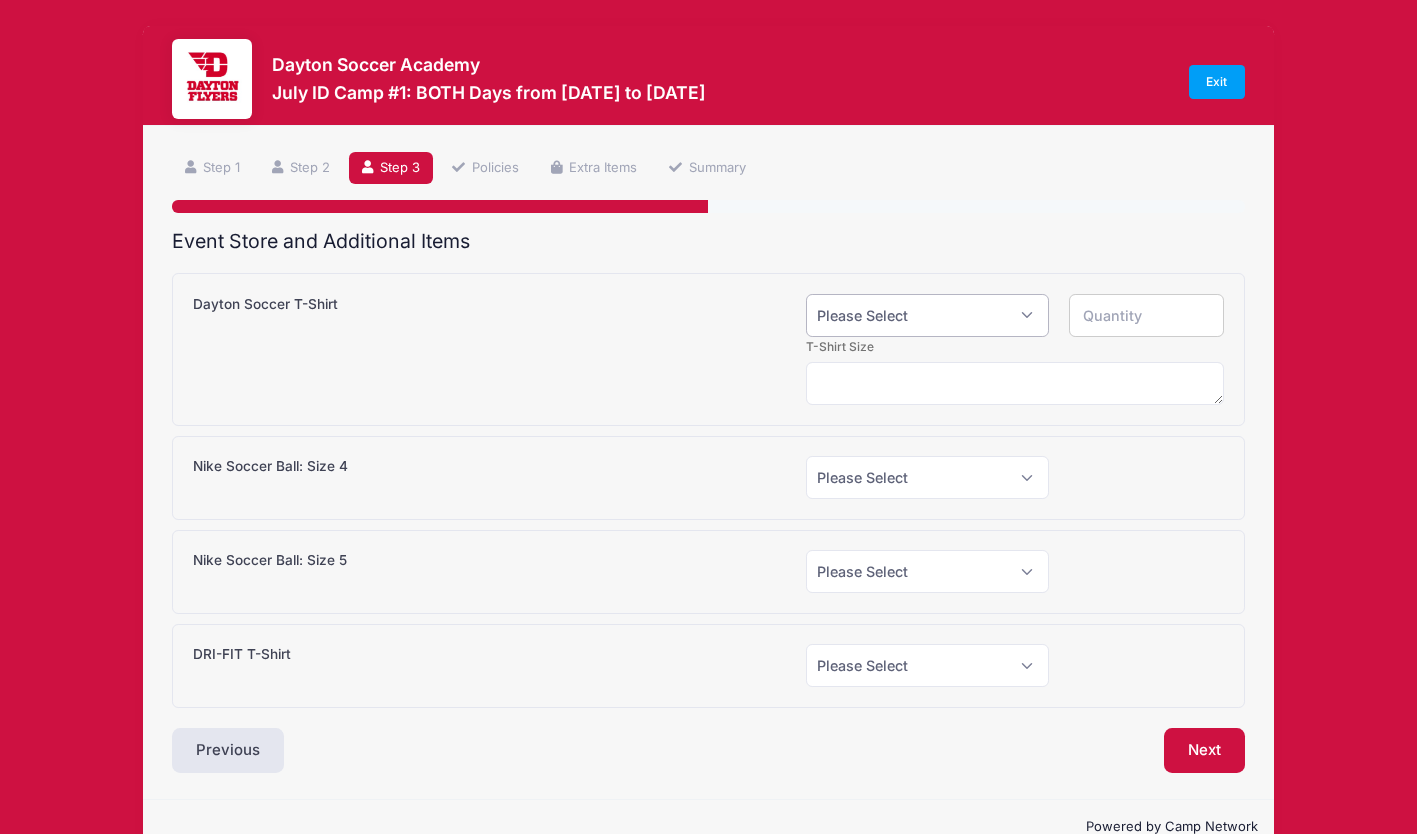 click on "Please Select Yes (+$15.00)
No" at bounding box center [927, 315] 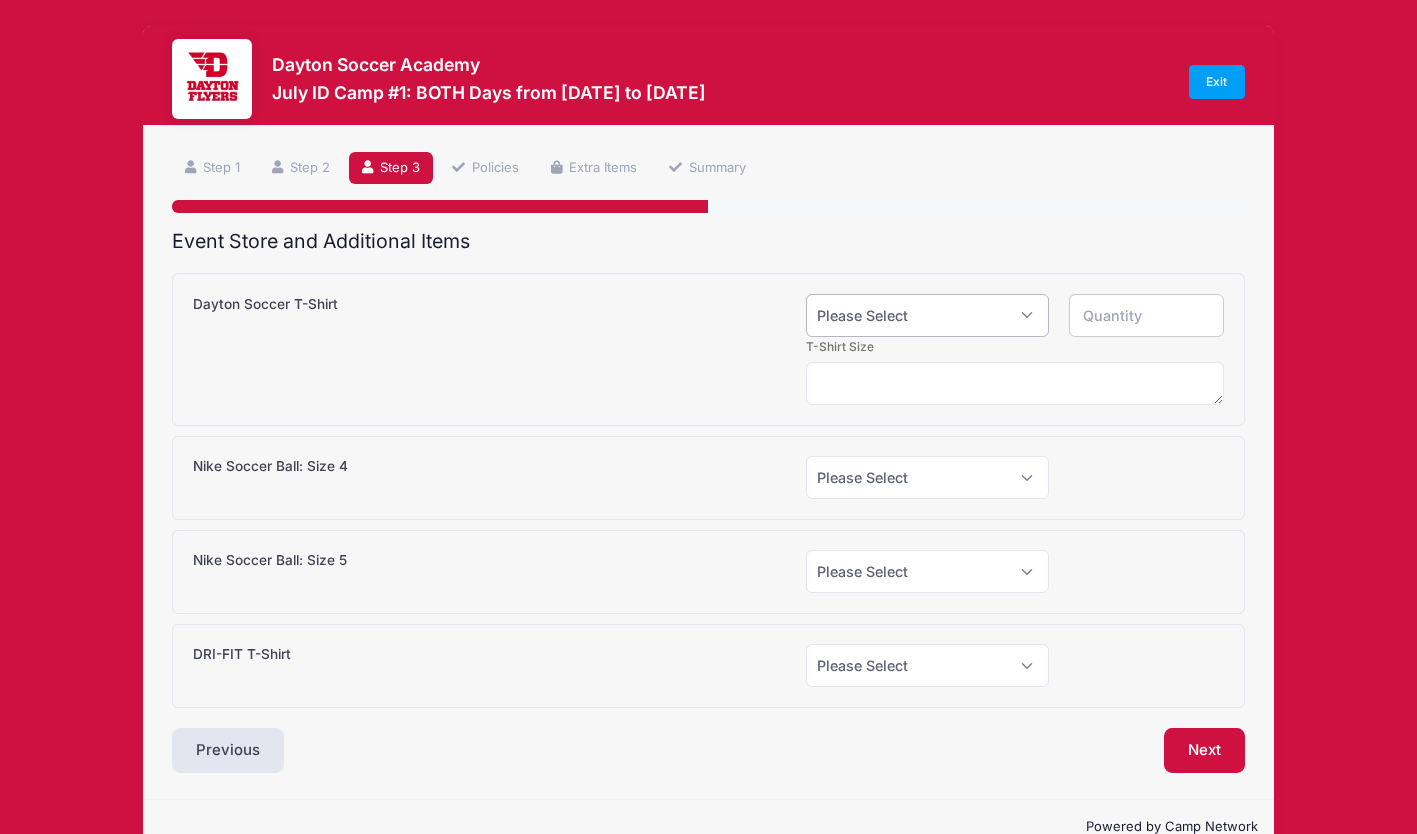 select on "0" 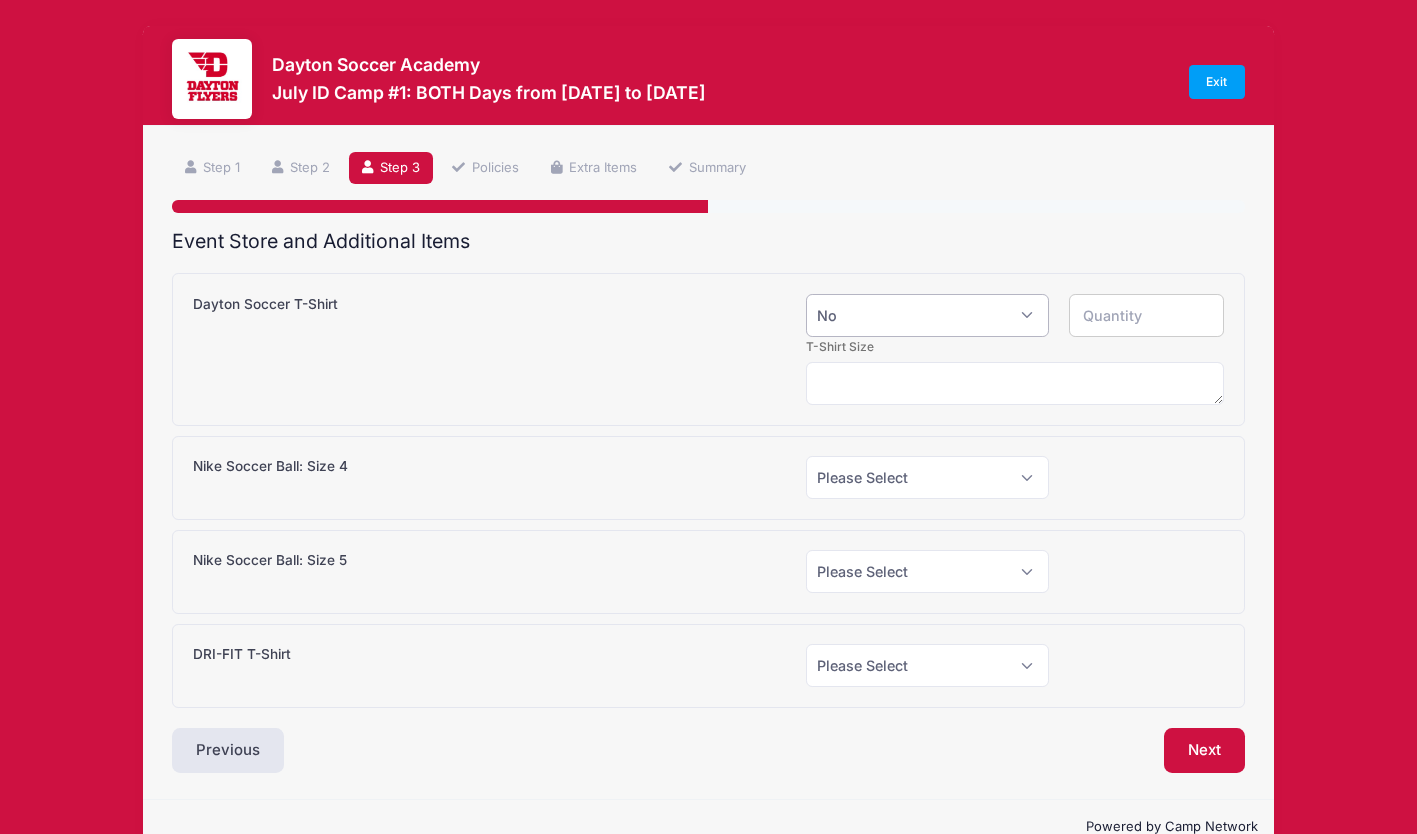 click on "Please Select Yes (+$15.00)
No" at bounding box center (927, 315) 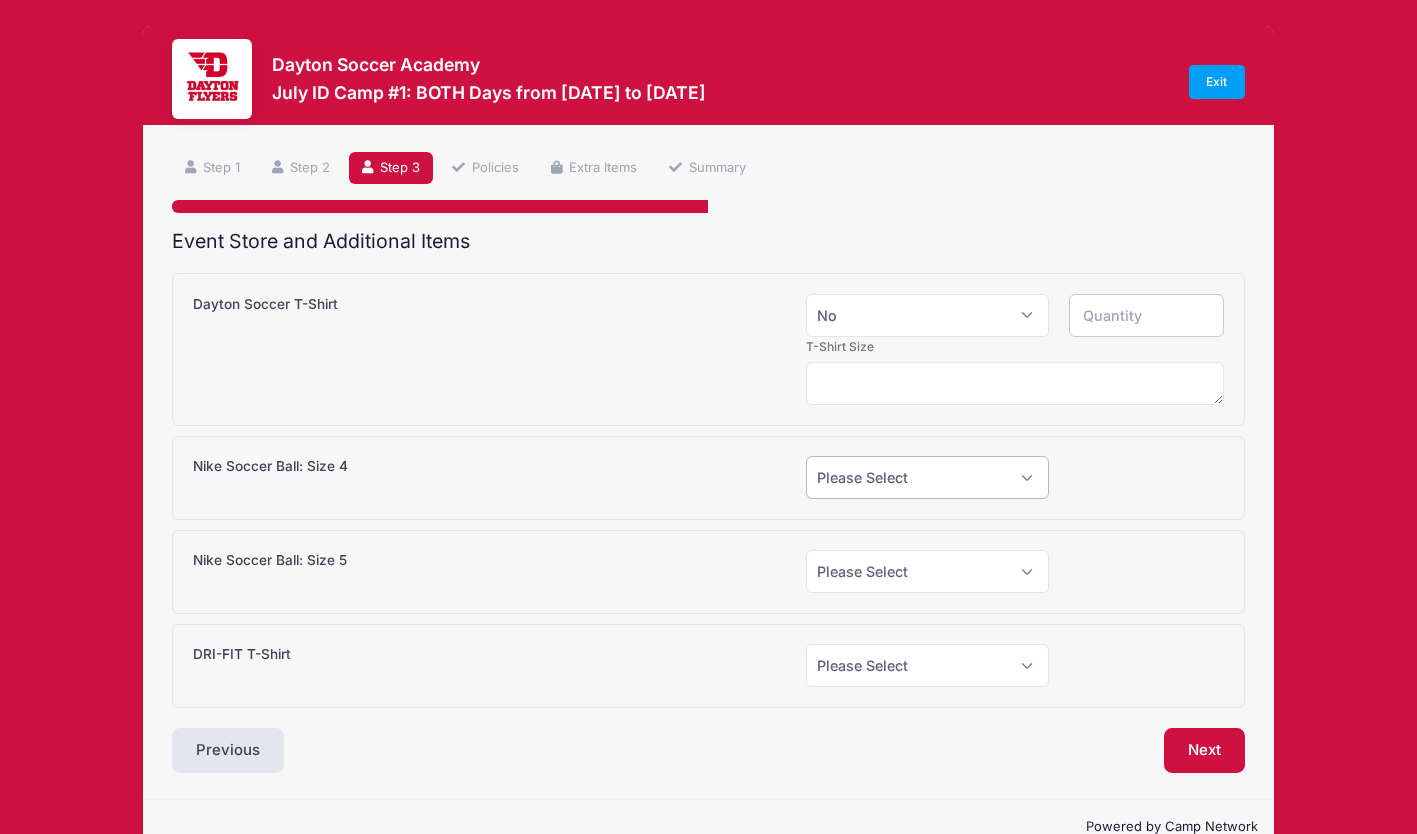 click on "Please Select Yes (+$28.00)
No" at bounding box center (927, 477) 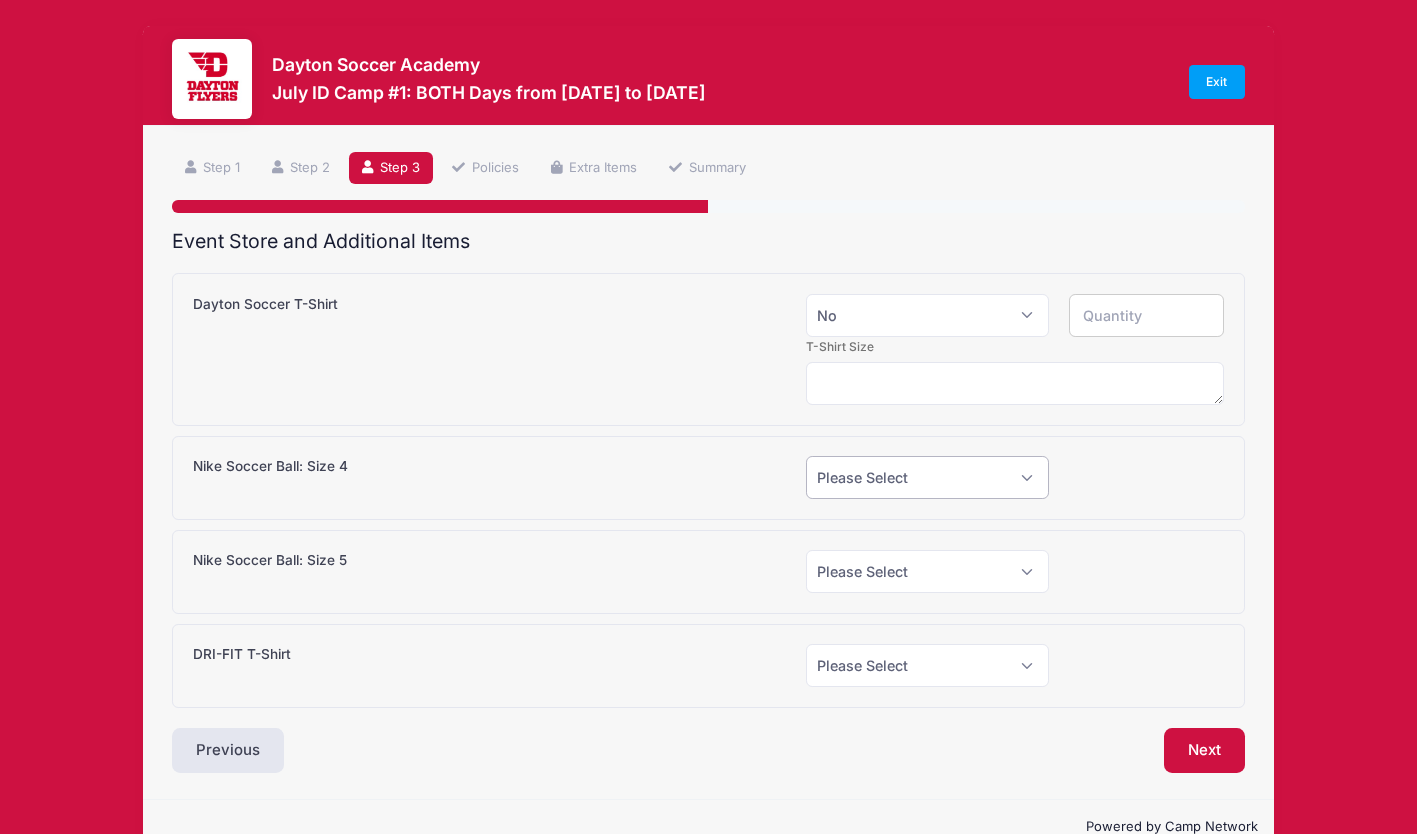 select on "0" 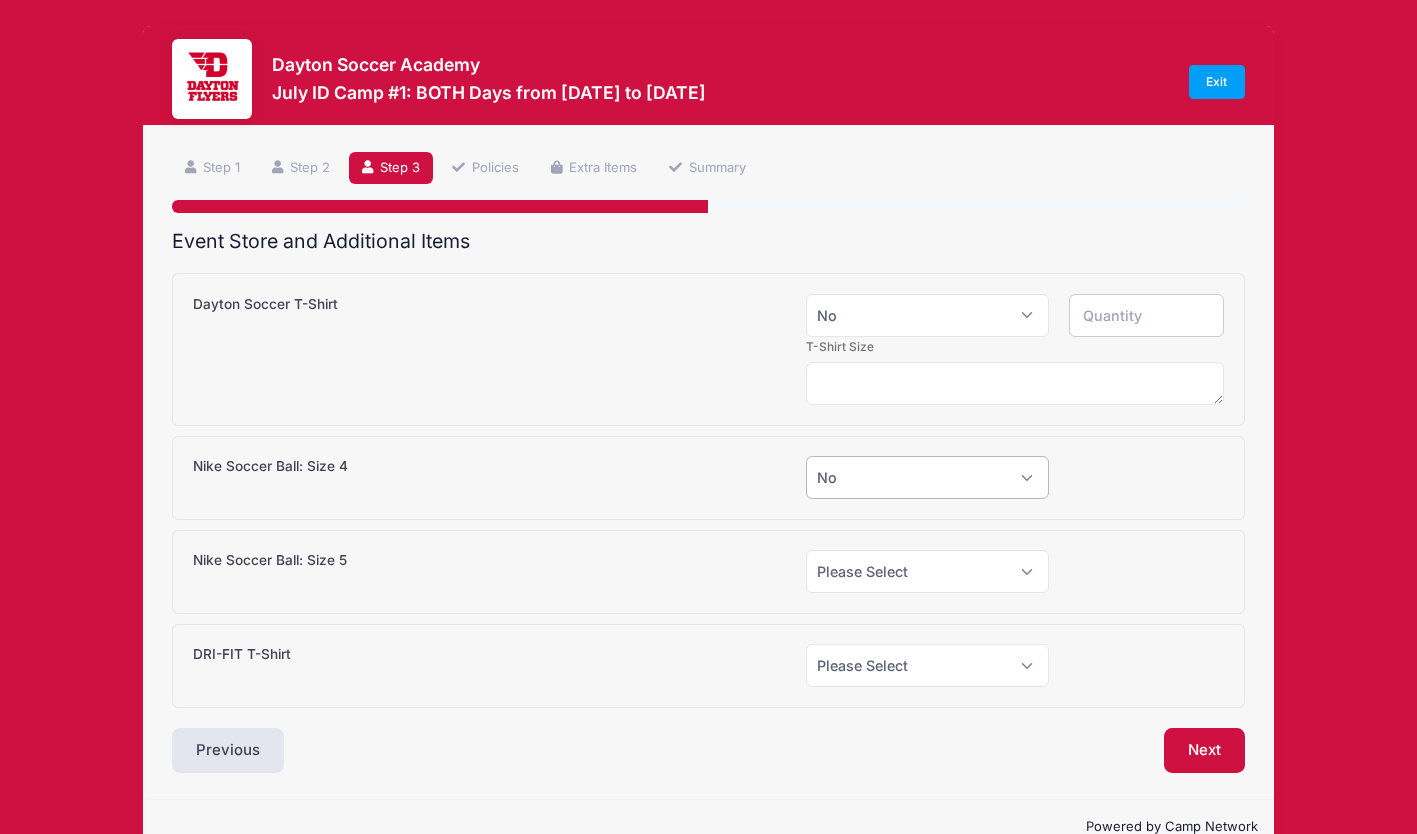 click on "Please Select Yes (+$28.00)
No" at bounding box center (927, 477) 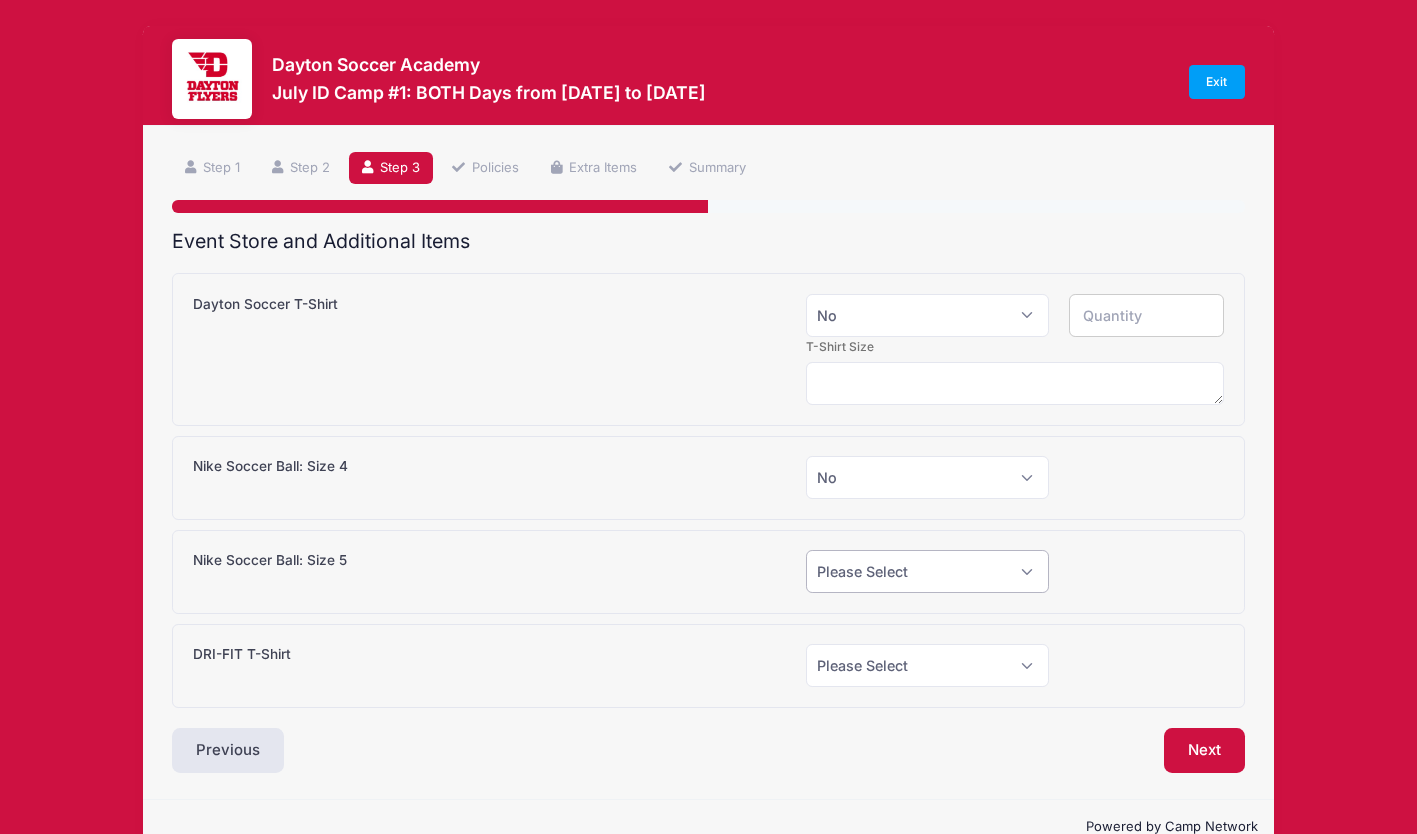 click on "Please Select Yes (+$28.00)
No" at bounding box center (927, 571) 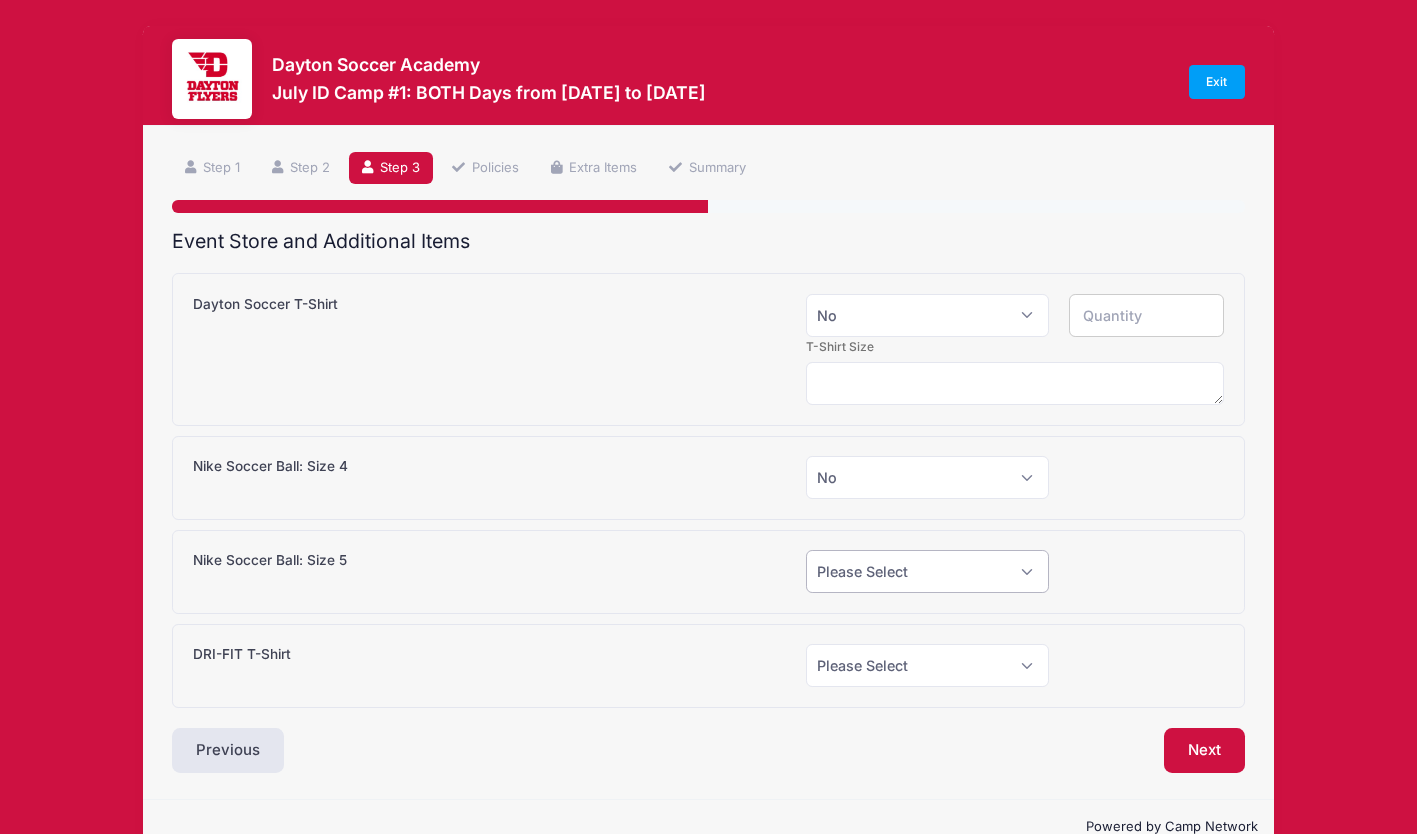 select on "0" 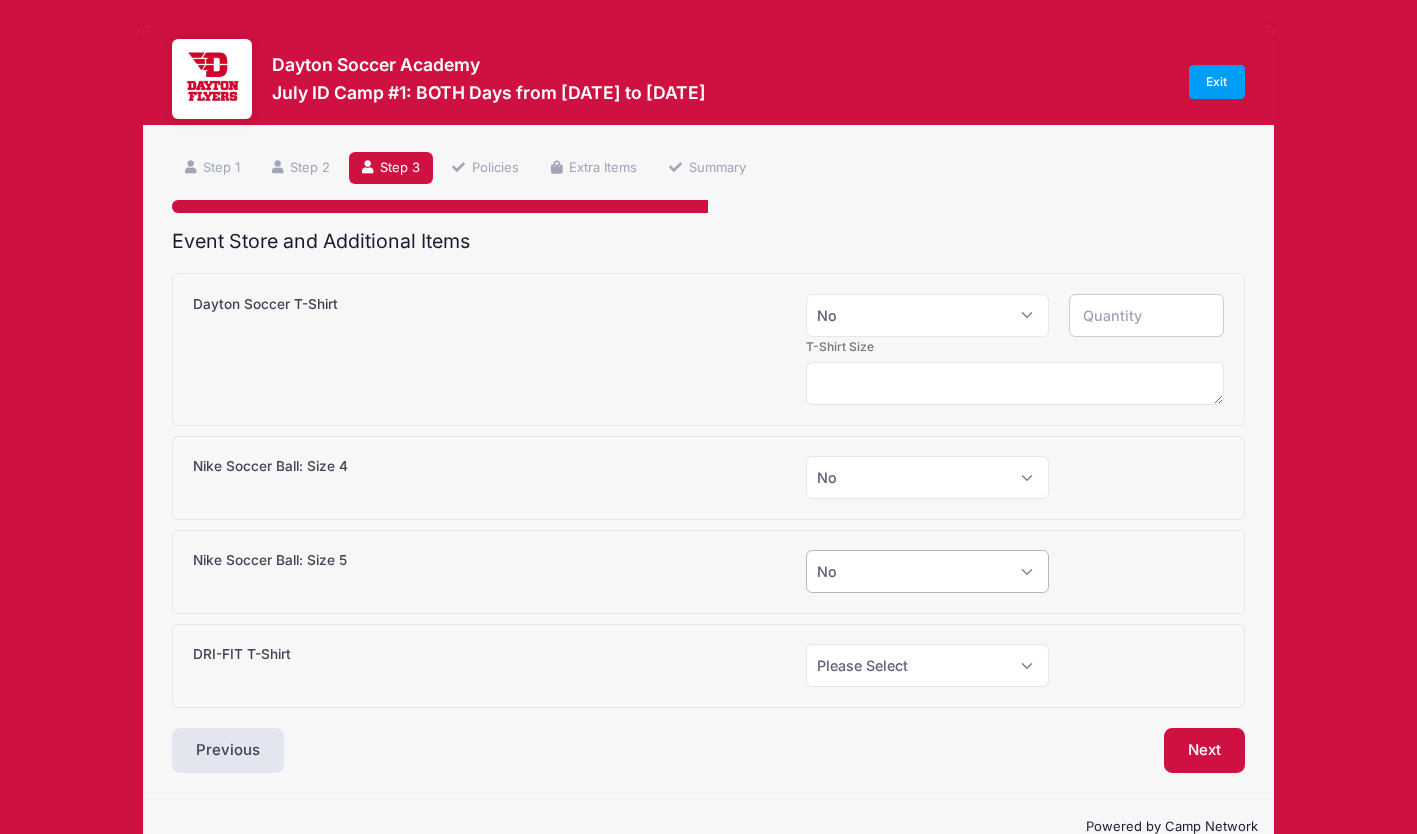 click on "Please Select Yes (+$28.00)
No" at bounding box center [927, 571] 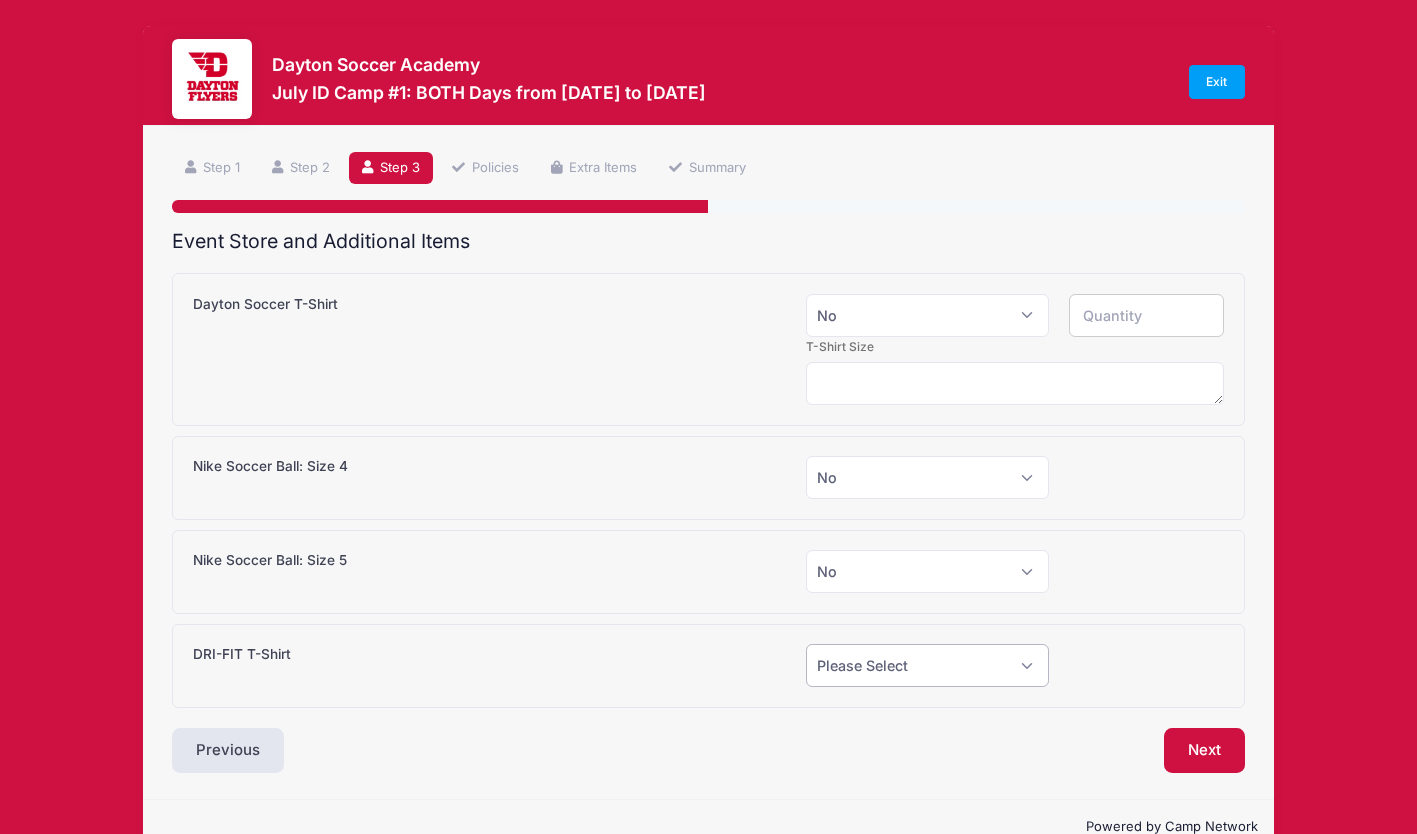 click on "Please Select Yes (+$20.00)
No" at bounding box center [927, 665] 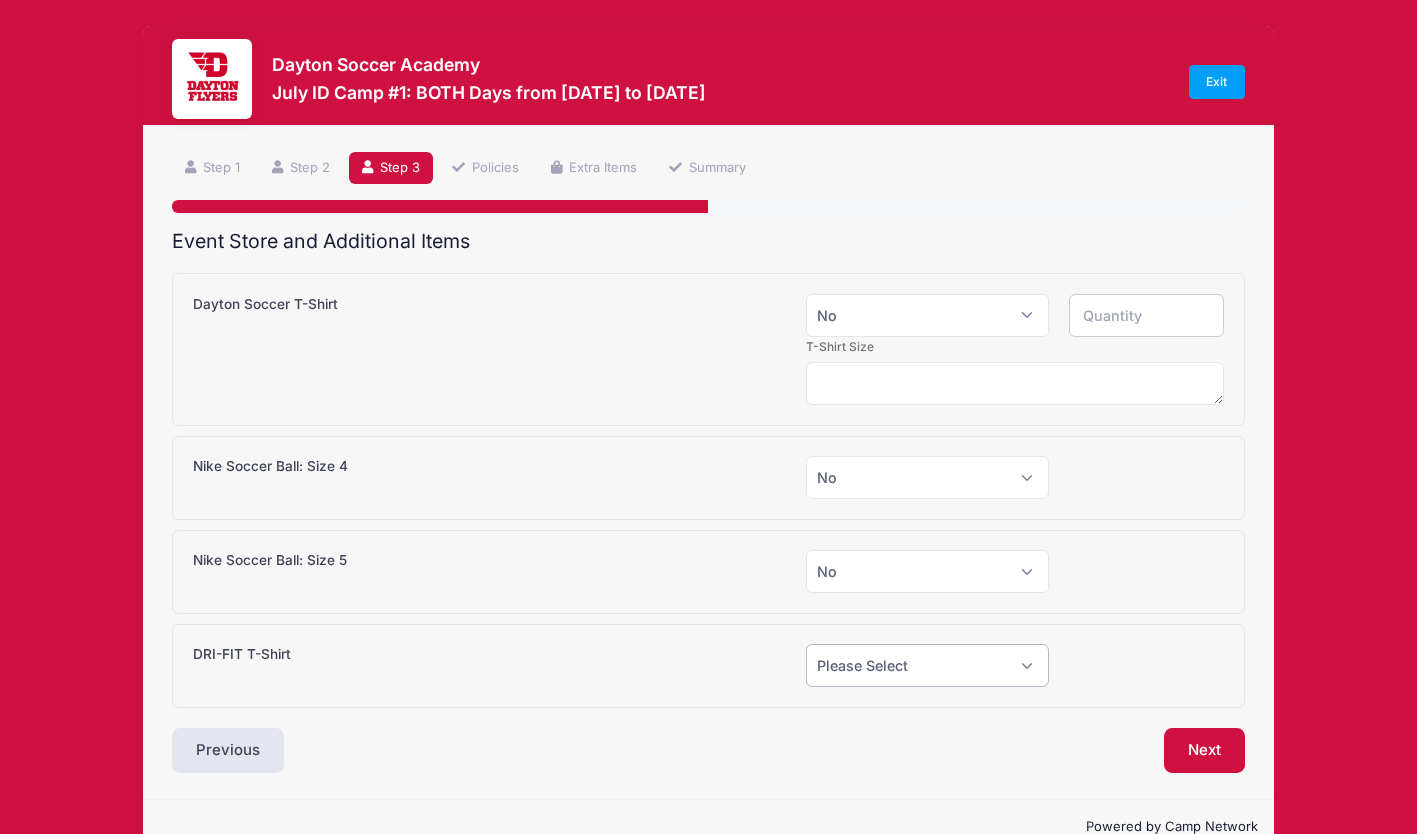 select on "0" 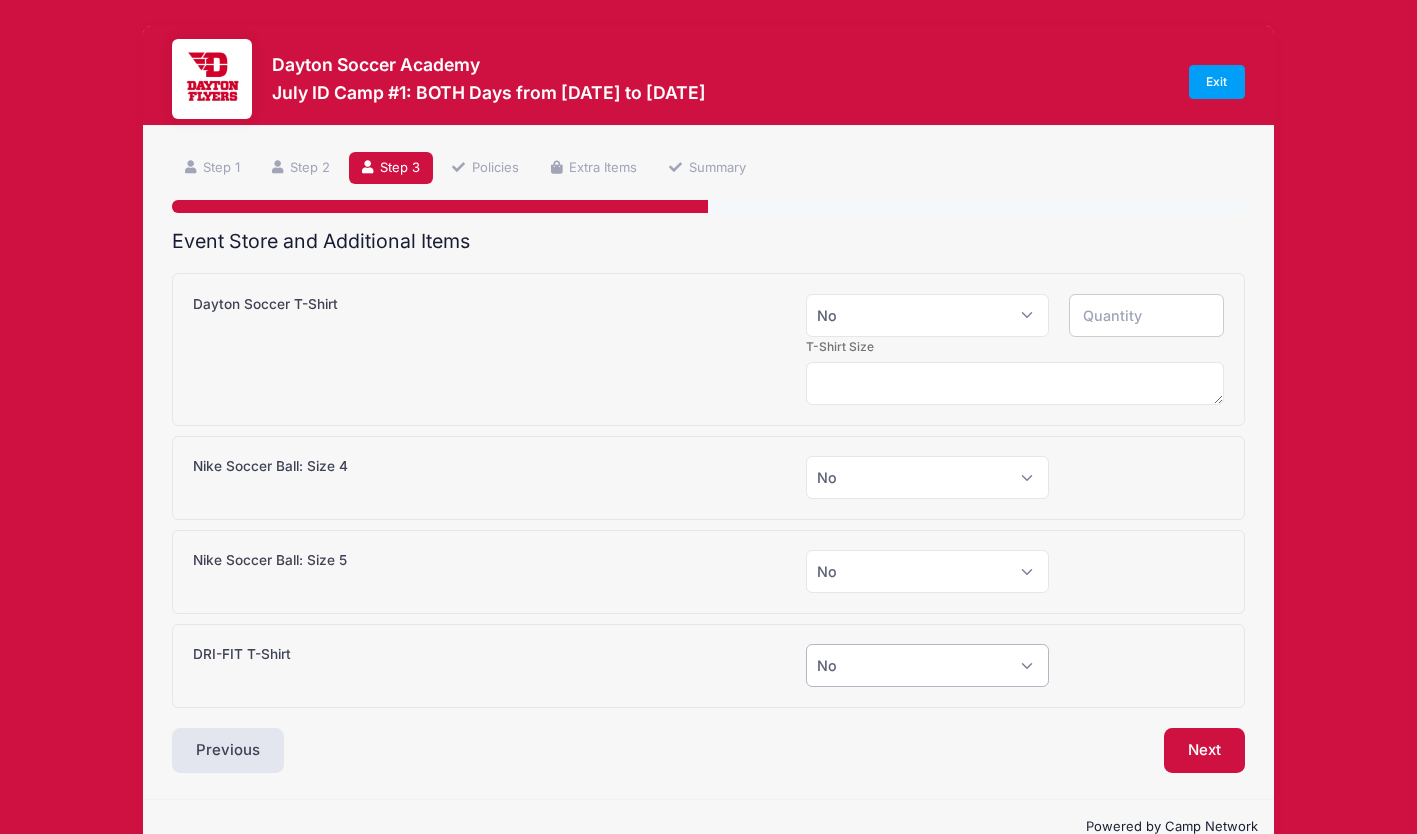 click on "Please Select Yes (+$20.00)
No" at bounding box center [927, 665] 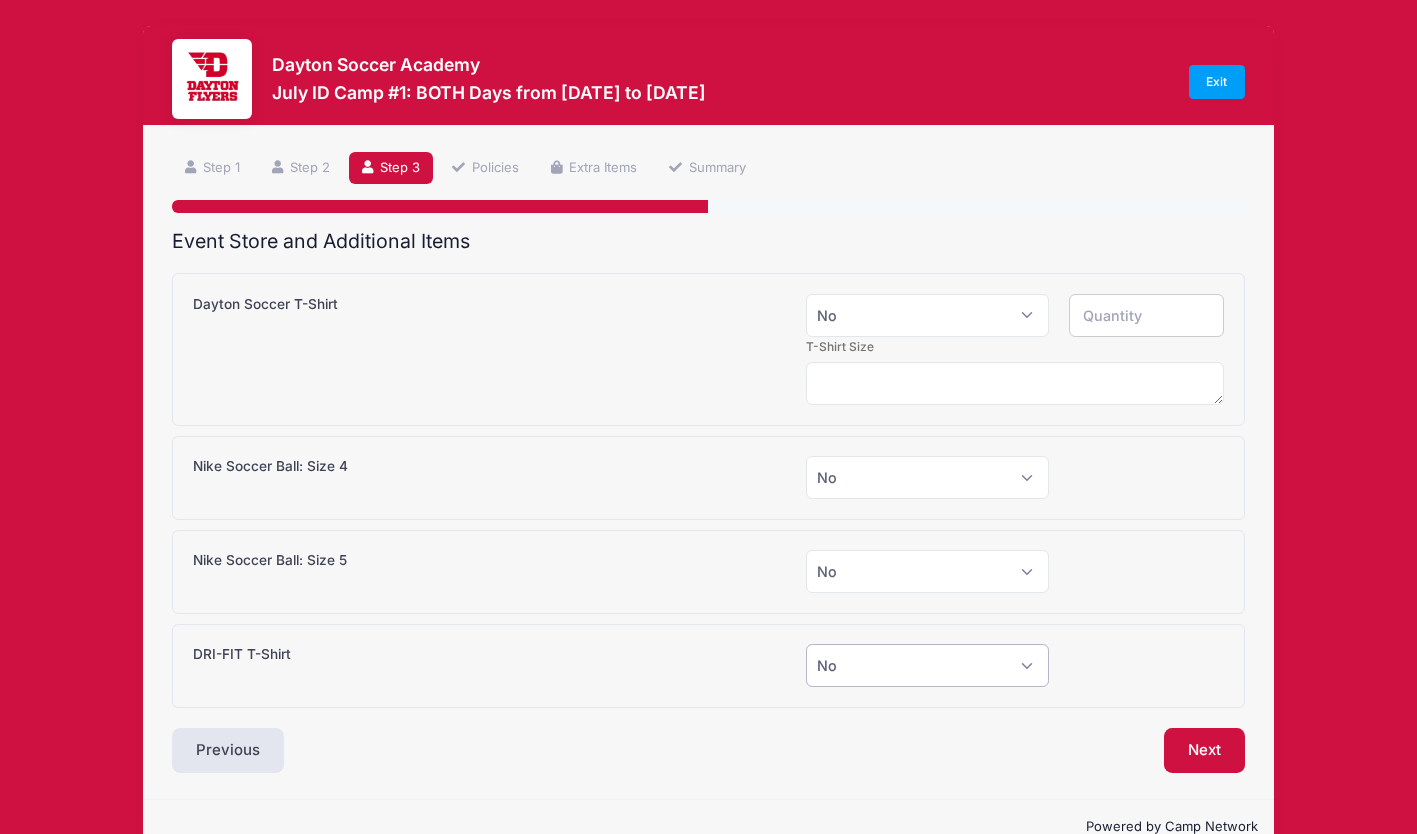 scroll, scrollTop: 44, scrollLeft: 0, axis: vertical 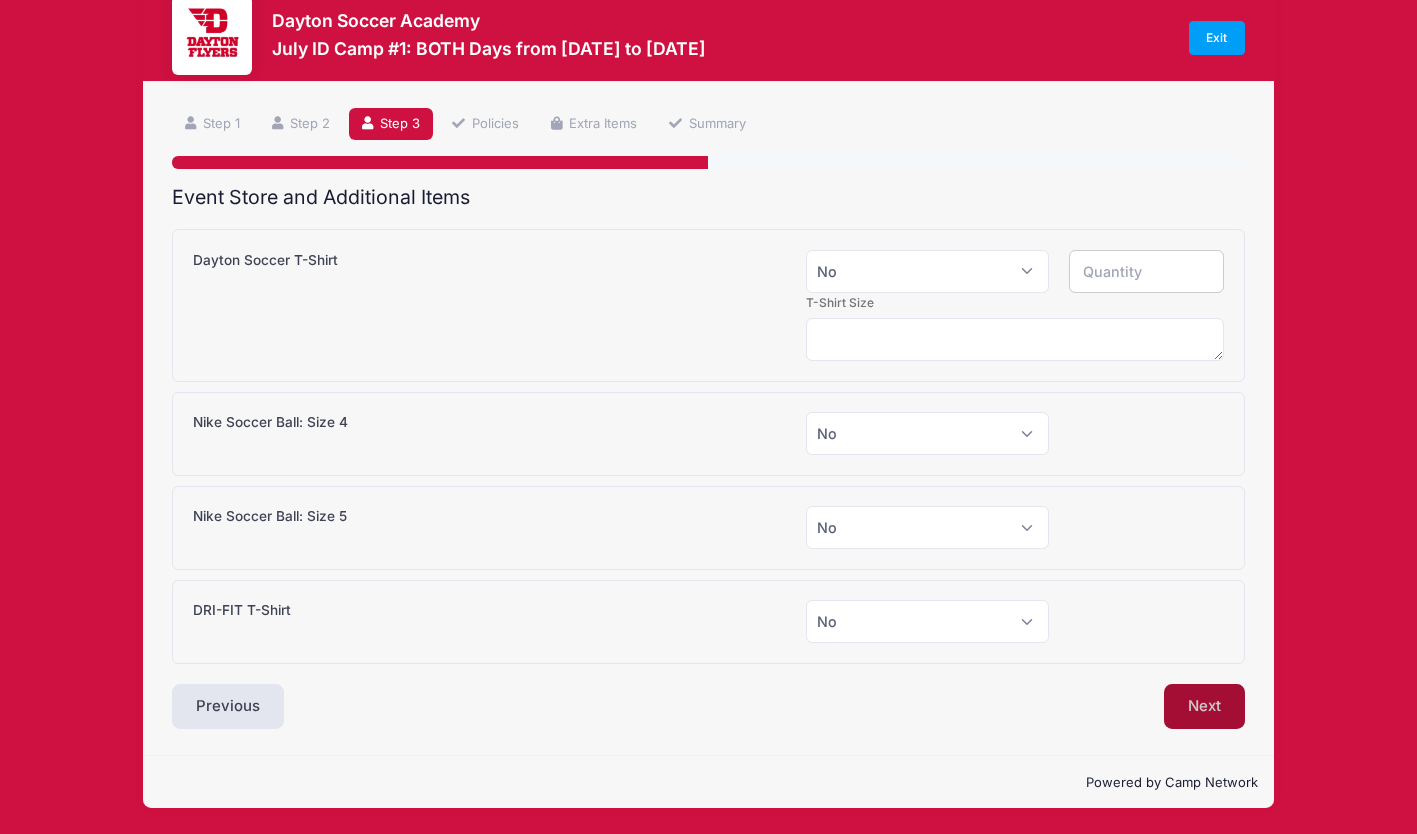 click on "Next" at bounding box center (1204, 707) 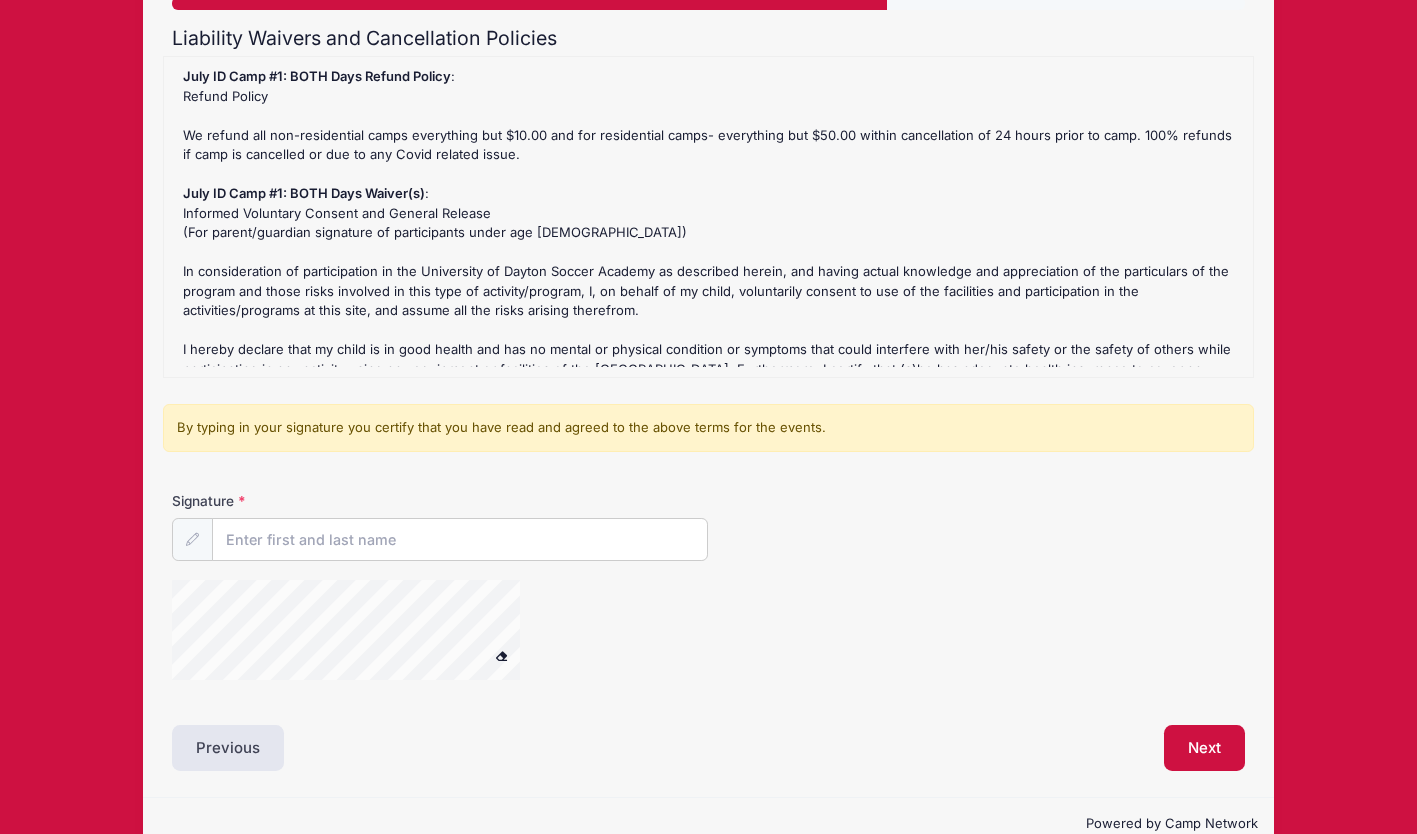 scroll, scrollTop: 206, scrollLeft: 0, axis: vertical 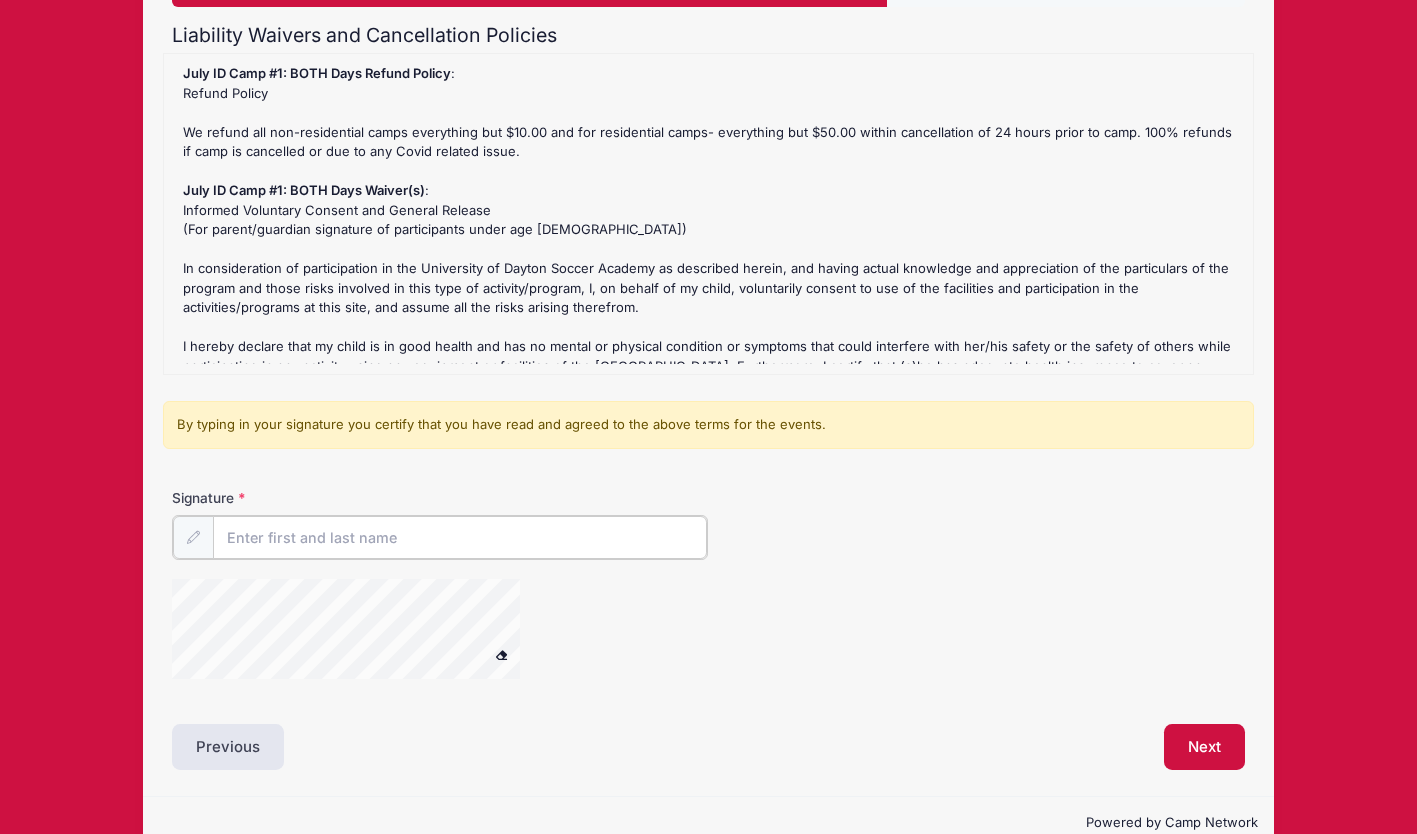 click on "Signature" at bounding box center (460, 537) 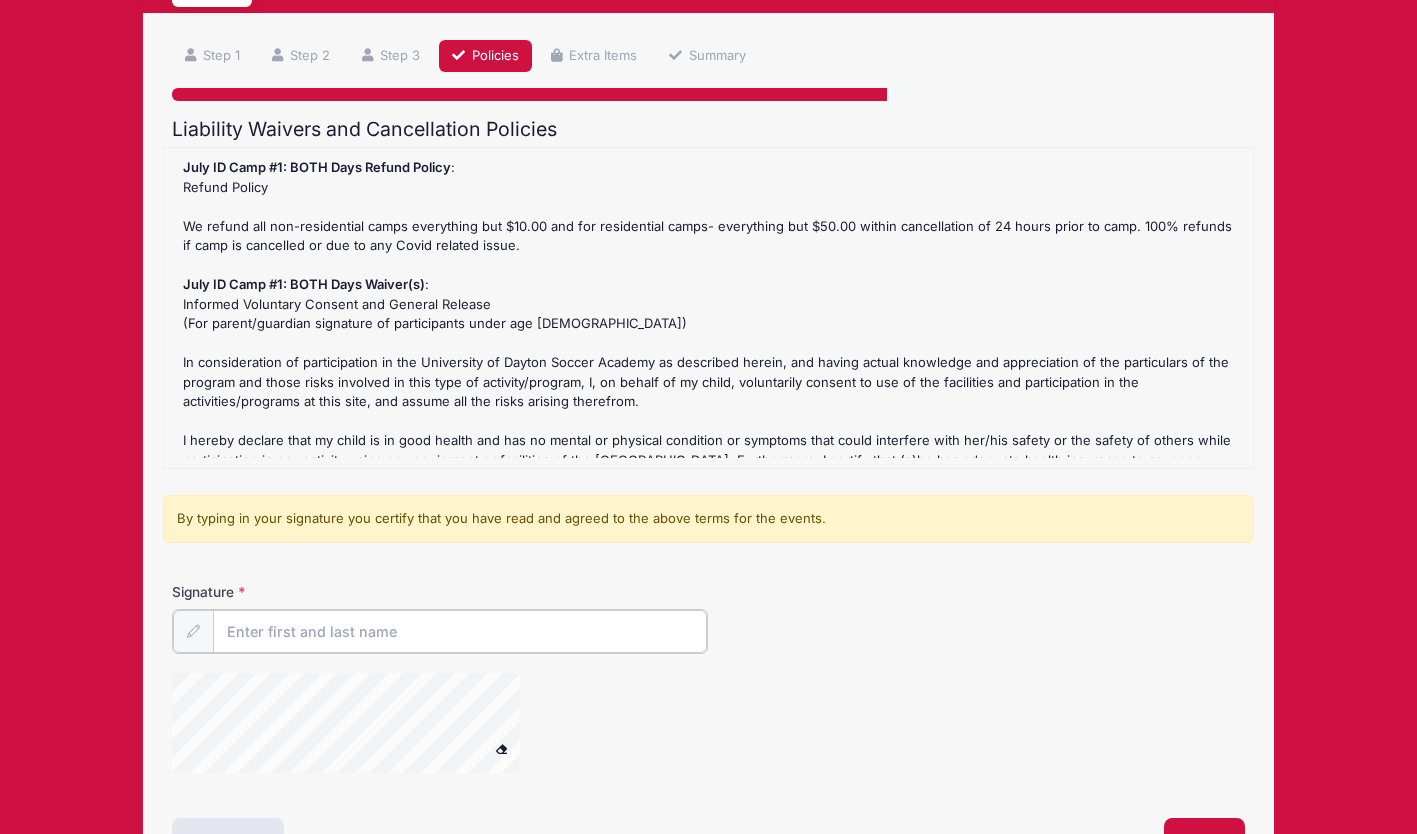 scroll, scrollTop: 111, scrollLeft: 0, axis: vertical 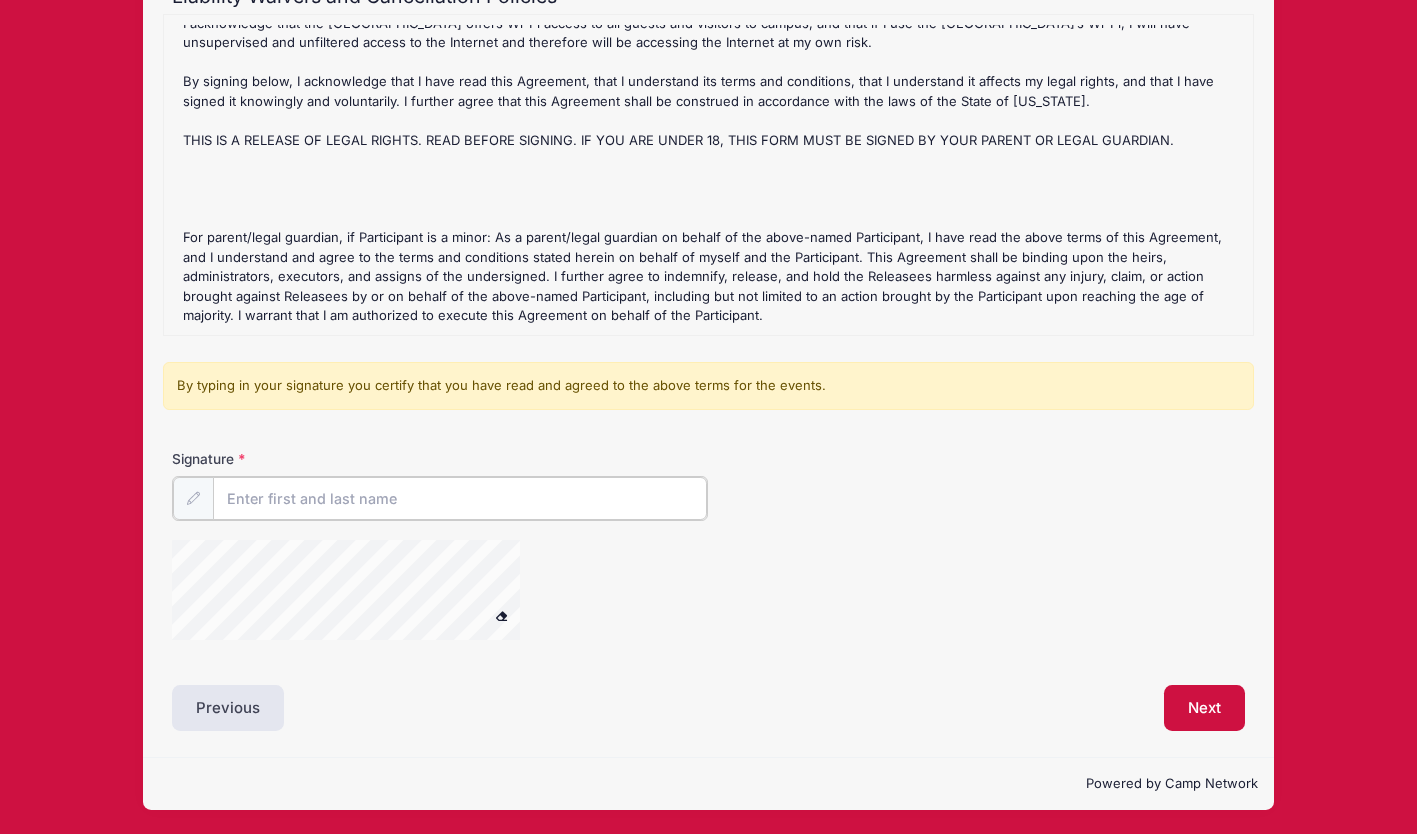 click on "Signature" at bounding box center [460, 498] 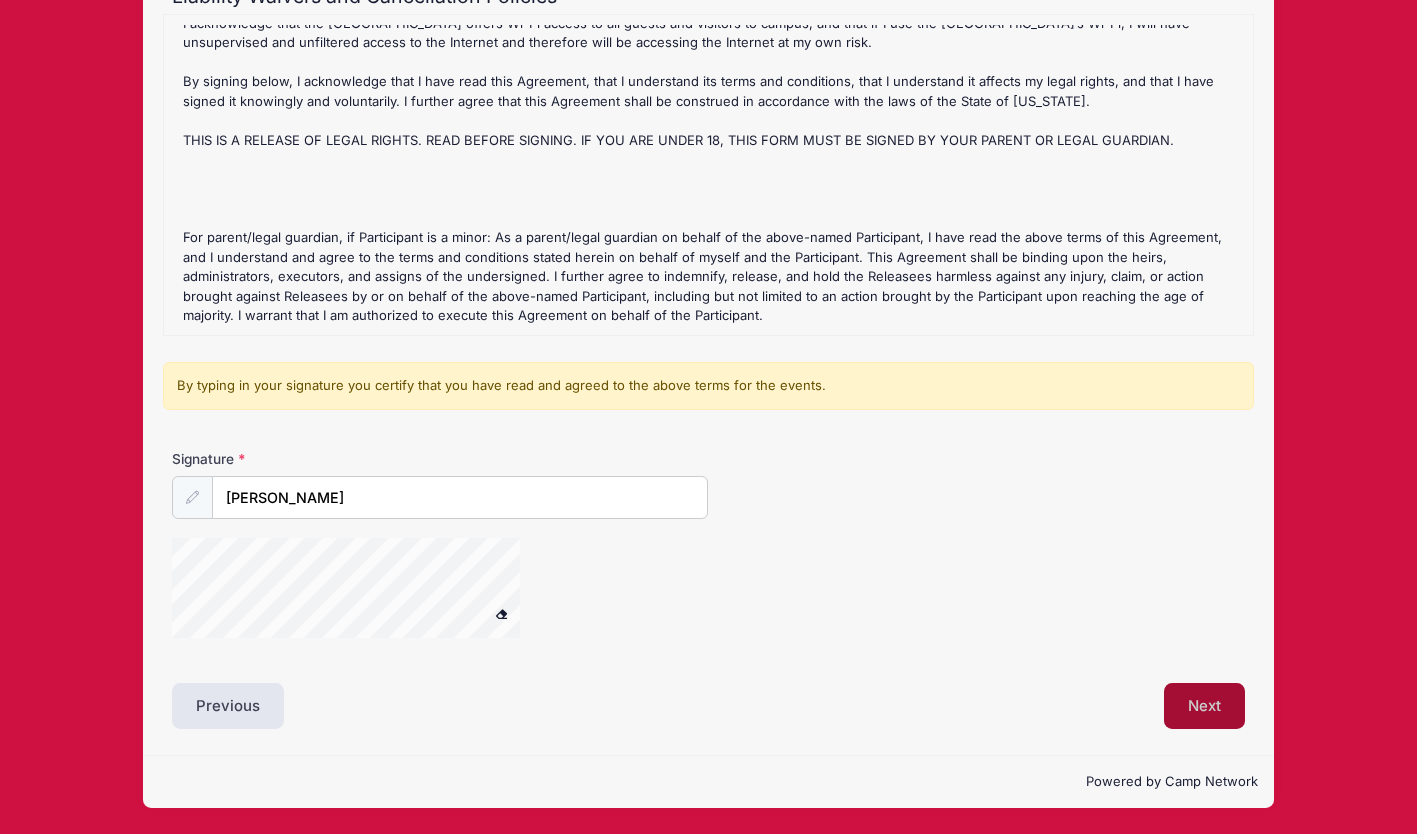 click on "Next" at bounding box center (1204, 706) 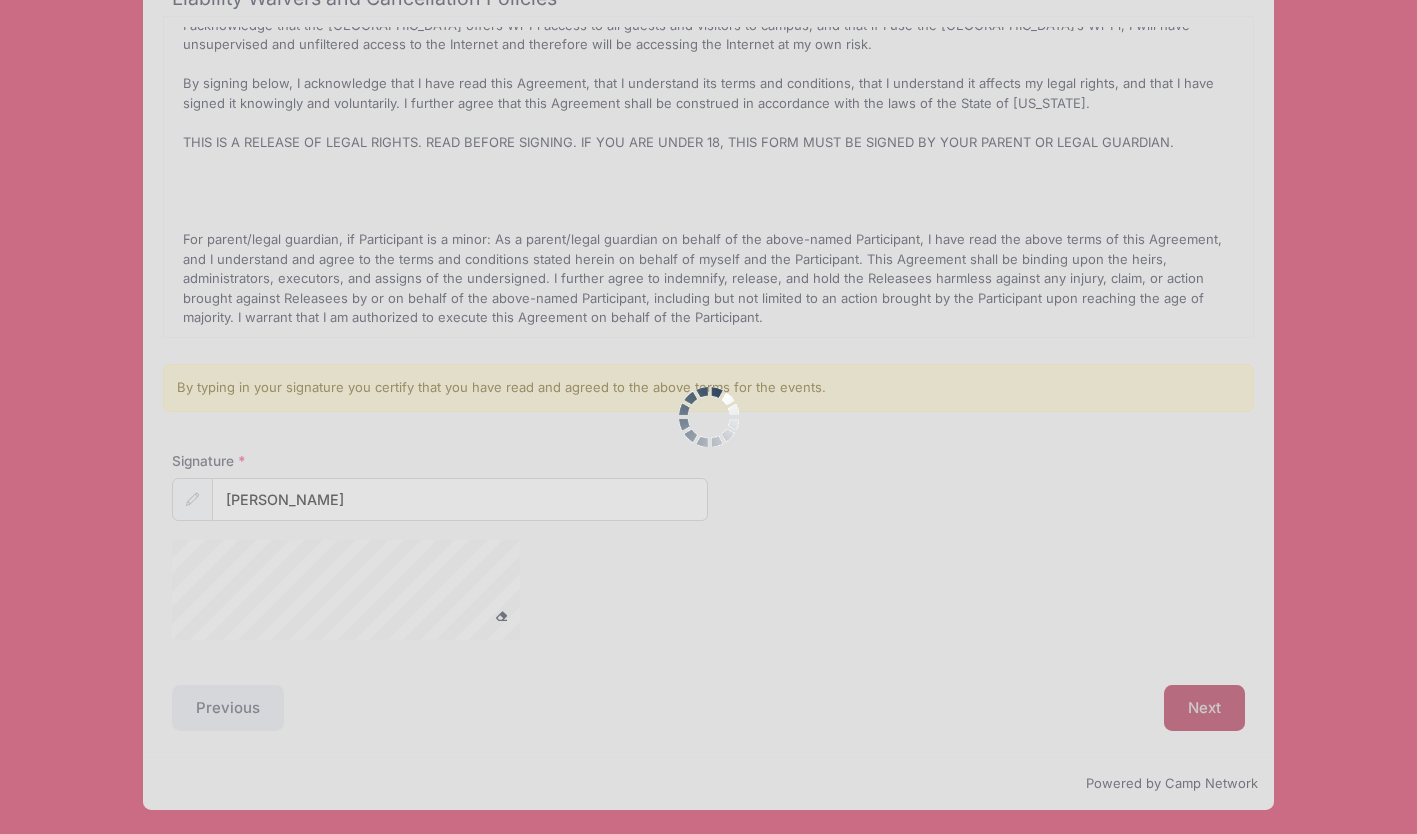 scroll, scrollTop: 0, scrollLeft: 0, axis: both 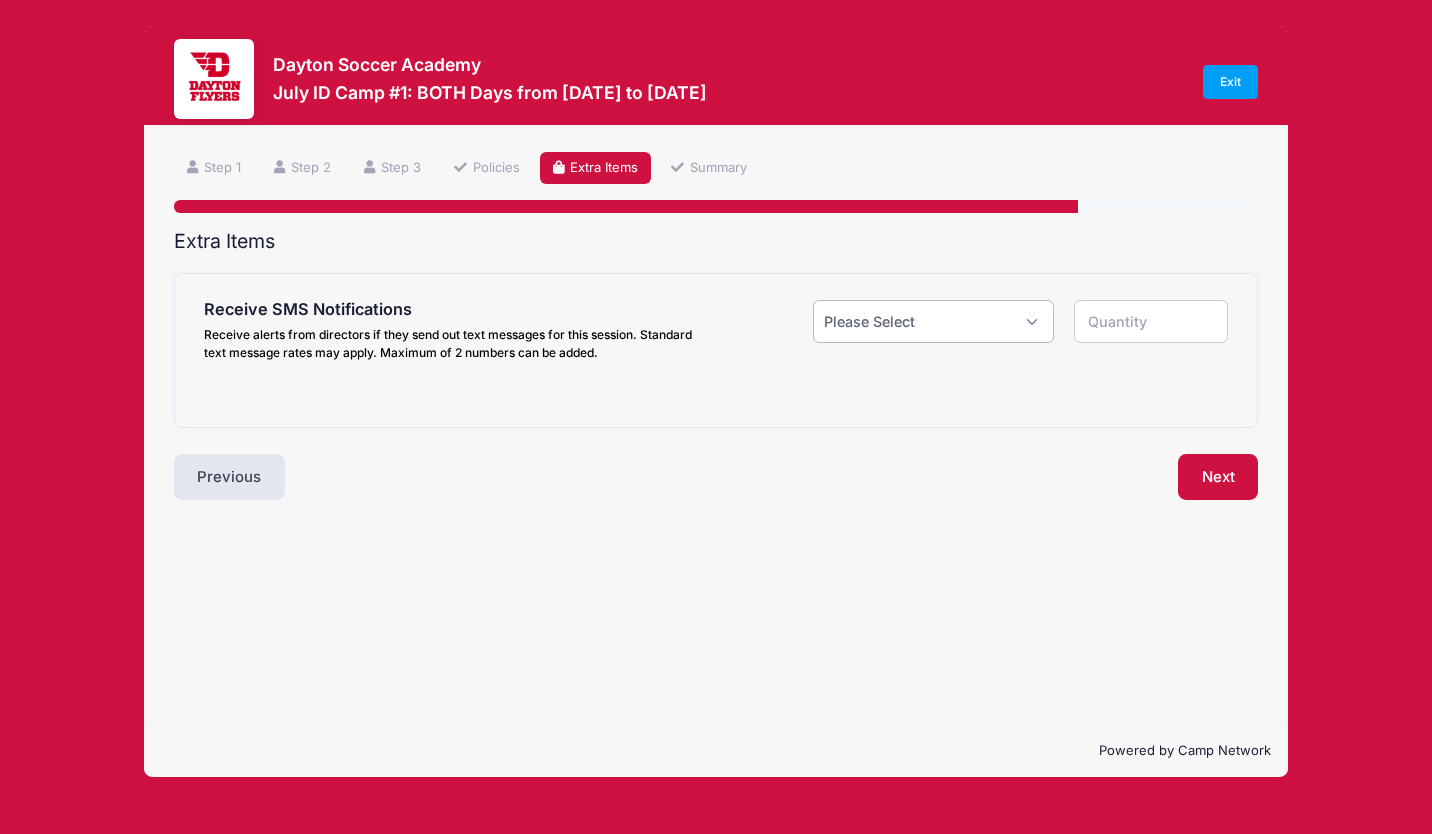 click on "Please Select Yes ($0.00)
No" at bounding box center [933, 321] 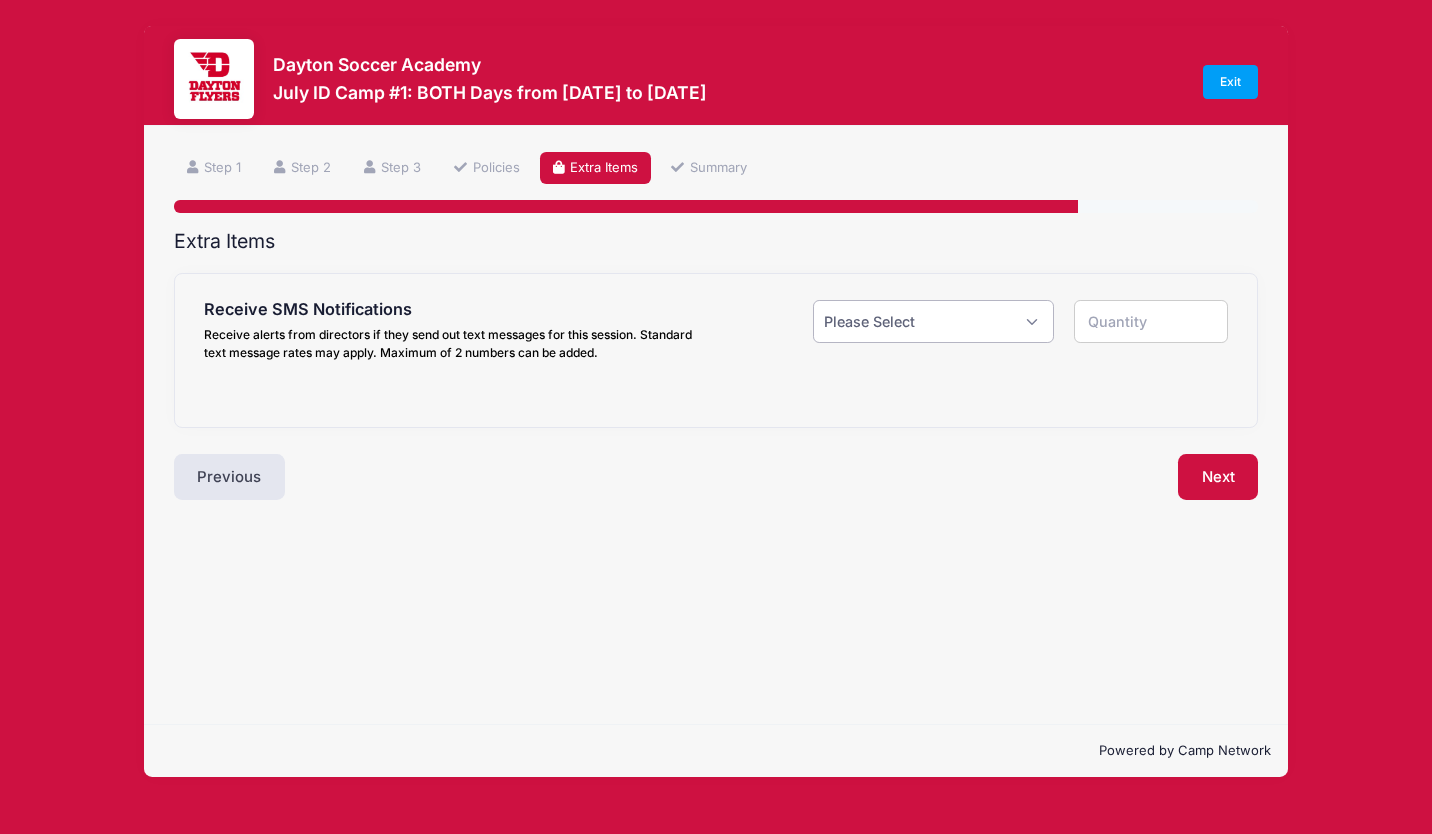 select on "1" 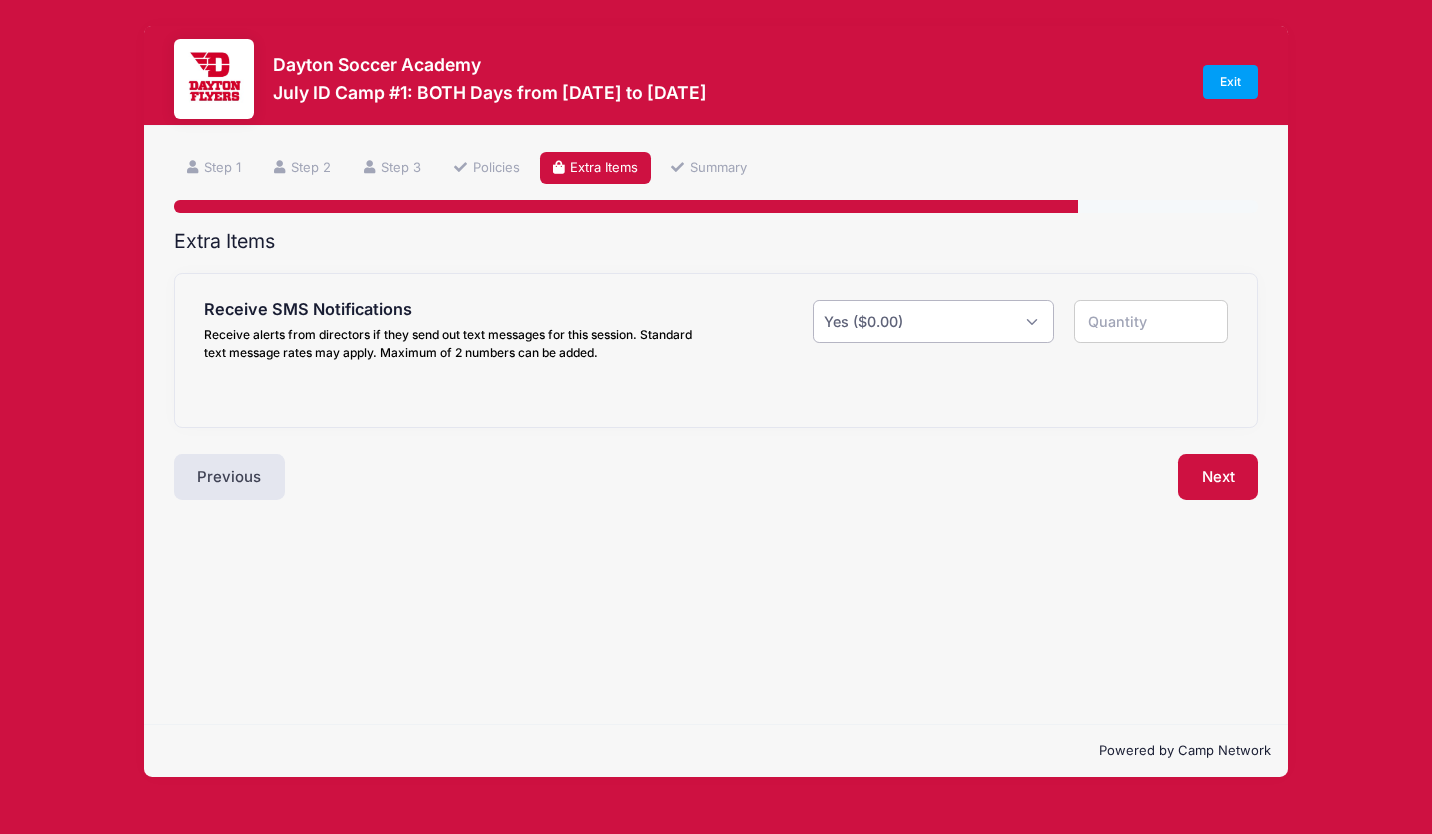 click on "Please Select Yes ($0.00)
No" at bounding box center [933, 321] 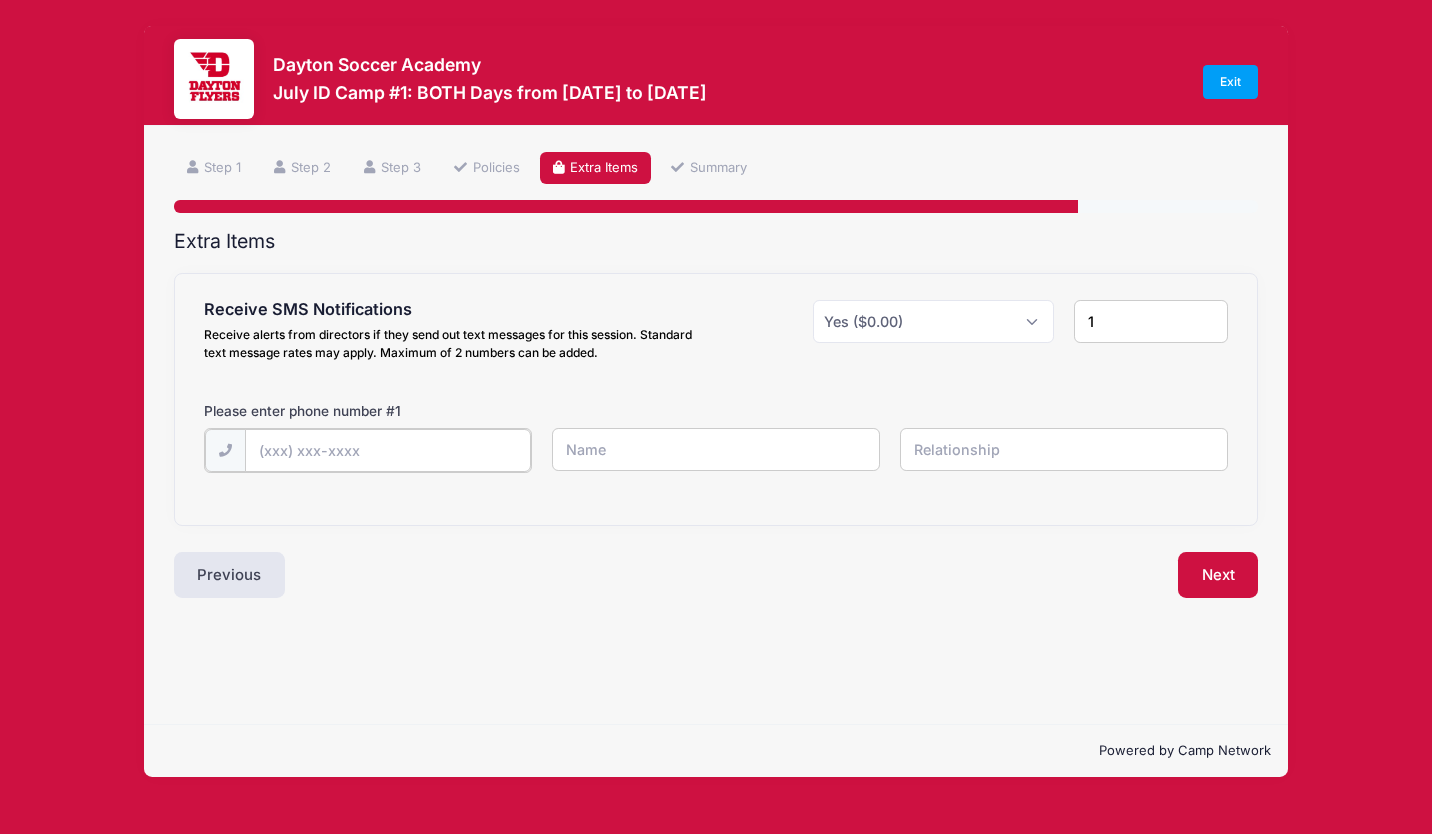 click at bounding box center [0, 0] 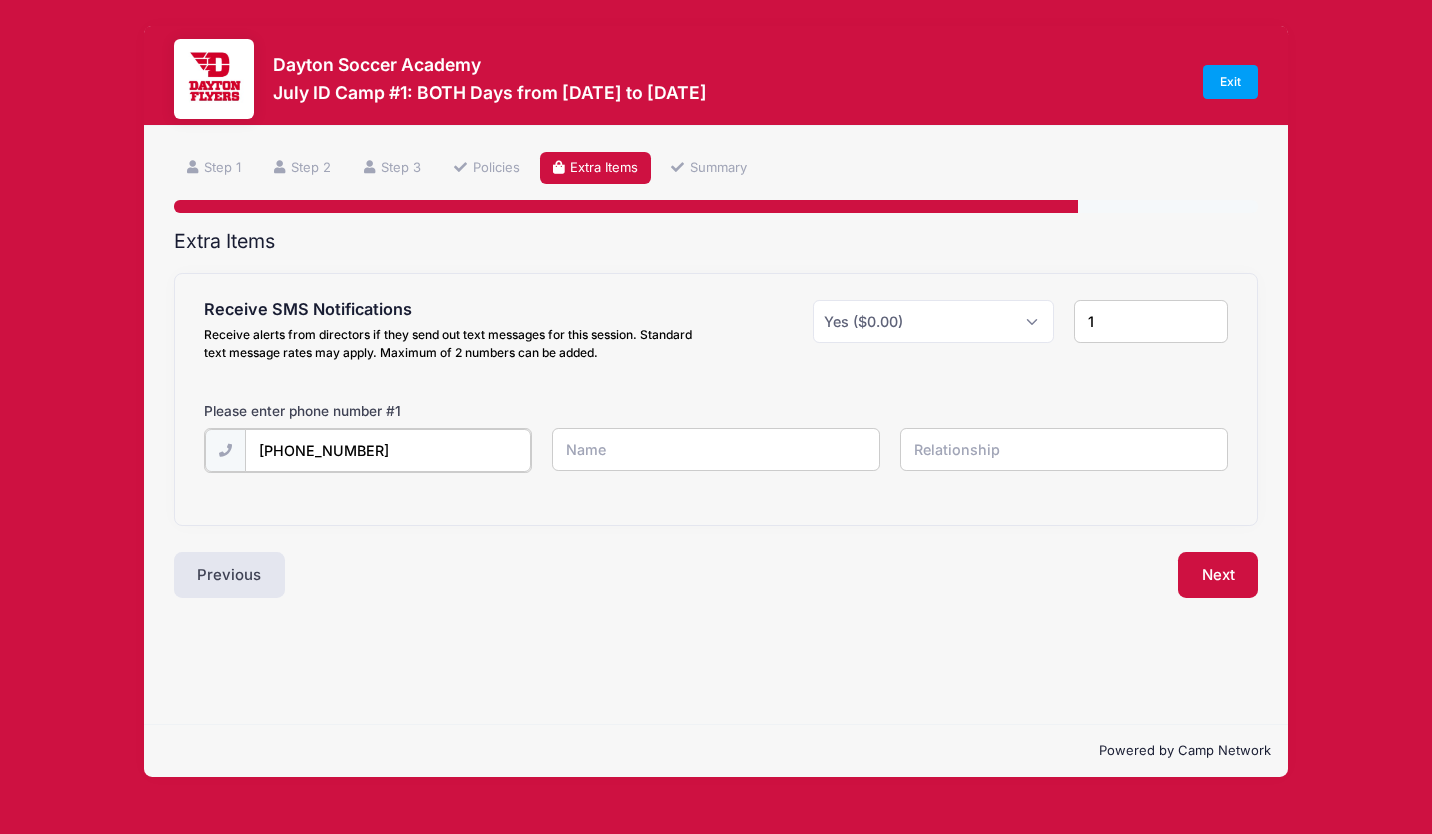 type on "(740) 957-4110" 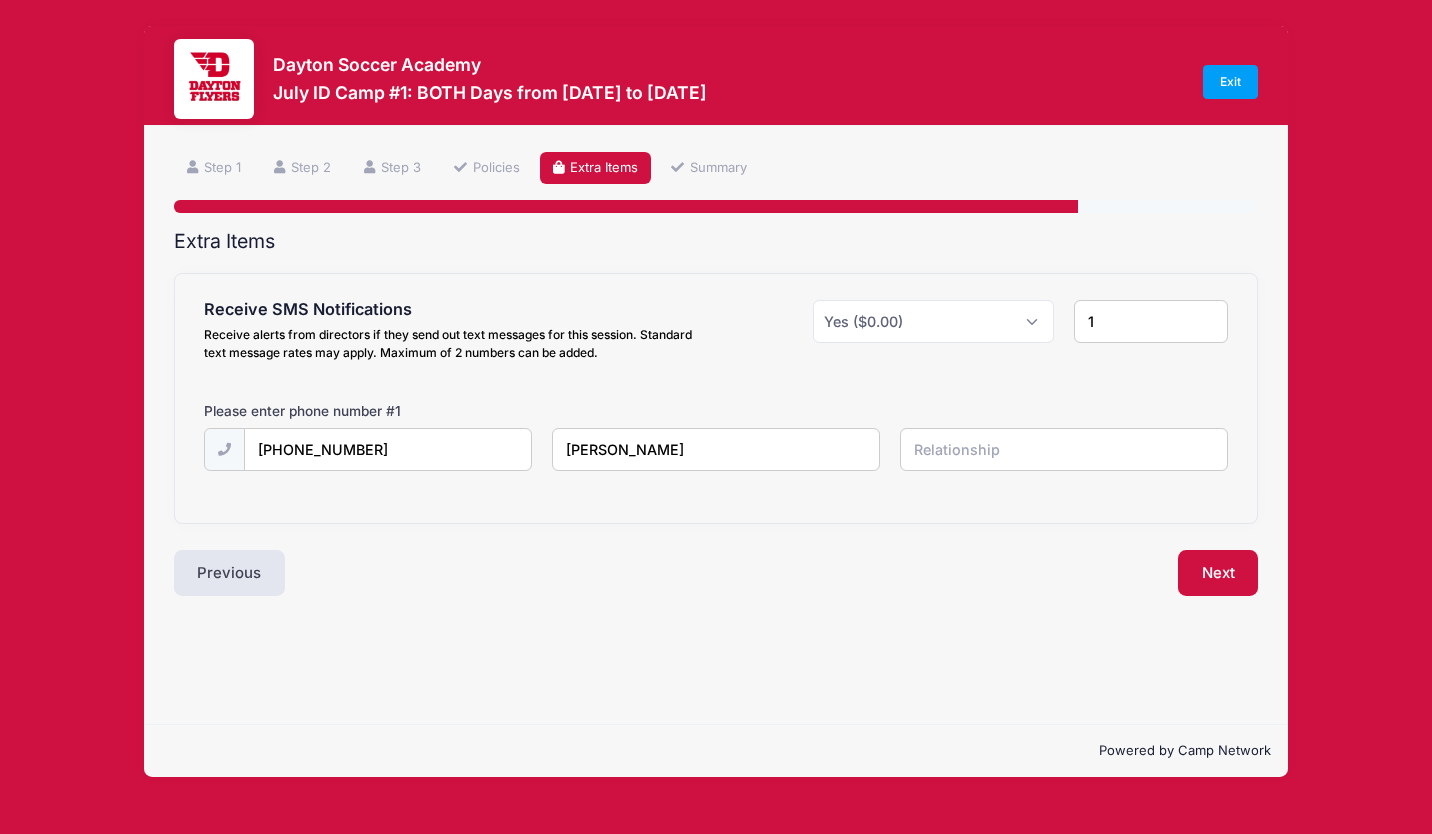 type on "Ney Maamud" 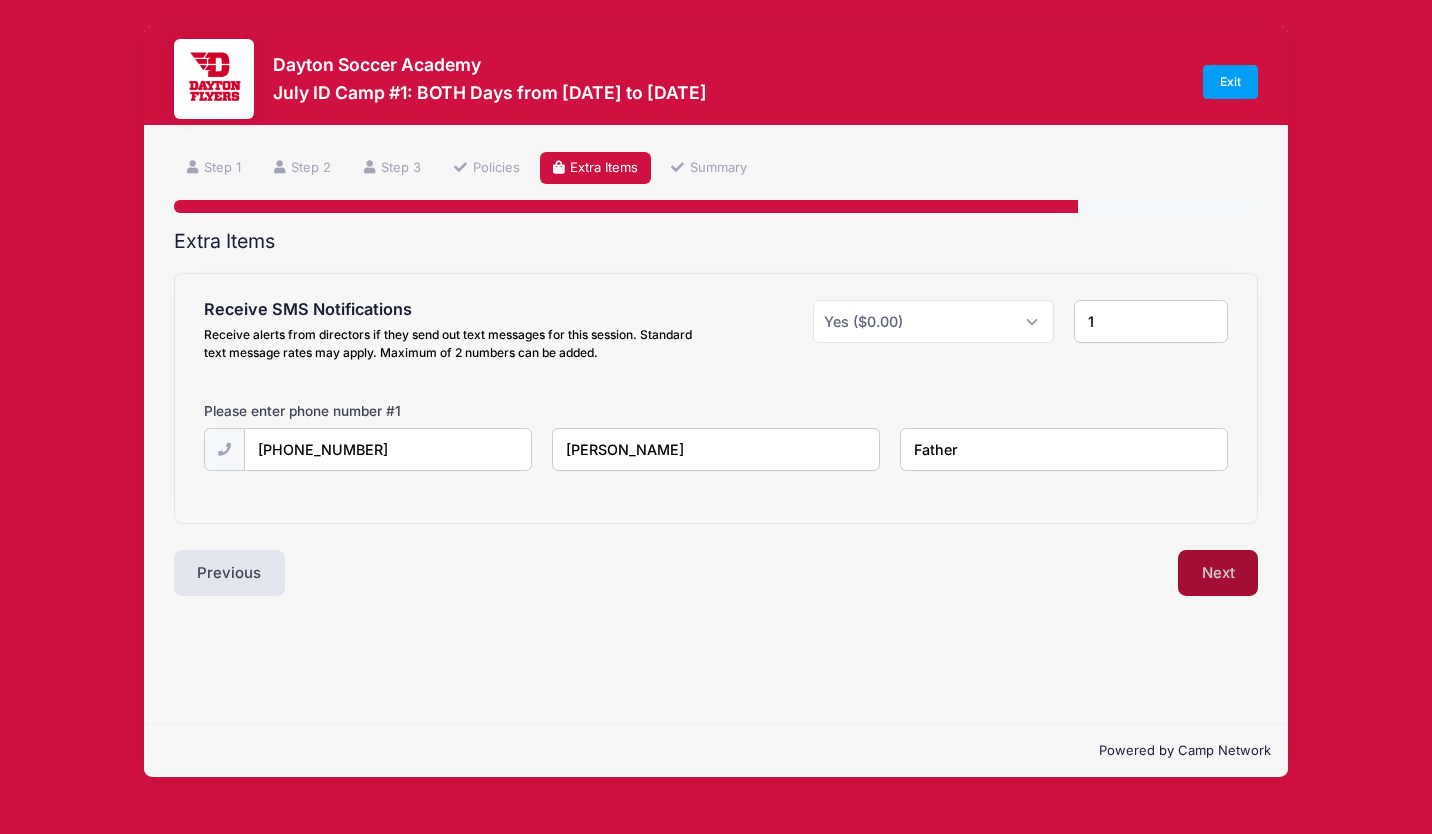type on "Father" 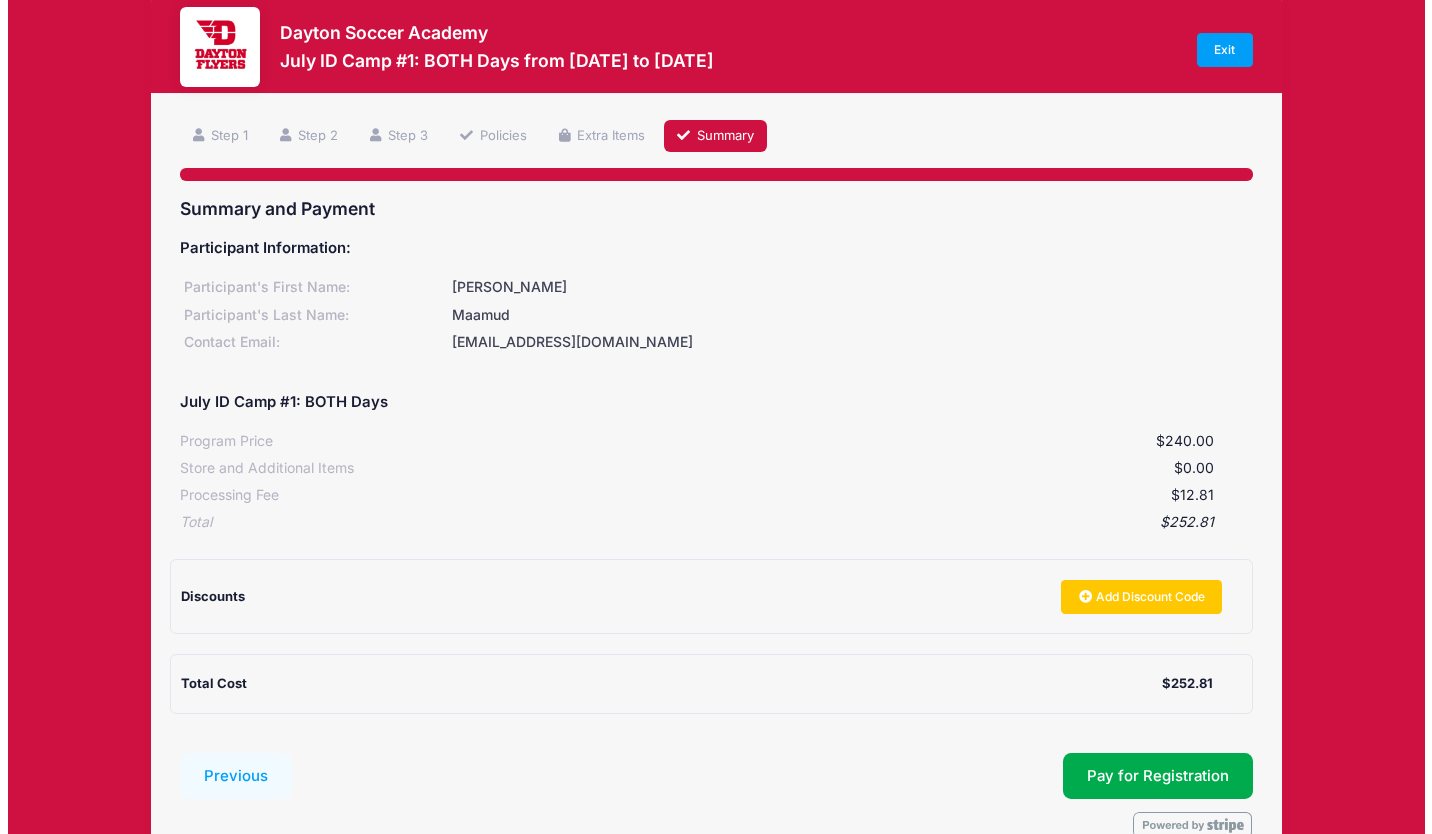 scroll, scrollTop: 141, scrollLeft: 0, axis: vertical 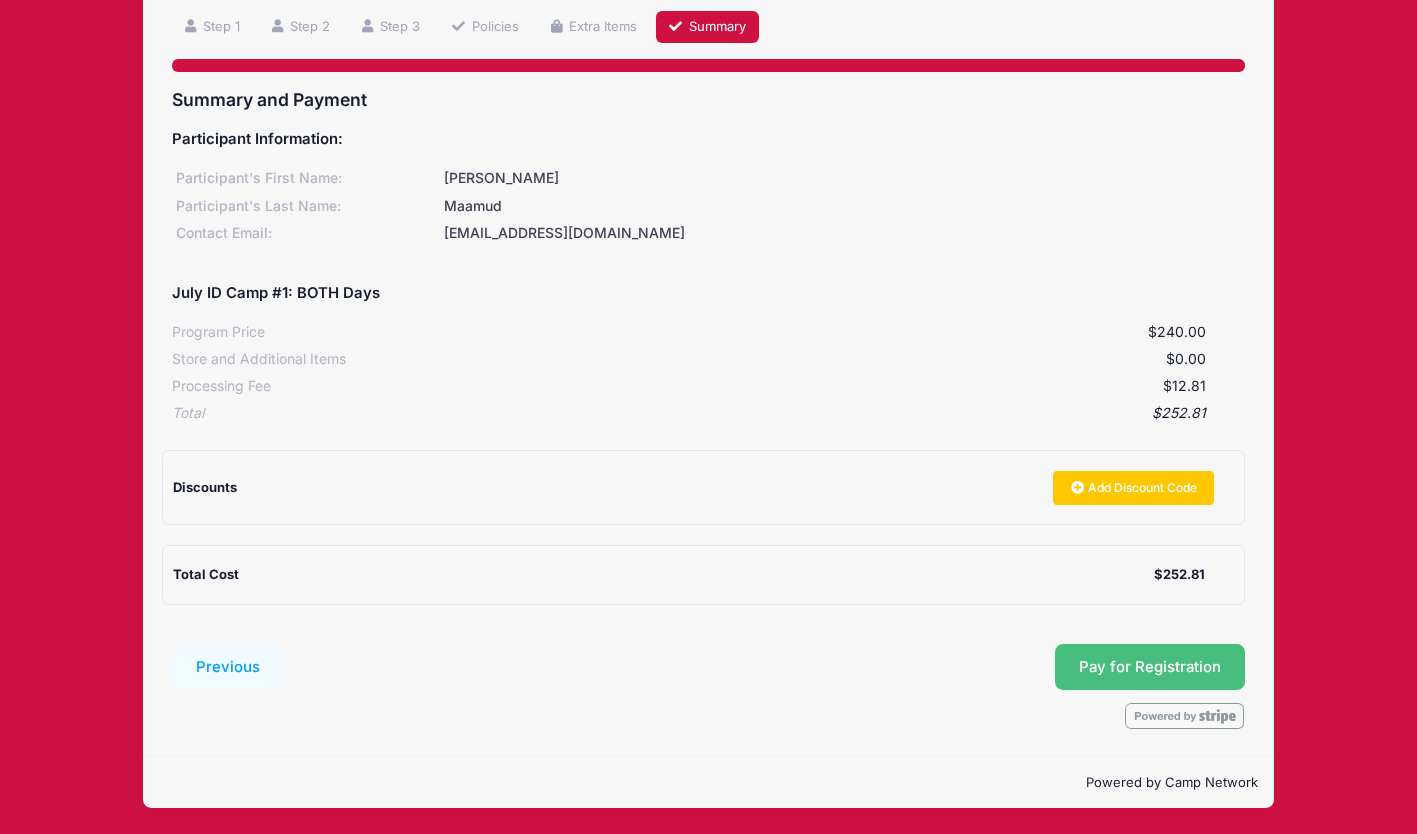 click on "Pay for Registration" at bounding box center [1150, 667] 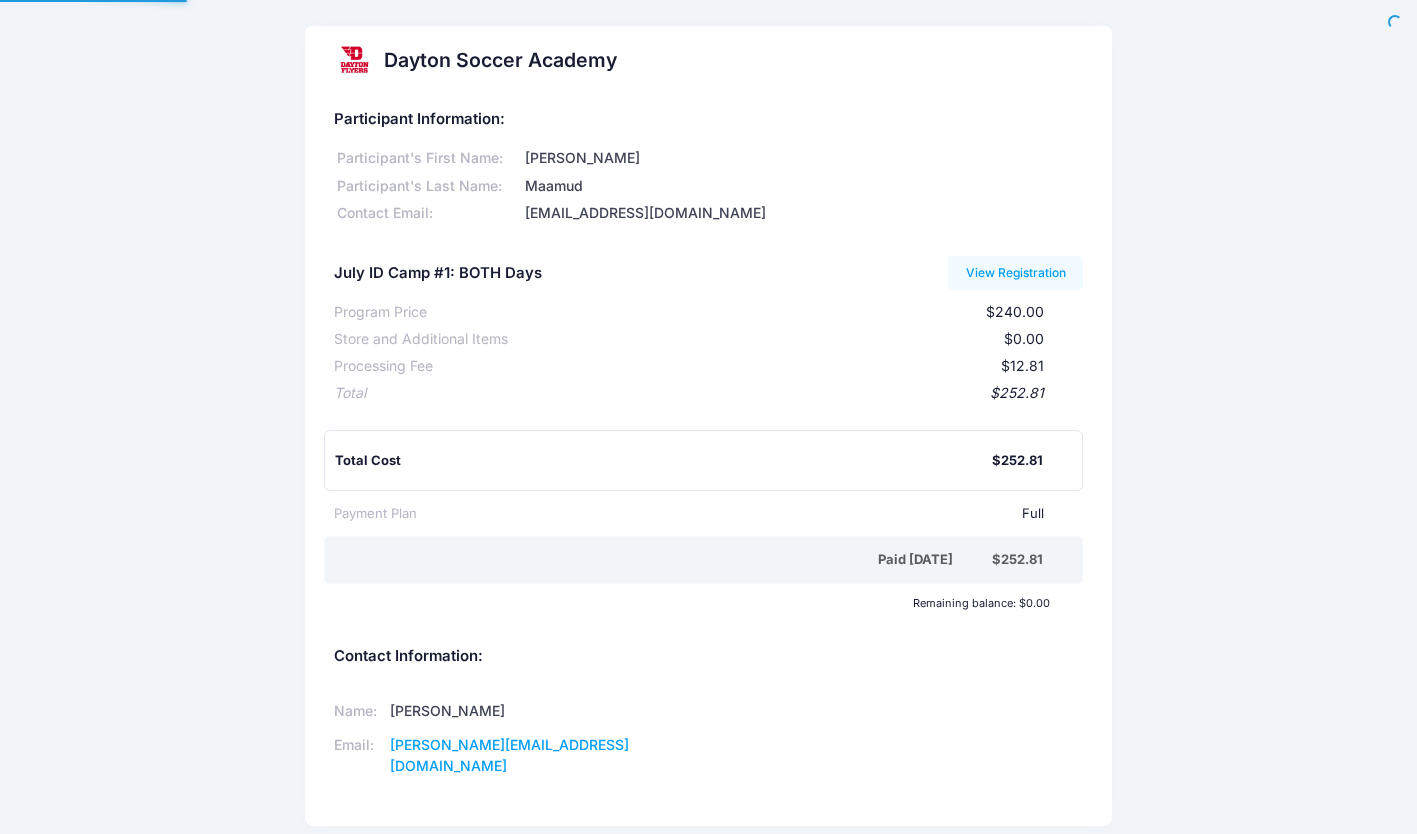 scroll, scrollTop: 0, scrollLeft: 0, axis: both 